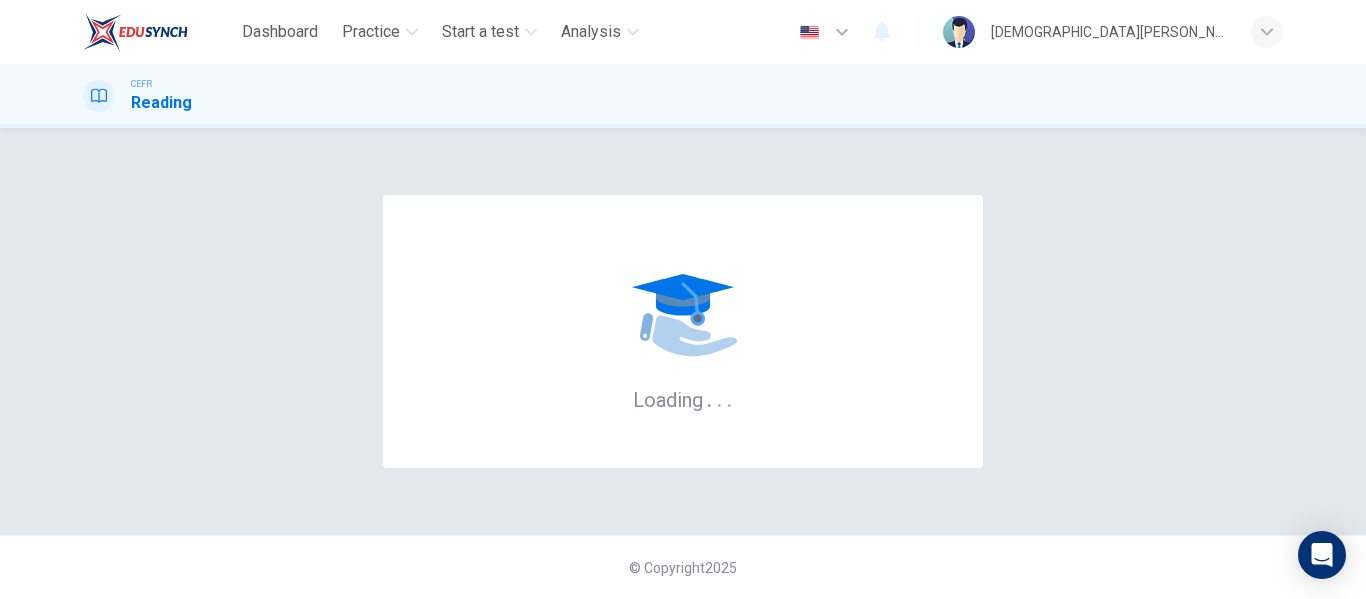 scroll, scrollTop: 0, scrollLeft: 0, axis: both 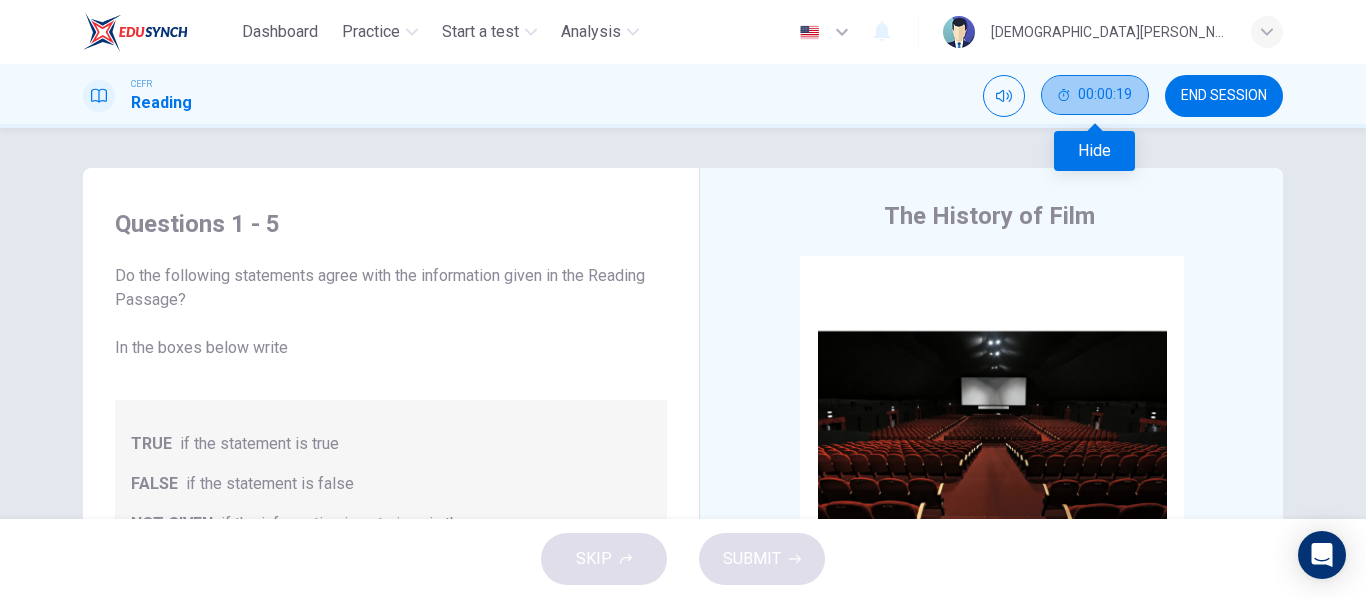 click on "00:00:19" at bounding box center (1095, 95) 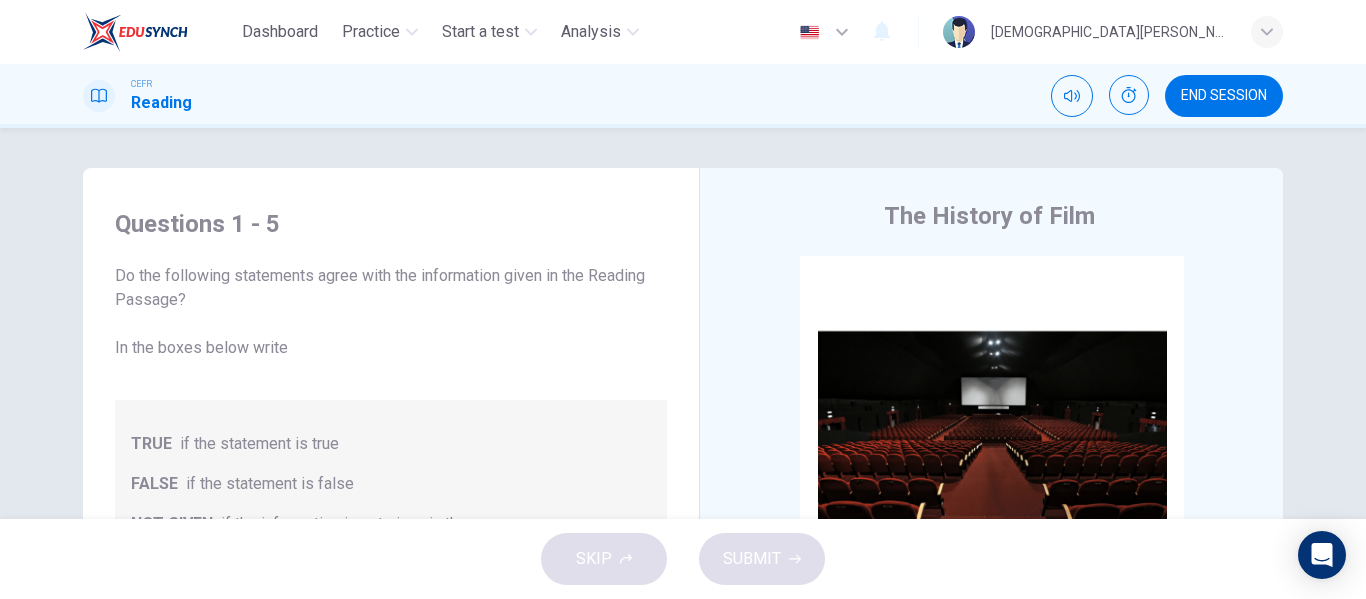 scroll, scrollTop: 25, scrollLeft: 0, axis: vertical 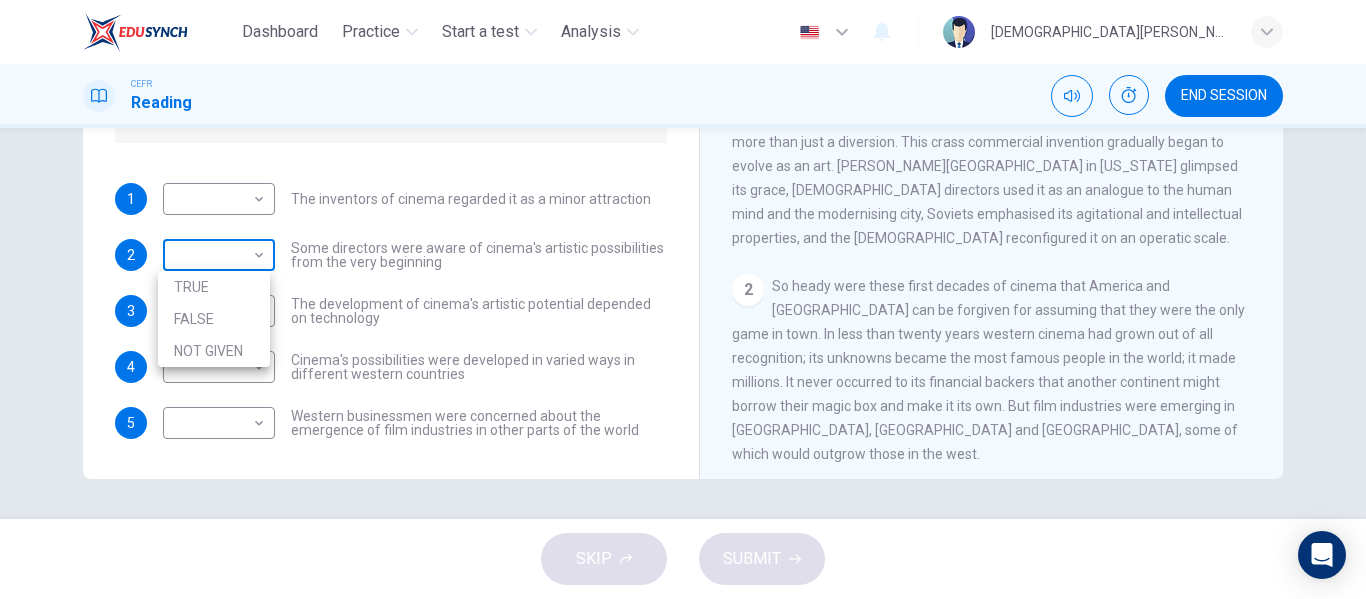 click on "Dashboard Practice Start a test Analysis English en ​ [DEMOGRAPHIC_DATA][PERSON_NAME] CEFR Reading END SESSION Questions 1 - 5 Do the following statements agree with the information given in the Reading Passage?
In the boxes below write TRUE if the statement is true FALSE if the statement is false NOT GIVEN if the information is not given in the passage 1 ​ ​ The inventors of cinema regarded it as a minor attraction 2 ​ ​ Some directors were aware of cinema's artistic possibilities from the very beginning 3 ​ ​ The development of cinema's artistic potential depended on technology 4 ​ ​ Cinema's possibilities were developed in varied ways in different western countries 5 ​ ​ Western businessmen were concerned about the emergence of film industries in other parts of the world The History of Film CLICK TO ZOOM Click to Zoom 1 2 3 4 5 6 7 8 SKIP SUBMIT EduSynch - Online Language Proficiency Testing
Dashboard Practice Start a test Analysis Notifications © Copyright  2025 TRUE FALSE" at bounding box center [683, 299] 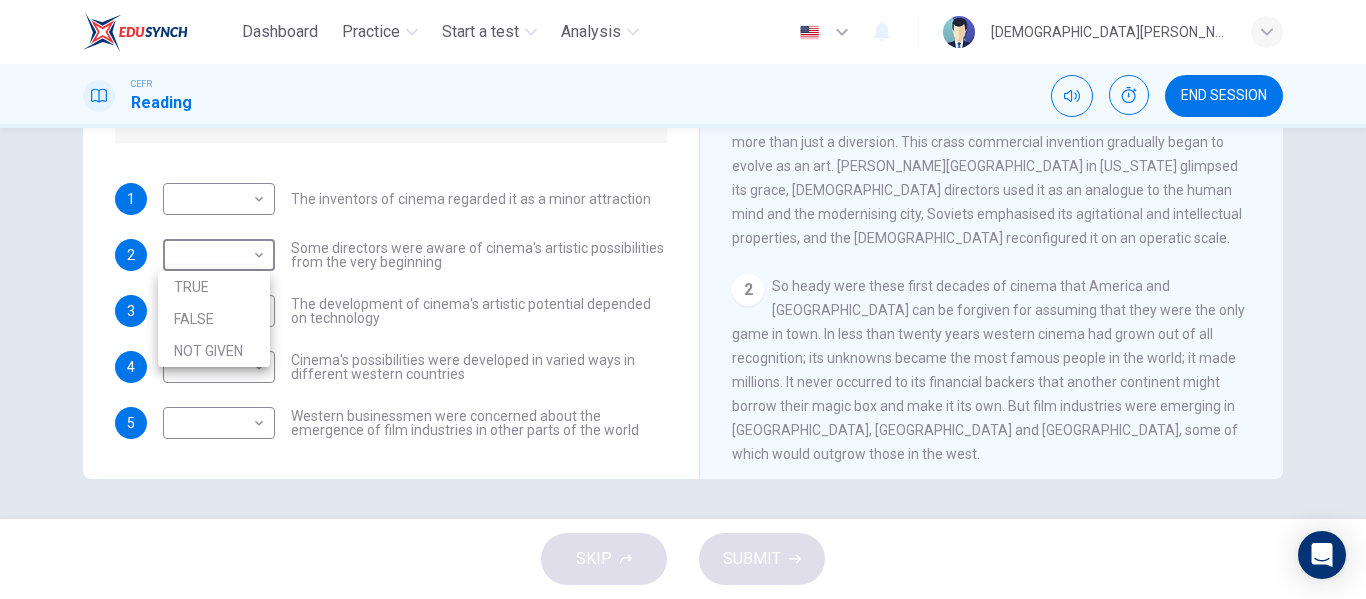 click on "TRUE" at bounding box center (214, 287) 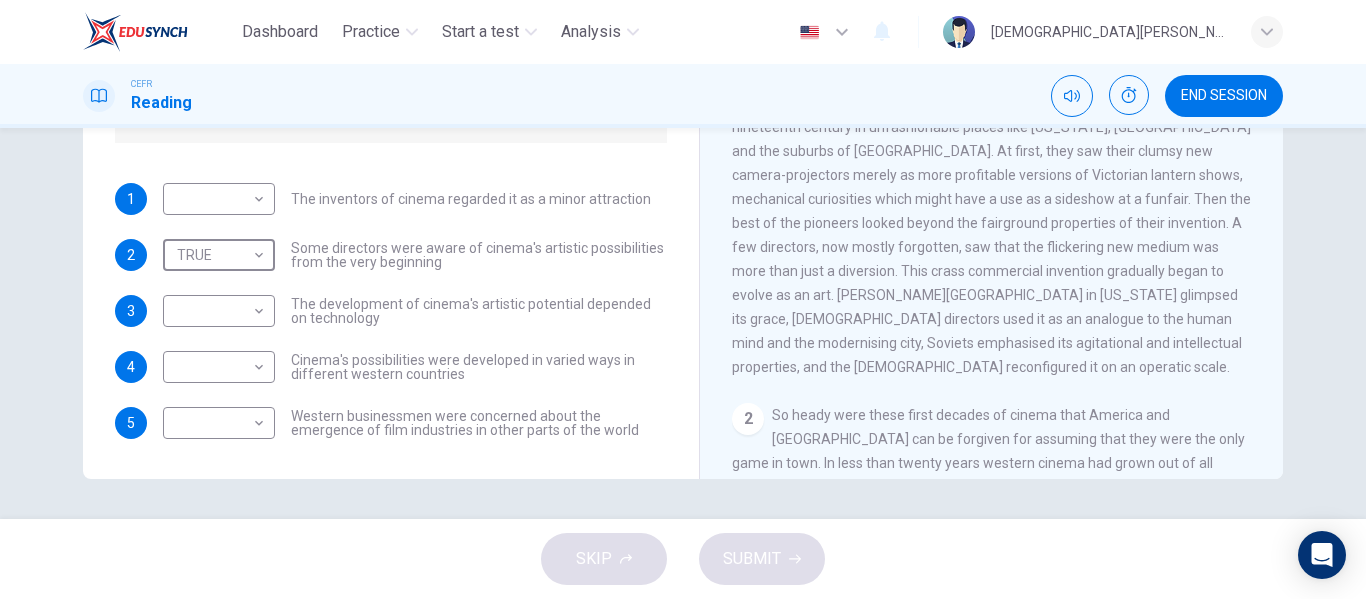 scroll, scrollTop: 225, scrollLeft: 0, axis: vertical 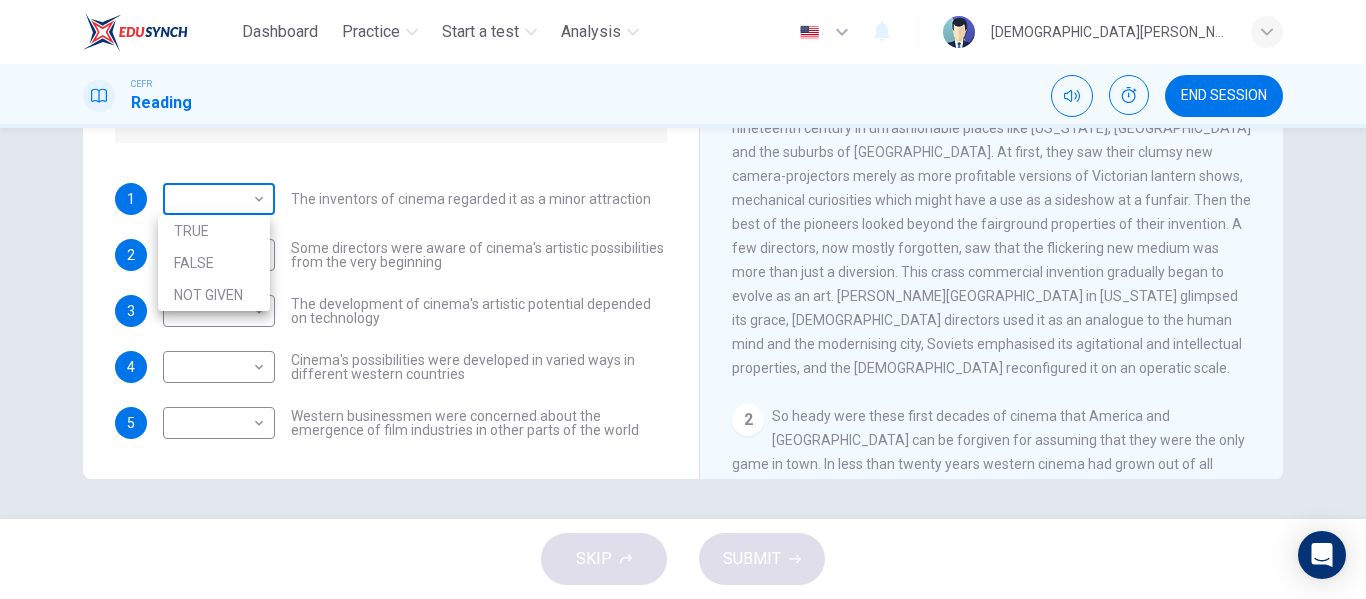 click on "Dashboard Practice Start a test Analysis English en ​ [DEMOGRAPHIC_DATA][PERSON_NAME] CEFR Reading END SESSION Questions 1 - 5 Do the following statements agree with the information given in the Reading Passage?
In the boxes below write TRUE if the statement is true FALSE if the statement is false NOT GIVEN if the information is not given in the passage 1 ​ ​ The inventors of cinema regarded it as a minor attraction 2 TRUE TRUE ​ Some directors were aware of cinema's artistic possibilities from the very beginning 3 ​ ​ The development of cinema's artistic potential depended on technology 4 ​ ​ Cinema's possibilities were developed in varied ways in different western countries 5 ​ ​ Western businessmen were concerned about the emergence of film industries in other parts of the world The History of Film CLICK TO ZOOM Click to Zoom 1 2 3 4 5 6 7 8 SKIP SUBMIT EduSynch - Online Language Proficiency Testing
Dashboard Practice Start a test Analysis Notifications © Copyright  2025 TRUE" at bounding box center [683, 299] 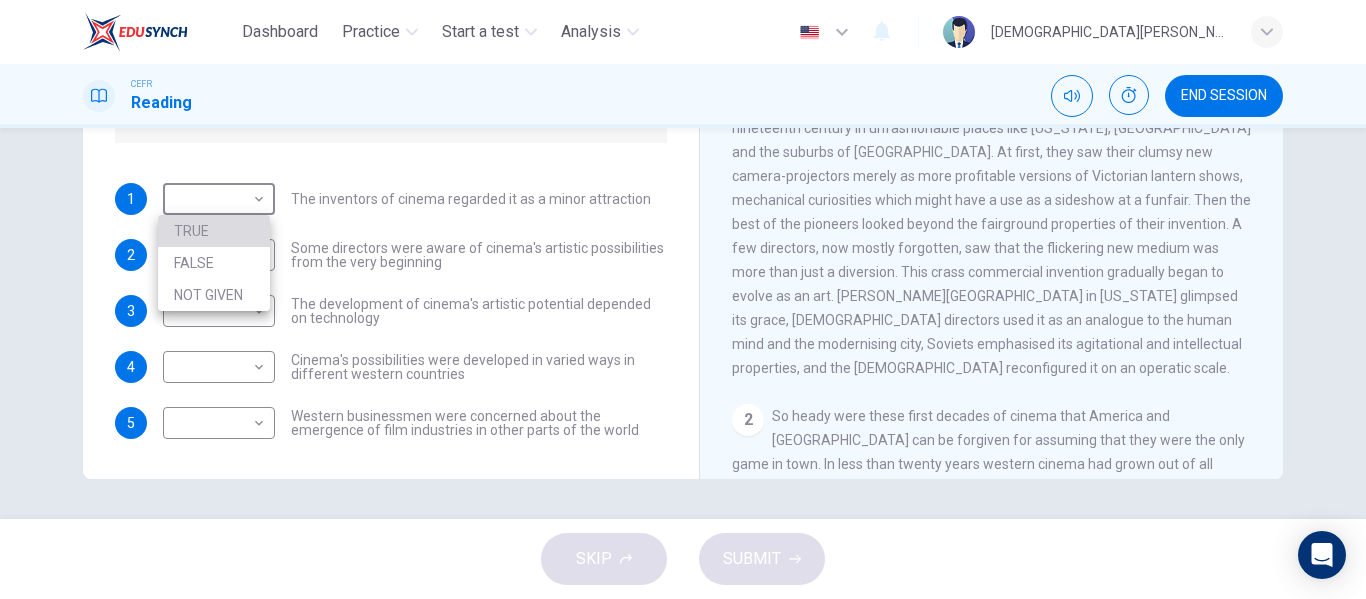 click on "TRUE" at bounding box center [214, 231] 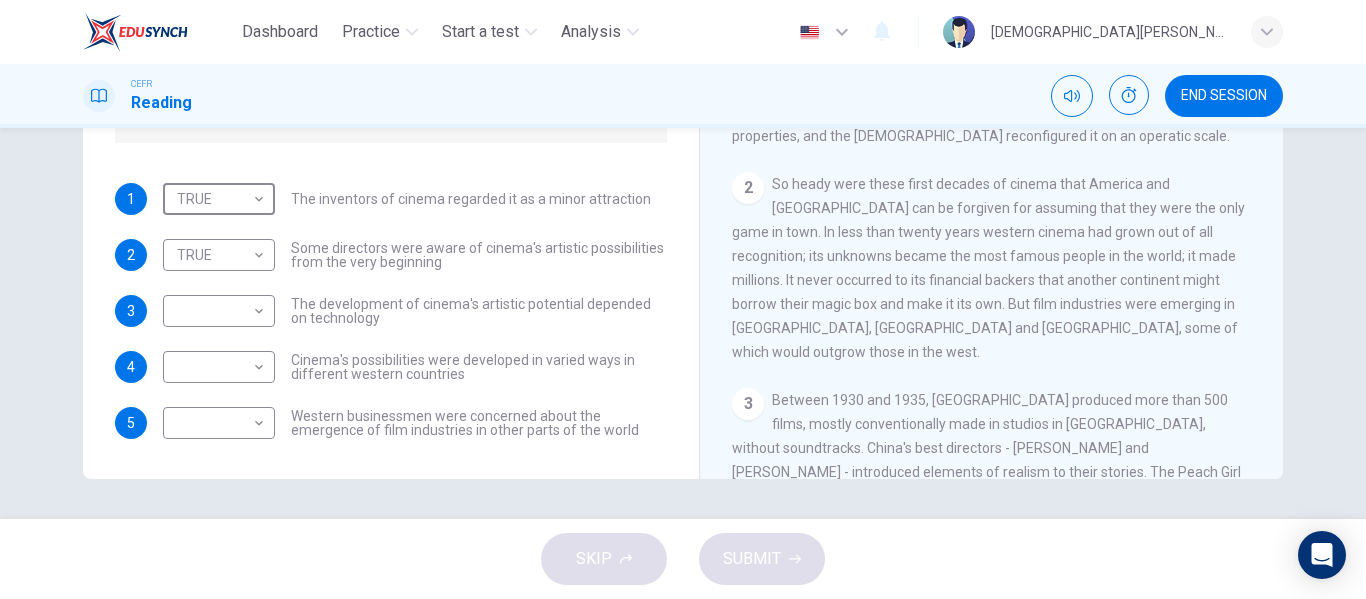 scroll, scrollTop: 456, scrollLeft: 0, axis: vertical 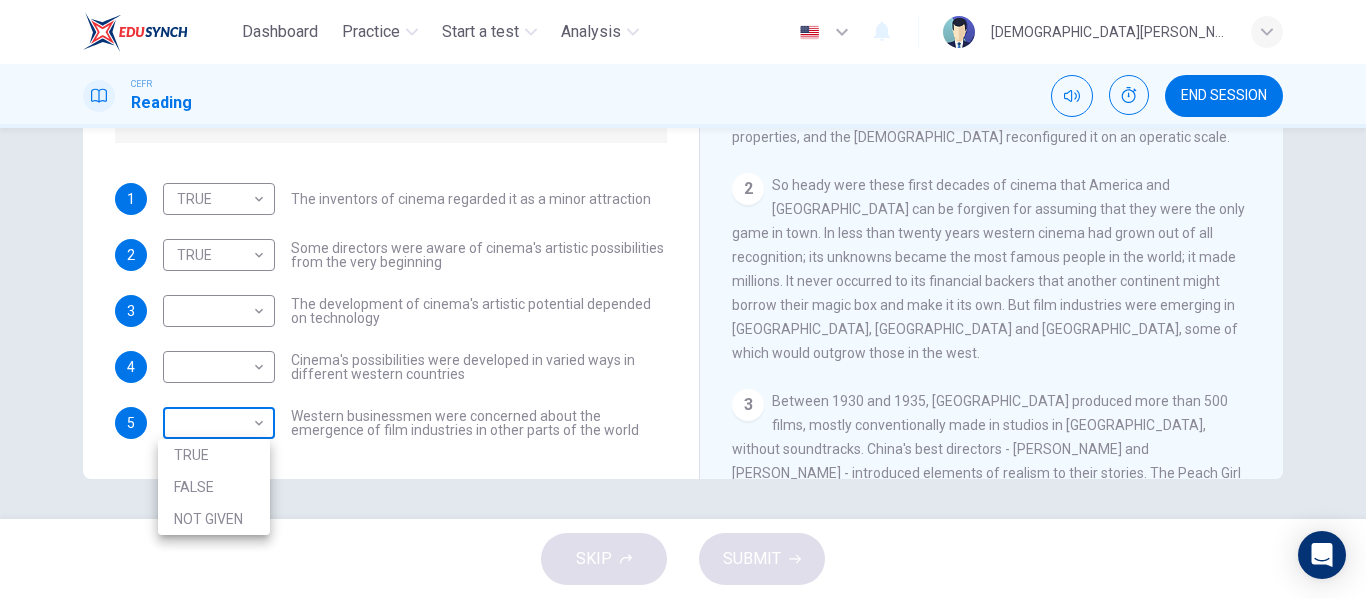 click on "Dashboard Practice Start a test Analysis English en ​ [DEMOGRAPHIC_DATA][PERSON_NAME] CEFR Reading END SESSION Questions 1 - 5 Do the following statements agree with the information given in the Reading Passage?
In the boxes below write TRUE if the statement is true FALSE if the statement is false NOT GIVEN if the information is not given in the passage 1 TRUE TRUE ​ The inventors of cinema regarded it as a minor attraction 2 TRUE TRUE ​ Some directors were aware of cinema's artistic possibilities from the very beginning 3 ​ ​ The development of cinema's artistic potential depended on technology 4 ​ ​ Cinema's possibilities were developed in varied ways in different western countries 5 ​ ​ Western businessmen were concerned about the emergence of film industries in other parts of the world The History of Film CLICK TO ZOOM Click to Zoom 1 2 3 4 5 6 7 8 SKIP SUBMIT EduSynch - Online Language Proficiency Testing
Dashboard Practice Start a test Analysis Notifications © Copyright  2025" at bounding box center (683, 299) 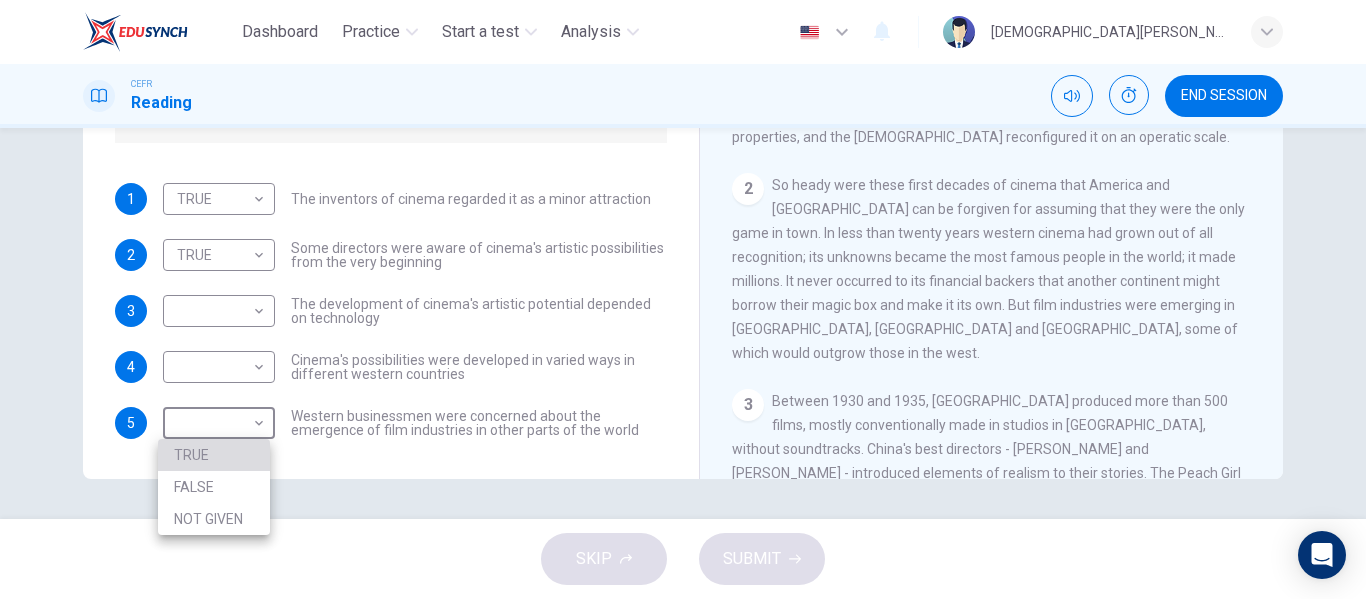 click on "TRUE" at bounding box center [214, 455] 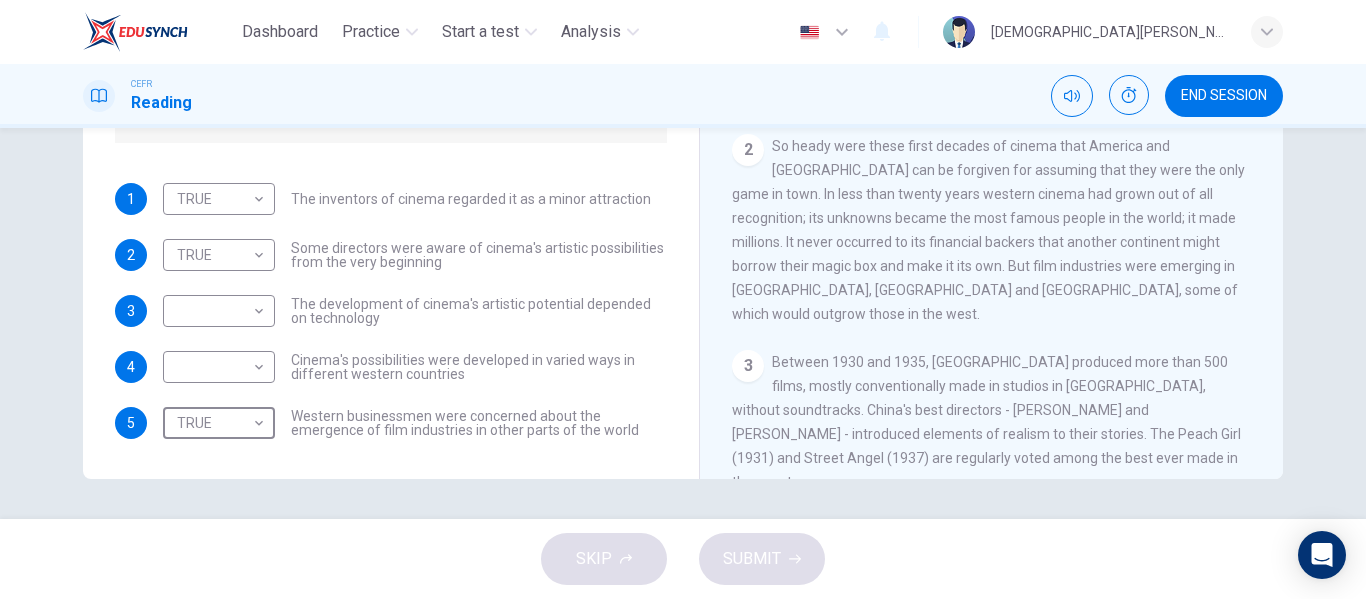 scroll, scrollTop: 499, scrollLeft: 0, axis: vertical 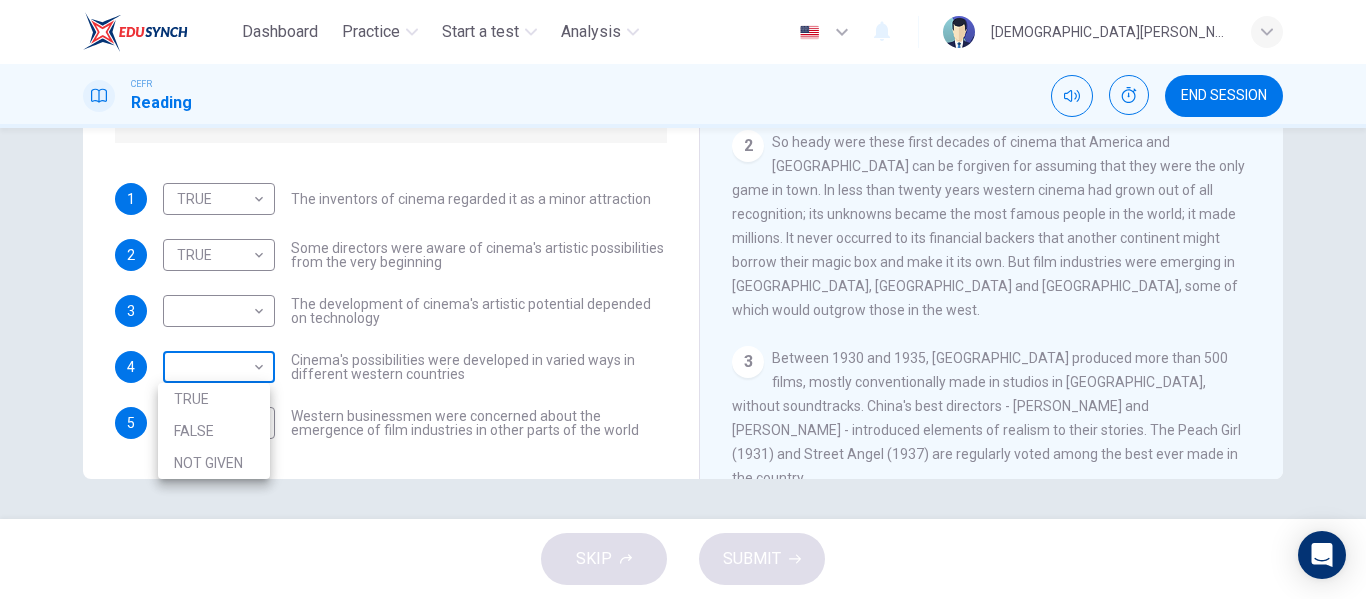 click on "Dashboard Practice Start a test Analysis English en ​ [DEMOGRAPHIC_DATA][PERSON_NAME] CEFR Reading END SESSION Questions 1 - 5 Do the following statements agree with the information given in the Reading Passage?
In the boxes below write TRUE if the statement is true FALSE if the statement is false NOT GIVEN if the information is not given in the passage 1 TRUE TRUE ​ The inventors of cinema regarded it as a minor attraction 2 TRUE TRUE ​ Some directors were aware of cinema's artistic possibilities from the very beginning 3 ​ ​ The development of cinema's artistic potential depended on technology 4 ​ ​ Cinema's possibilities were developed in varied ways in different western countries 5 TRUE TRUE ​ Western businessmen were concerned about the emergence of film industries in other parts of the world The History of Film CLICK TO ZOOM Click to Zoom 1 2 3 4 5 6 7 8 SKIP SUBMIT EduSynch - Online Language Proficiency Testing
Dashboard Practice Start a test Analysis Notifications © Copyright" at bounding box center (683, 299) 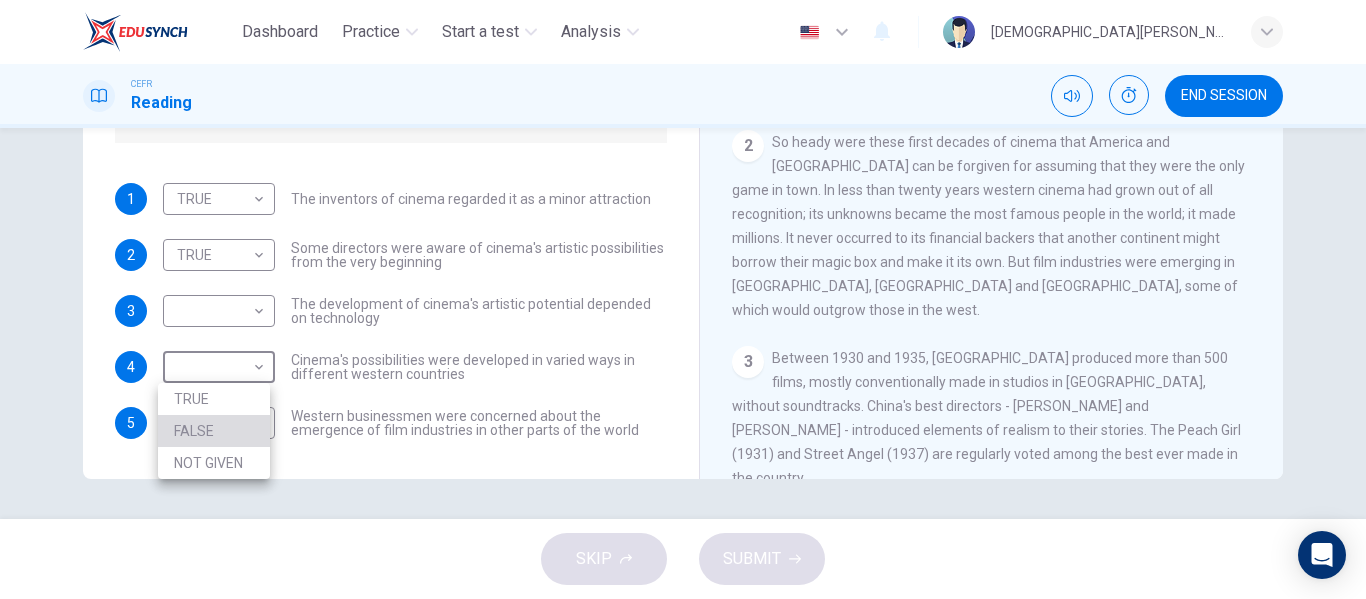 click on "FALSE" at bounding box center [214, 431] 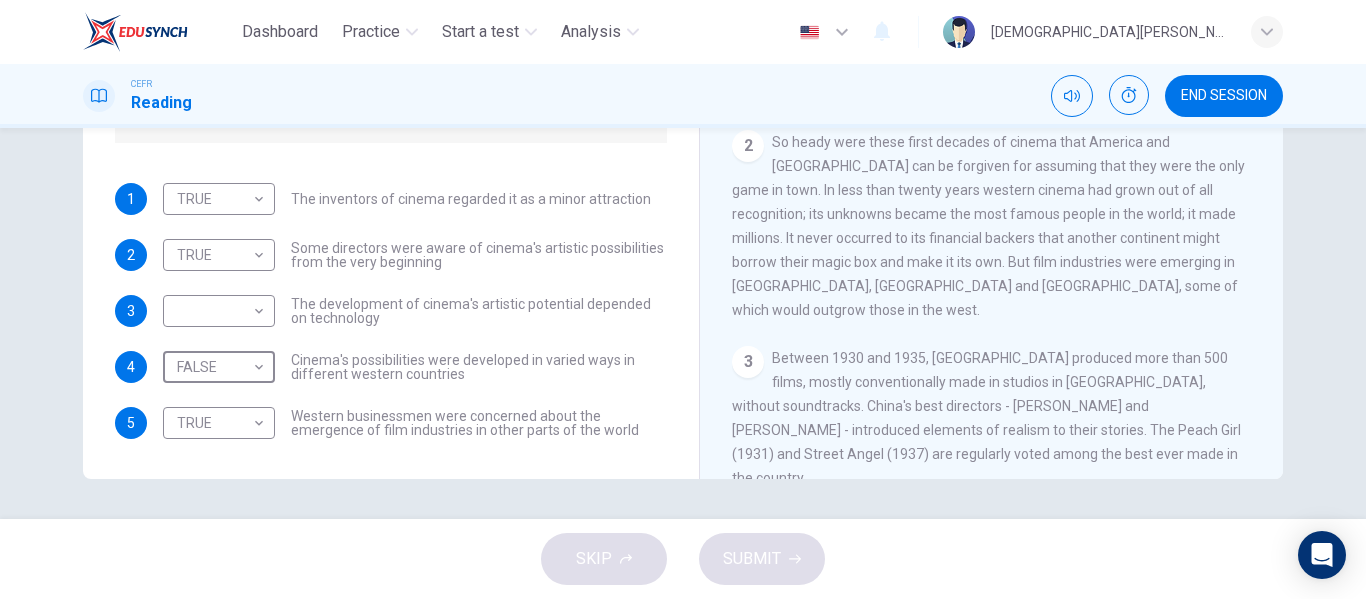 click on "CLICK TO ZOOM Click to Zoom 1 There has always been a sense in which America and [GEOGRAPHIC_DATA] owned film. They invented it at the end of the nineteenth century in unfashionable places like [US_STATE], [GEOGRAPHIC_DATA] and the suburbs of [GEOGRAPHIC_DATA]. At first, they saw their clumsy new camera-projectors merely as more profitable versions of Victorian lantern shows, mechanical curiosities which might have a use as a sideshow at a funfair. Then the best of the pioneers looked beyond the fairground properties of their invention. A few directors, now mostly forgotten, saw that the flickering new medium was more than just a diversion. This crass commercial invention gradually began to evolve as an art. [PERSON_NAME][GEOGRAPHIC_DATA] in [US_STATE] glimpsed its grace, [DEMOGRAPHIC_DATA] directors used it as an analogue to the human mind and the modernising city, Soviets emphasised its agitational and intellectual properties, and the [DEMOGRAPHIC_DATA] reconfigured it on an operatic scale. 2 3 4 5 6 7 8" at bounding box center [1005, 175] 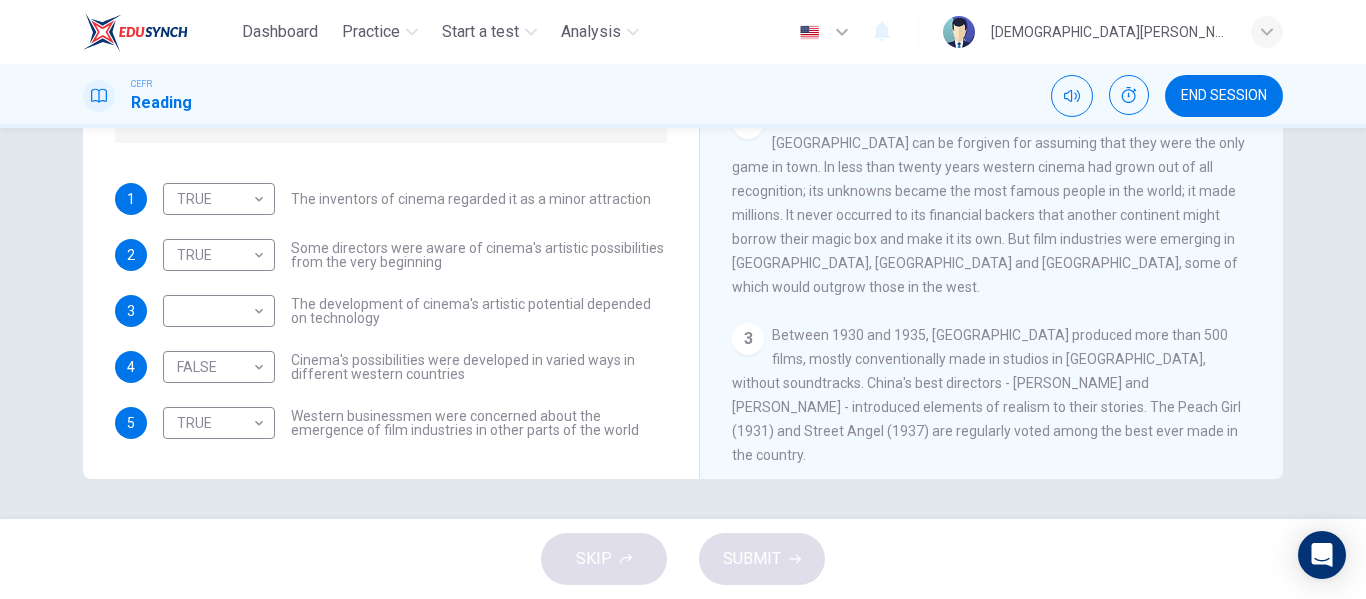 scroll, scrollTop: 521, scrollLeft: 0, axis: vertical 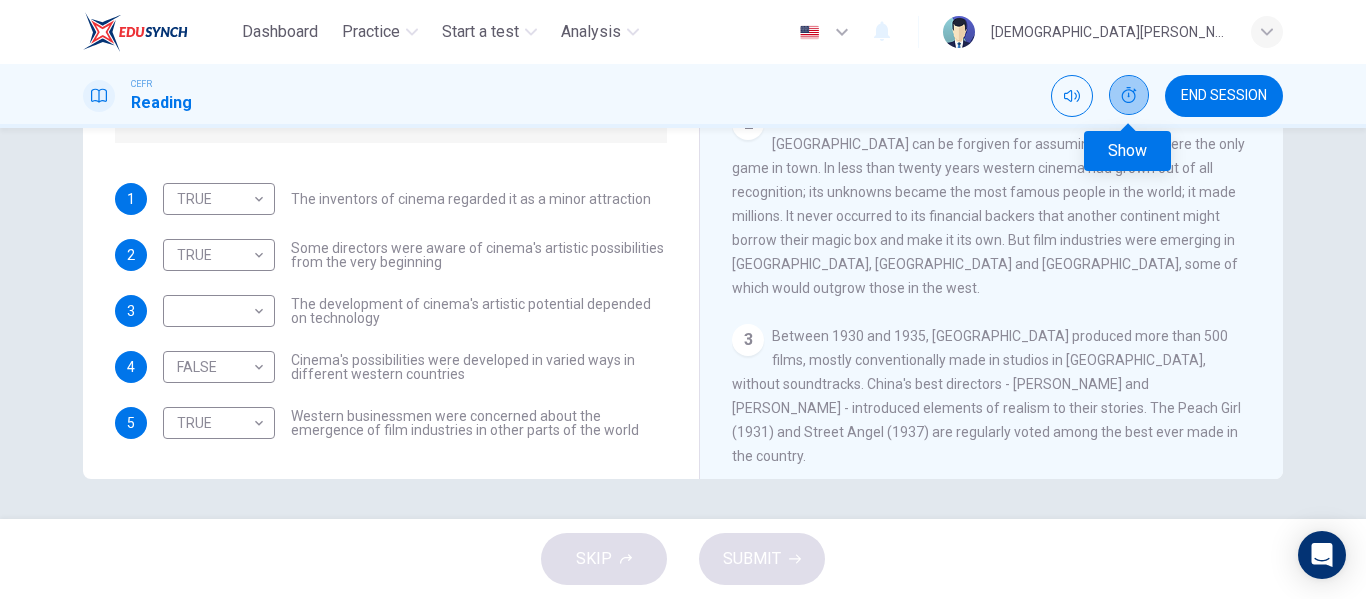 click 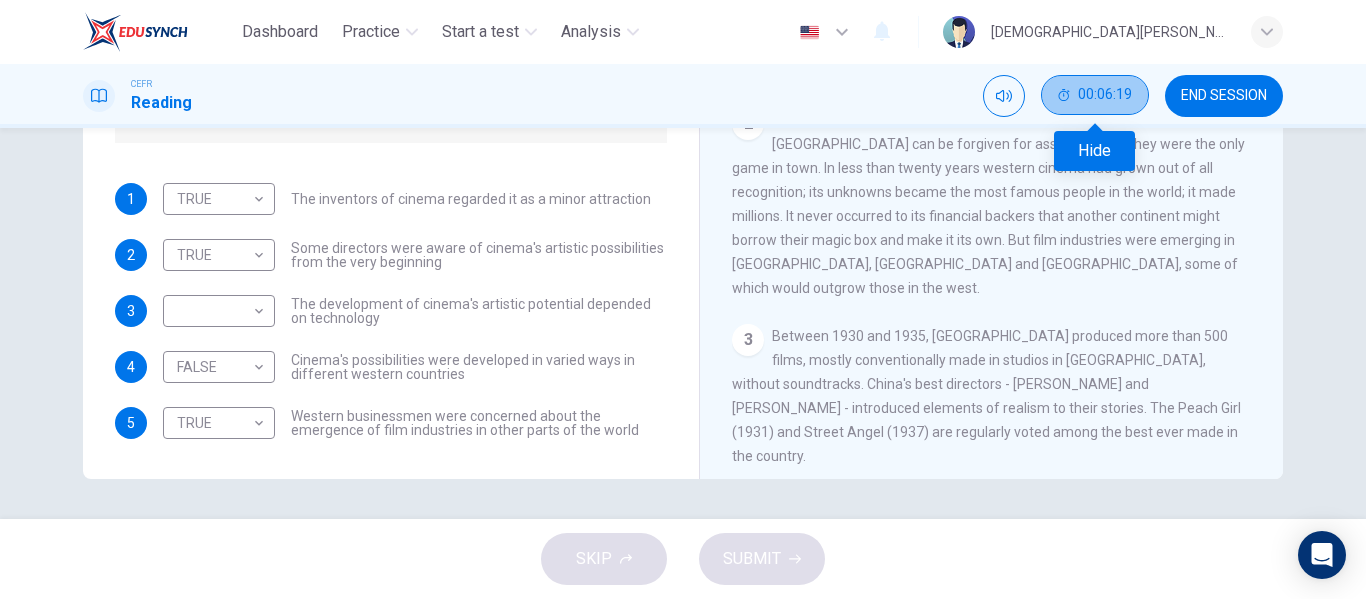 click on "00:06:19" at bounding box center [1105, 95] 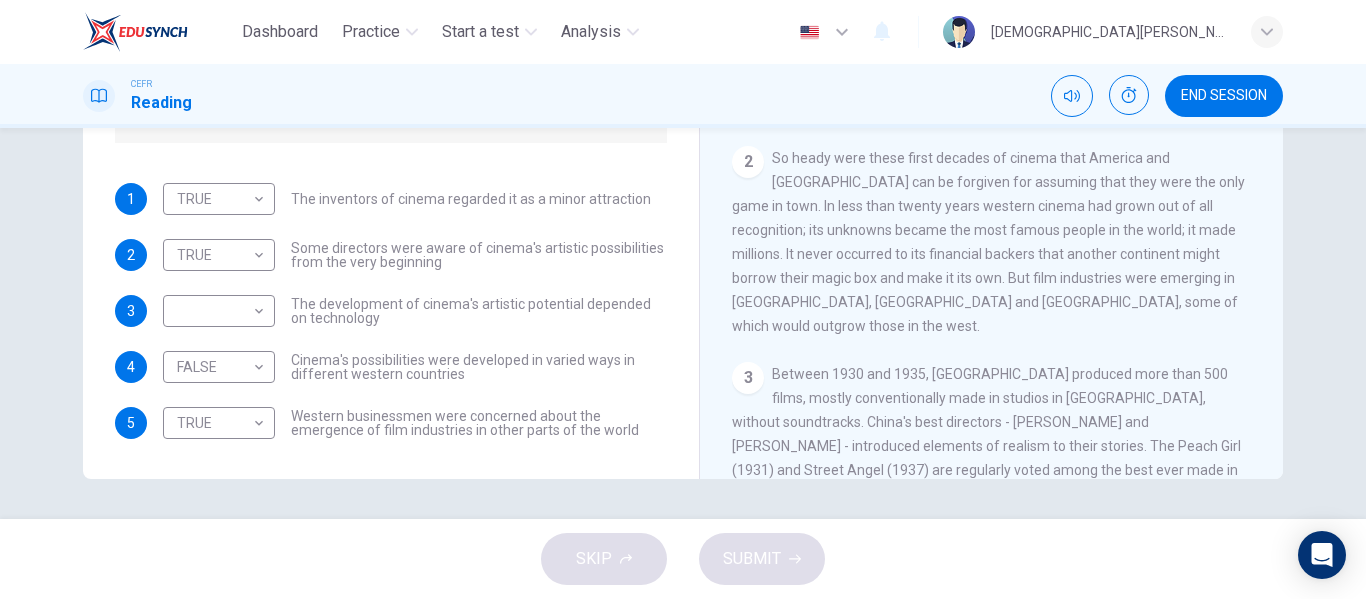scroll, scrollTop: 485, scrollLeft: 0, axis: vertical 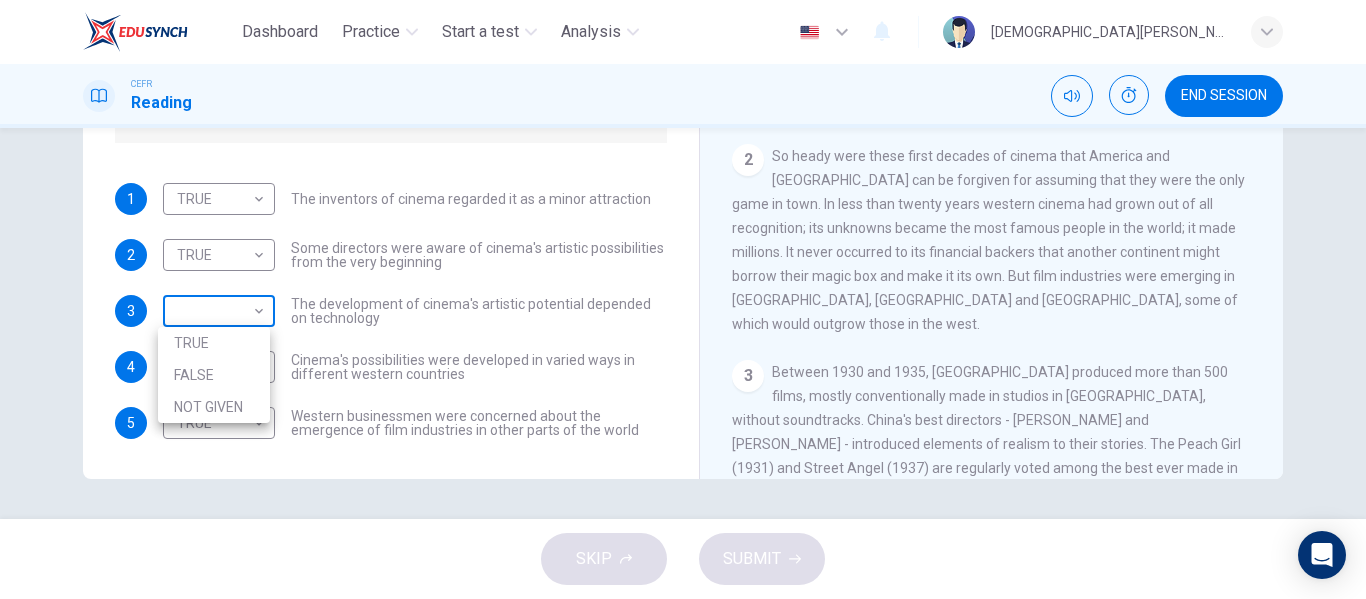 click on "Dashboard Practice Start a test Analysis English en ​ [DEMOGRAPHIC_DATA][PERSON_NAME] CEFR Reading END SESSION Questions 1 - 5 Do the following statements agree with the information given in the Reading Passage?
In the boxes below write TRUE if the statement is true FALSE if the statement is false NOT GIVEN if the information is not given in the passage 1 TRUE TRUE ​ The inventors of cinema regarded it as a minor attraction 2 TRUE TRUE ​ Some directors were aware of cinema's artistic possibilities from the very beginning 3 ​ ​ The development of cinema's artistic potential depended on technology 4 FALSE FALSE ​ Cinema's possibilities were developed in varied ways in different western countries 5 TRUE TRUE ​ Western businessmen were concerned about the emergence of film industries in other parts of the world The History of Film CLICK TO ZOOM Click to Zoom 1 2 3 4 5 6 7 8 SKIP SUBMIT EduSynch - Online Language Proficiency Testing
Dashboard Practice Start a test Analysis Notifications 2025" at bounding box center (683, 299) 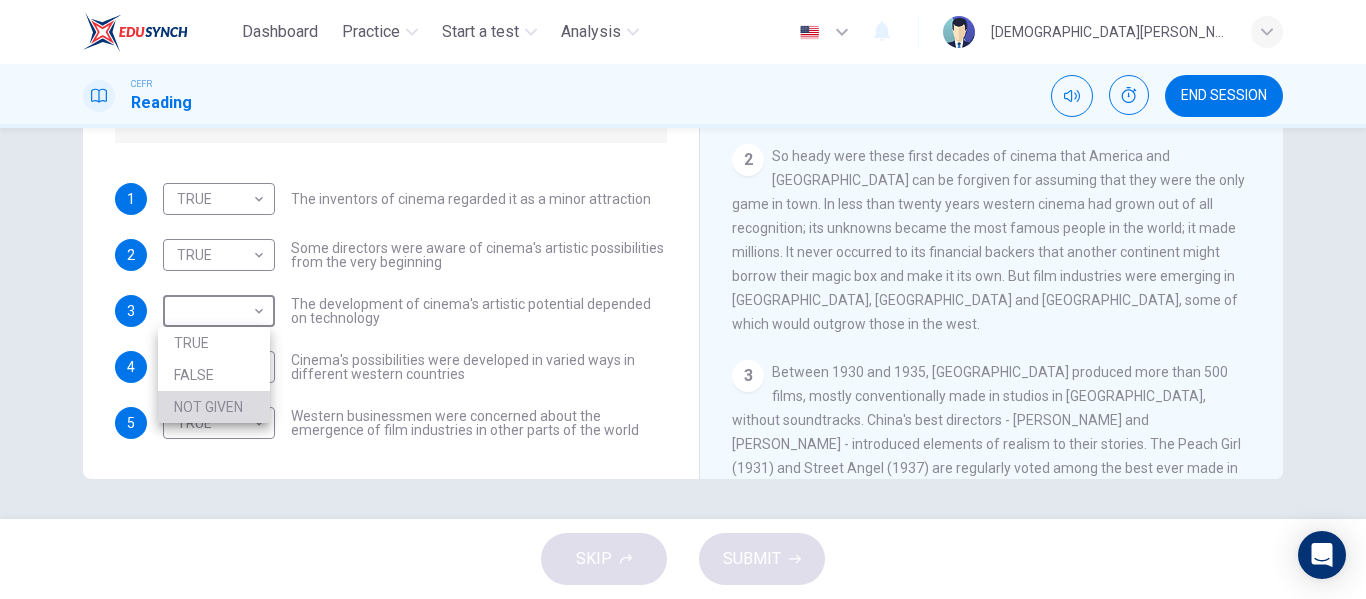 click on "NOT GIVEN" at bounding box center (214, 407) 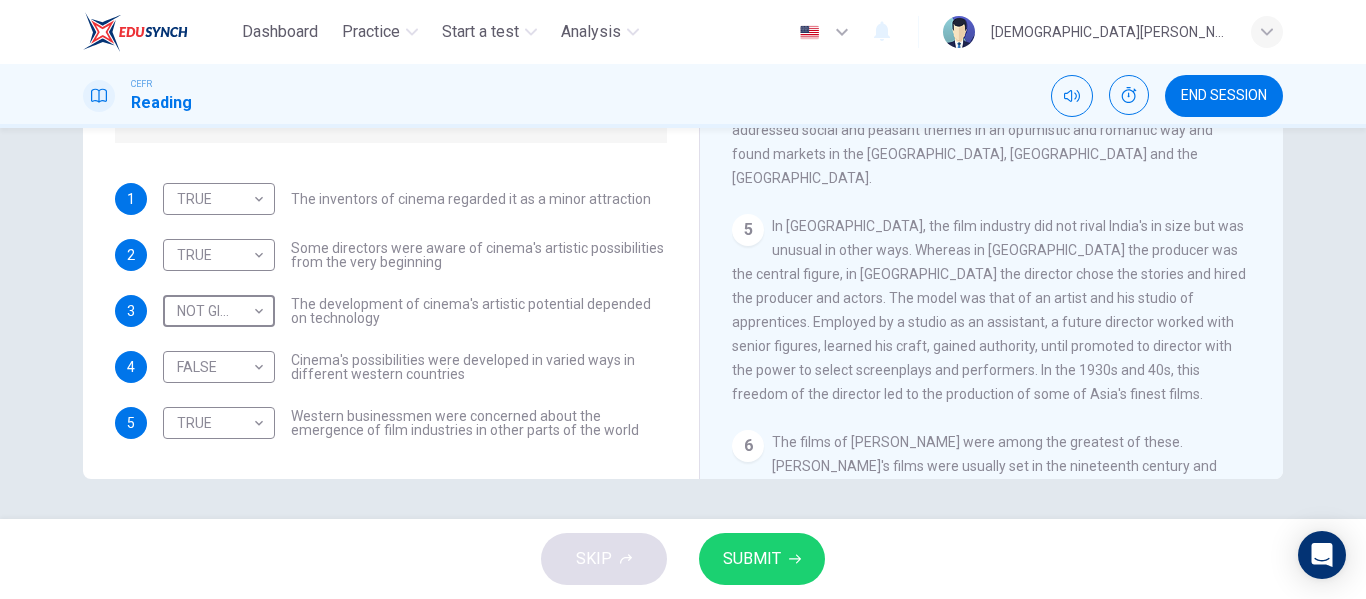 scroll, scrollTop: 1112, scrollLeft: 0, axis: vertical 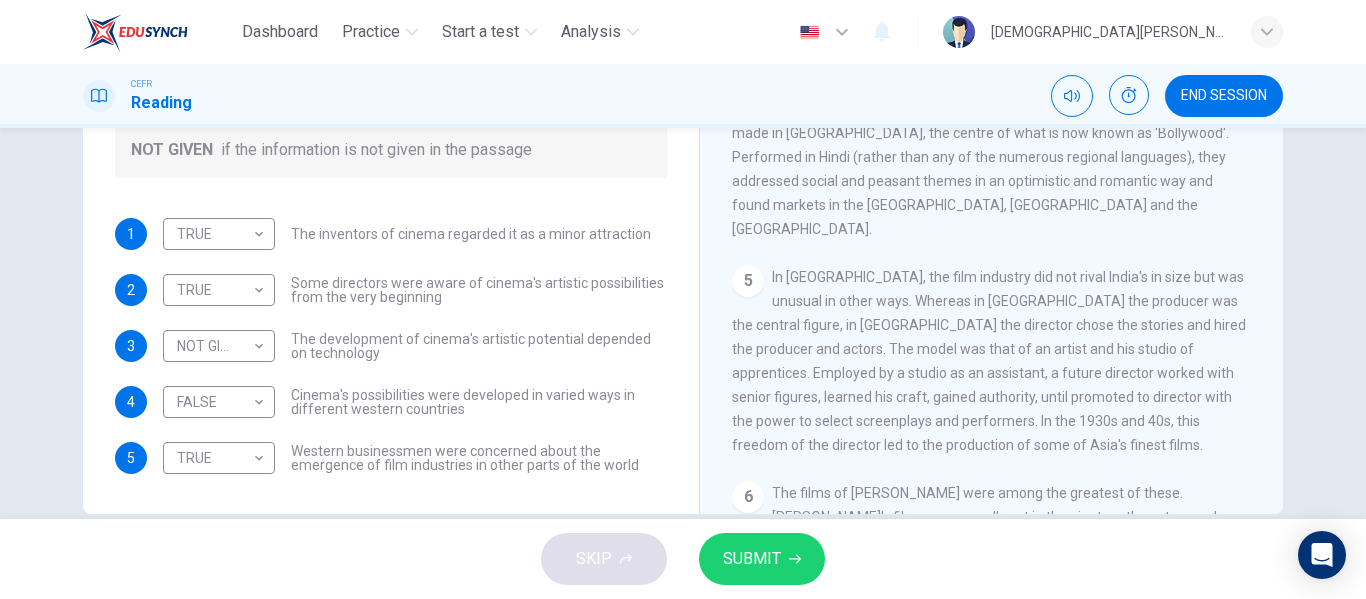 drag, startPoint x: 903, startPoint y: 237, endPoint x: 838, endPoint y: 238, distance: 65.00769 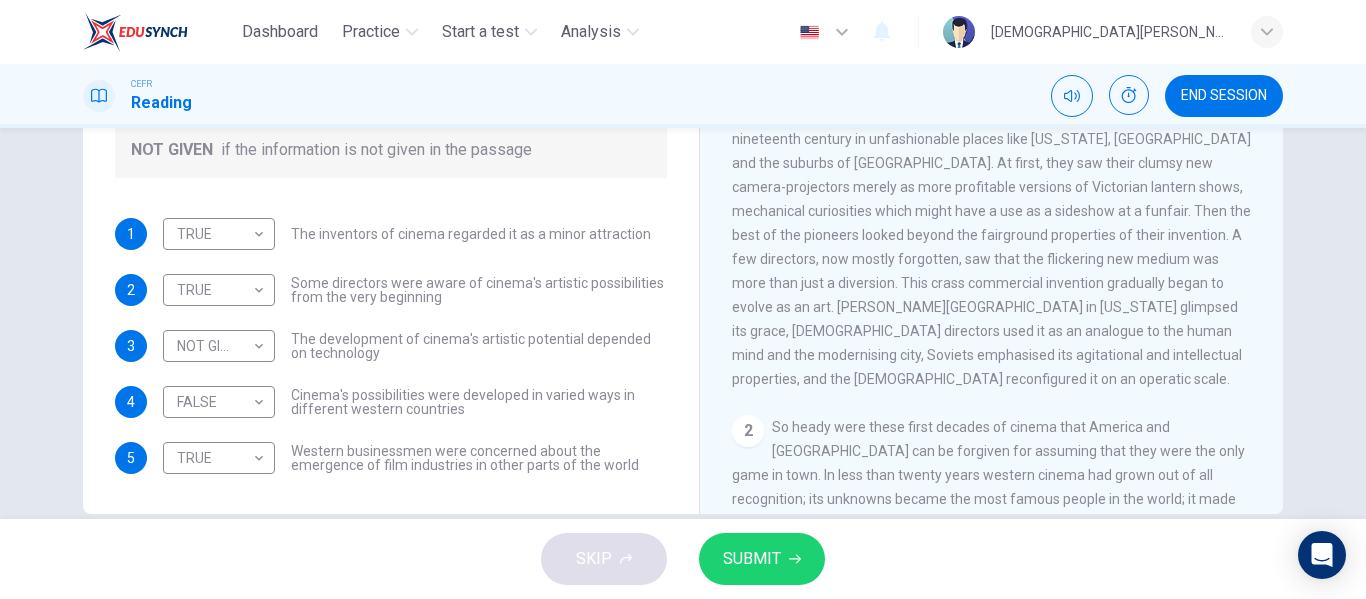 scroll, scrollTop: 254, scrollLeft: 0, axis: vertical 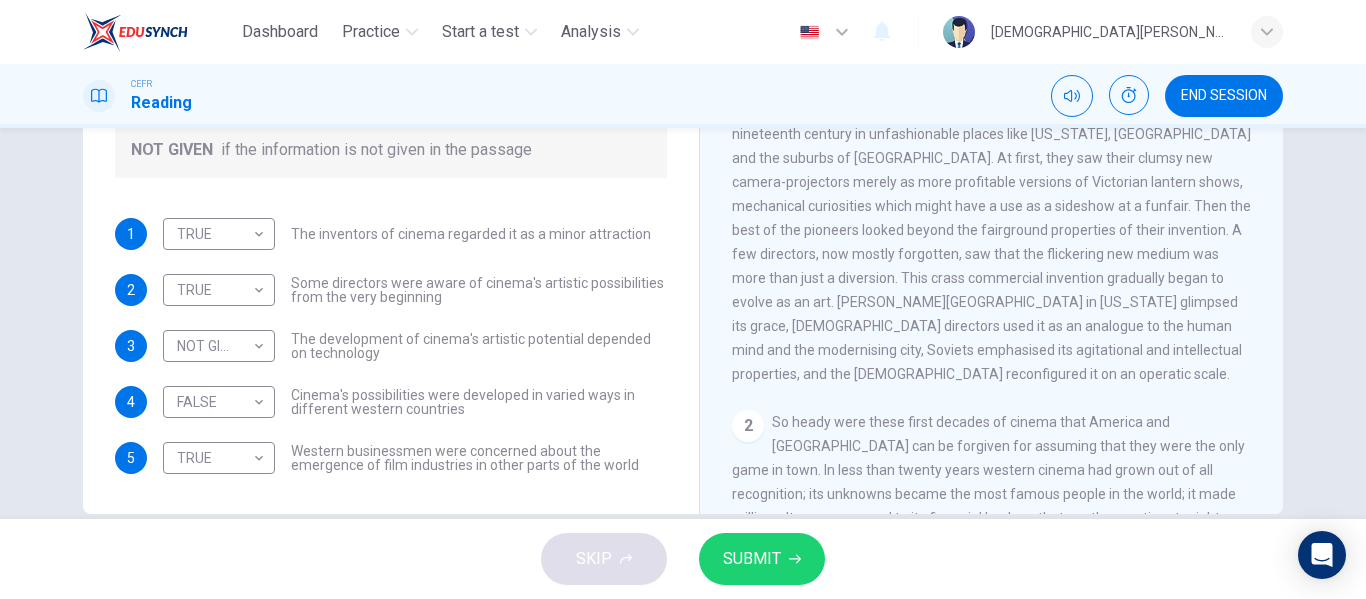 click on "Questions 1 - 5 Do the following statements agree with the information given in the Reading Passage?
In the boxes below write TRUE if the statement is true FALSE if the statement is false NOT GIVEN if the information is not given in the passage 1 TRUE TRUE ​ The inventors of cinema regarded it as a minor attraction 2 TRUE TRUE ​ Some directors were aware of cinema's artistic possibilities from the very beginning 3 NOT GIVEN NOT GIVEN ​ The development of cinema's artistic potential depended on technology 4 FALSE FALSE ​ Cinema's possibilities were developed in varied ways in different western countries 5 TRUE TRUE ​ Western businessmen were concerned about the emergence of film industries in other parts of the world The History of Film CLICK TO ZOOM Click to Zoom 1 2 3 4 5 6 7 8" at bounding box center (683, 323) 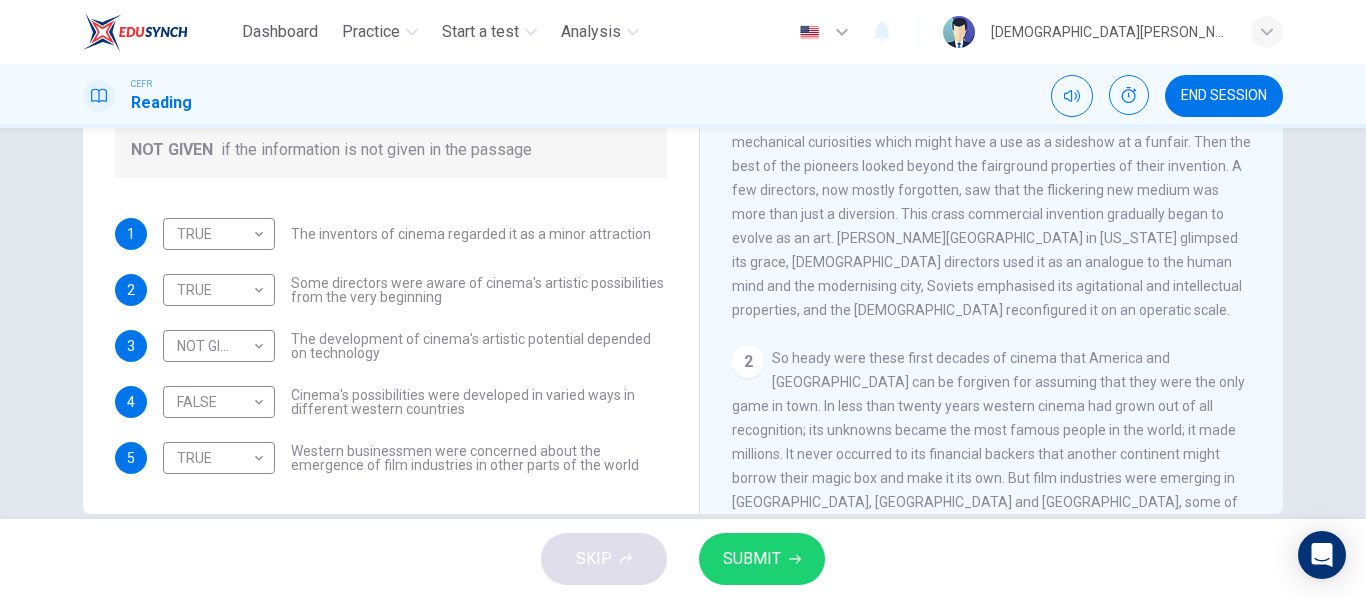 scroll, scrollTop: 319, scrollLeft: 0, axis: vertical 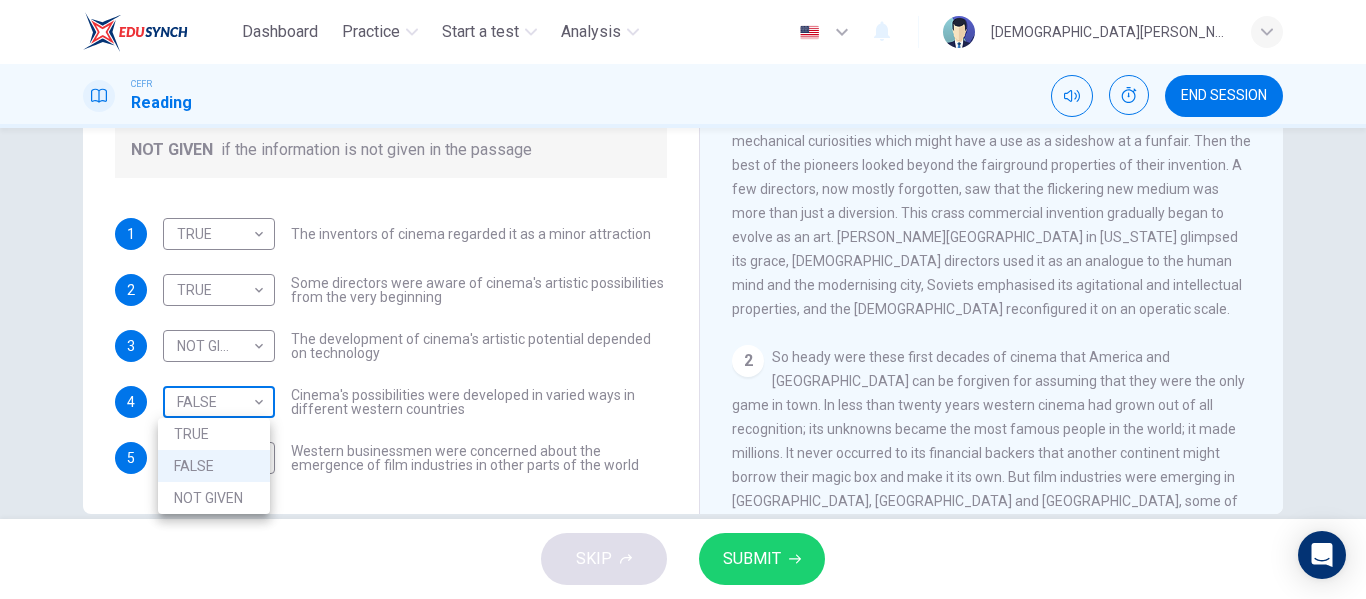 click on "Dashboard Practice Start a test Analysis English en ​ [DEMOGRAPHIC_DATA][PERSON_NAME] CEFR Reading END SESSION Questions 1 - 5 Do the following statements agree with the information given in the Reading Passage?
In the boxes below write TRUE if the statement is true FALSE if the statement is false NOT GIVEN if the information is not given in the passage 1 TRUE TRUE ​ The inventors of cinema regarded it as a minor attraction 2 TRUE TRUE ​ Some directors were aware of cinema's artistic possibilities from the very beginning 3 NOT GIVEN NOT GIVEN ​ The development of cinema's artistic potential depended on technology 4 FALSE FALSE ​ Cinema's possibilities were developed in varied ways in different western countries 5 TRUE TRUE ​ Western businessmen were concerned about the emergence of film industries in other parts of the world The History of Film CLICK TO ZOOM Click to Zoom 1 2 3 4 5 6 7 8 SKIP SUBMIT EduSynch - Online Language Proficiency Testing
Dashboard Practice Start a test Analysis 2025" at bounding box center [683, 299] 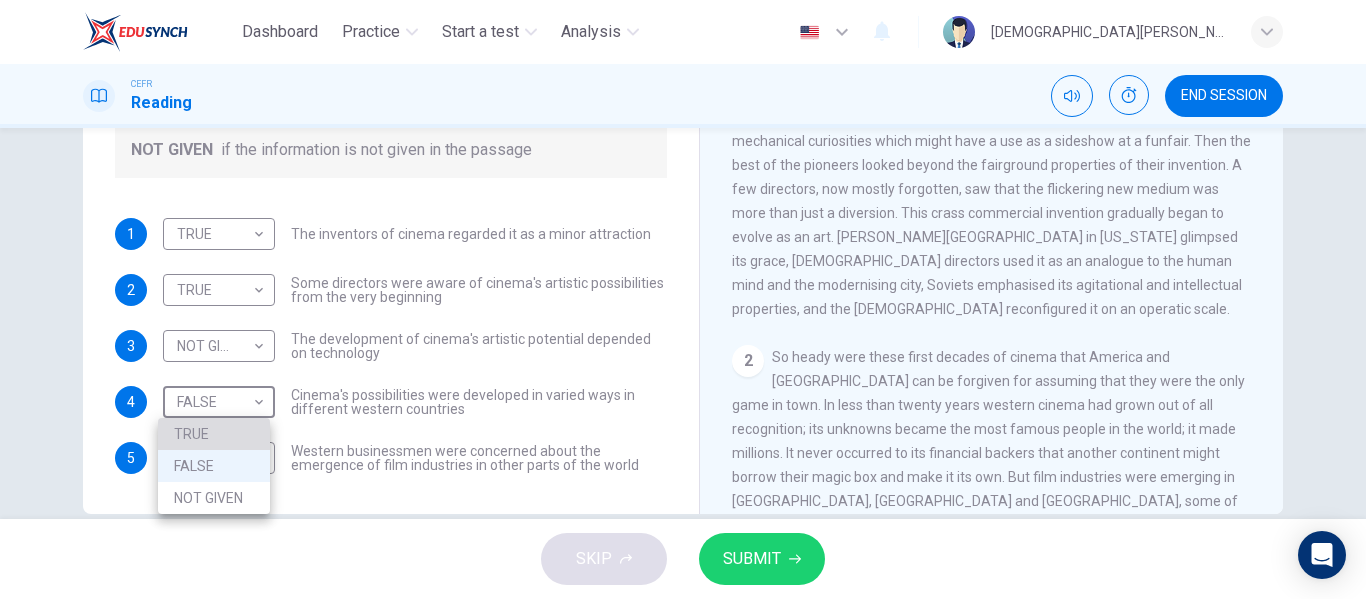 click on "TRUE" at bounding box center (214, 434) 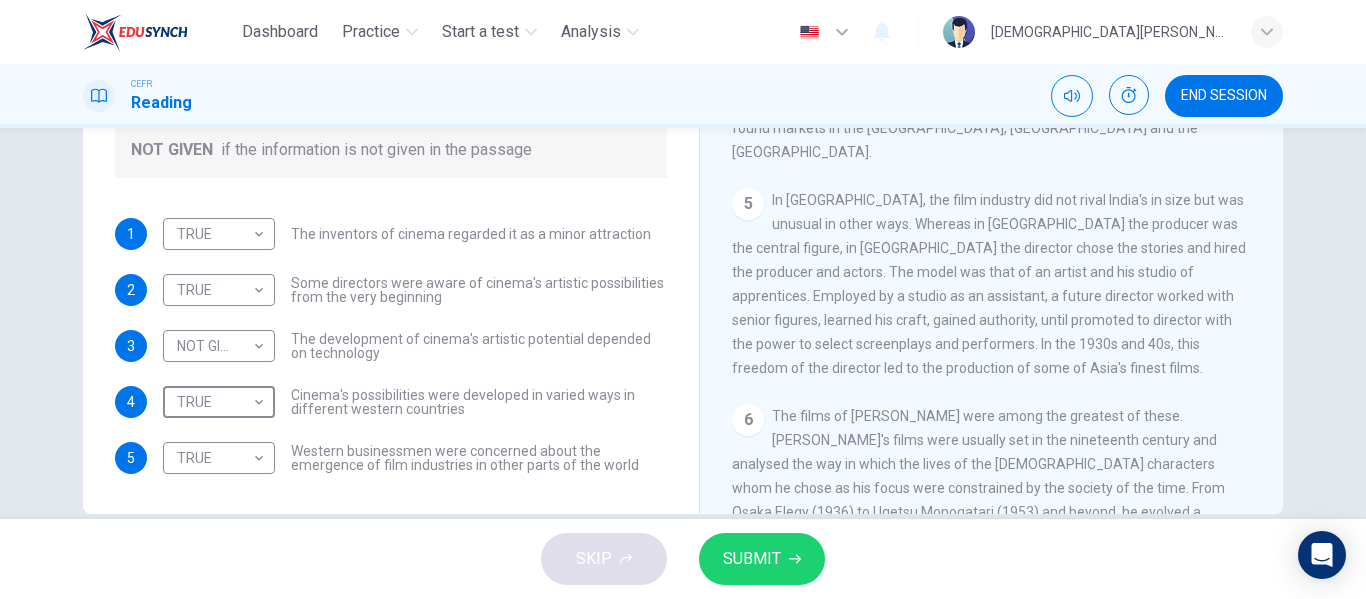 scroll, scrollTop: 1171, scrollLeft: 0, axis: vertical 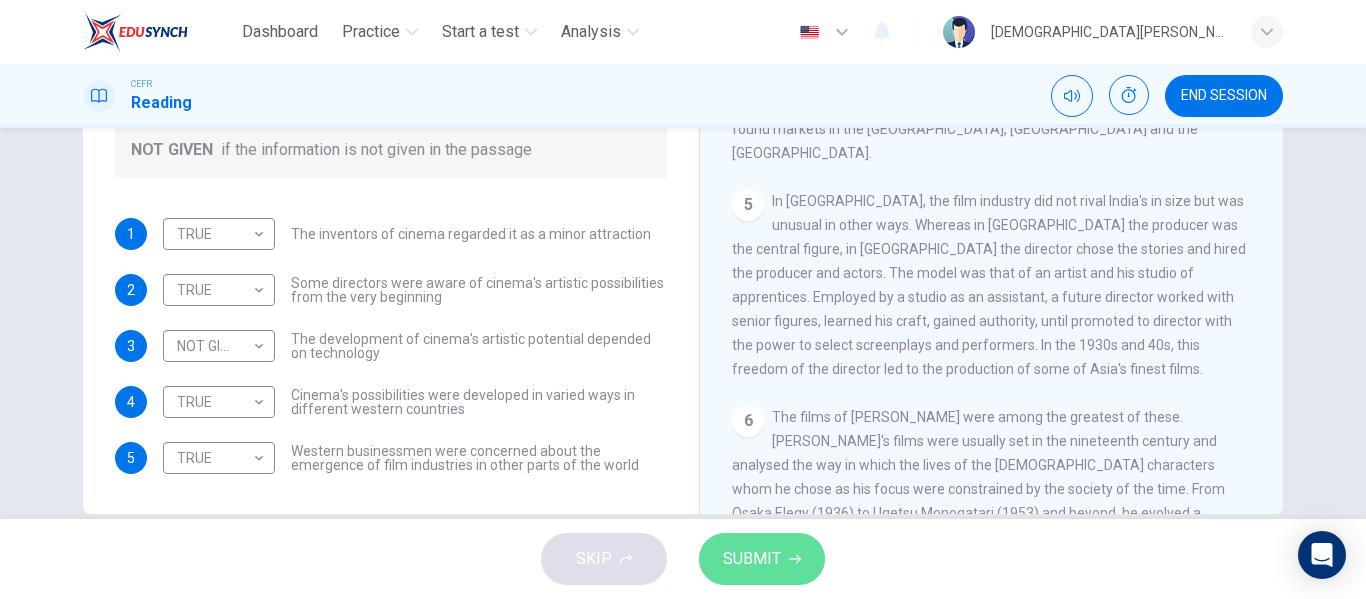 click on "SUBMIT" at bounding box center [752, 559] 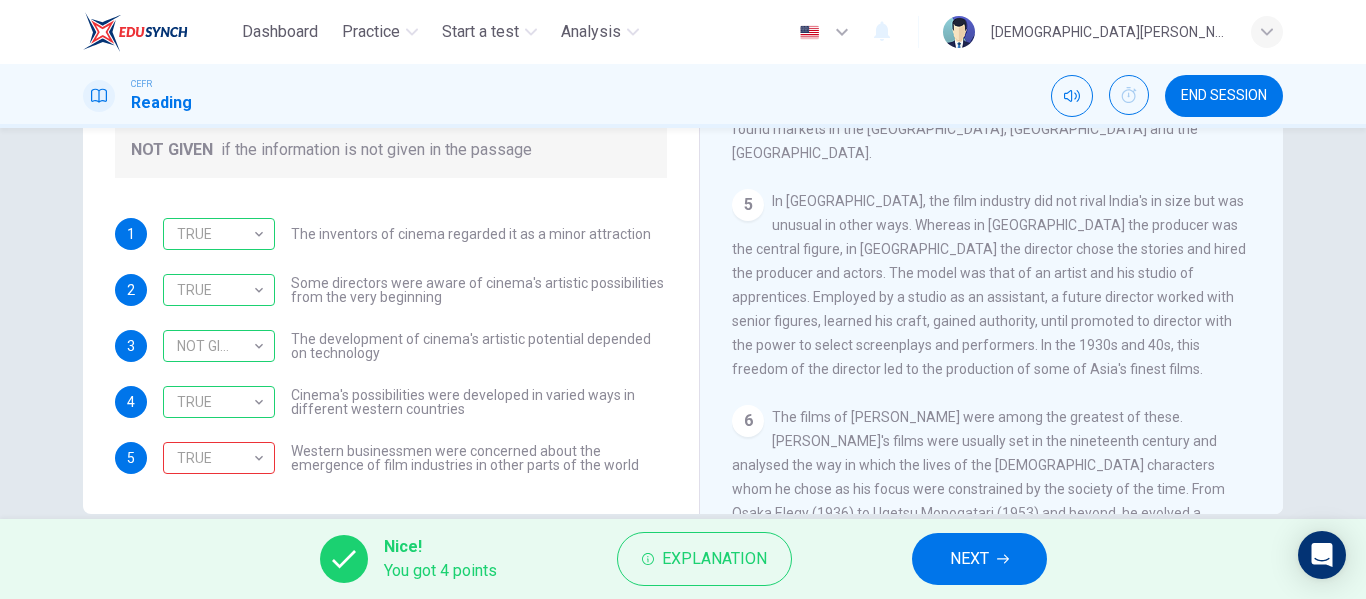 scroll, scrollTop: 384, scrollLeft: 0, axis: vertical 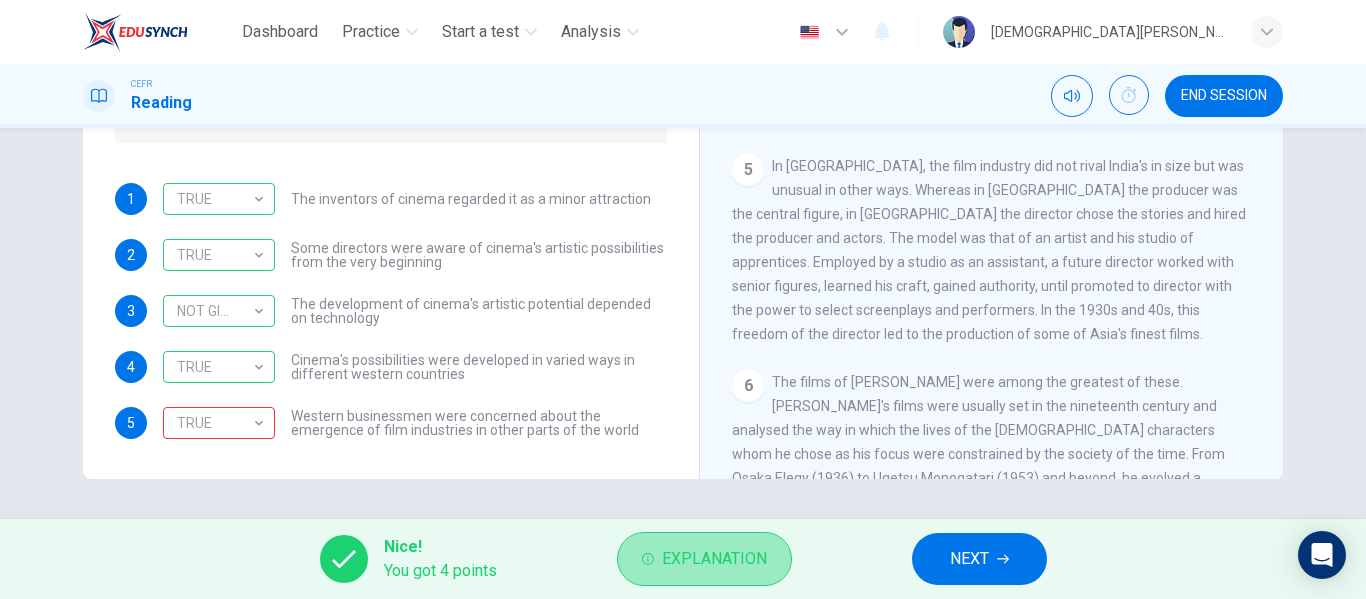 click on "Explanation" at bounding box center [714, 559] 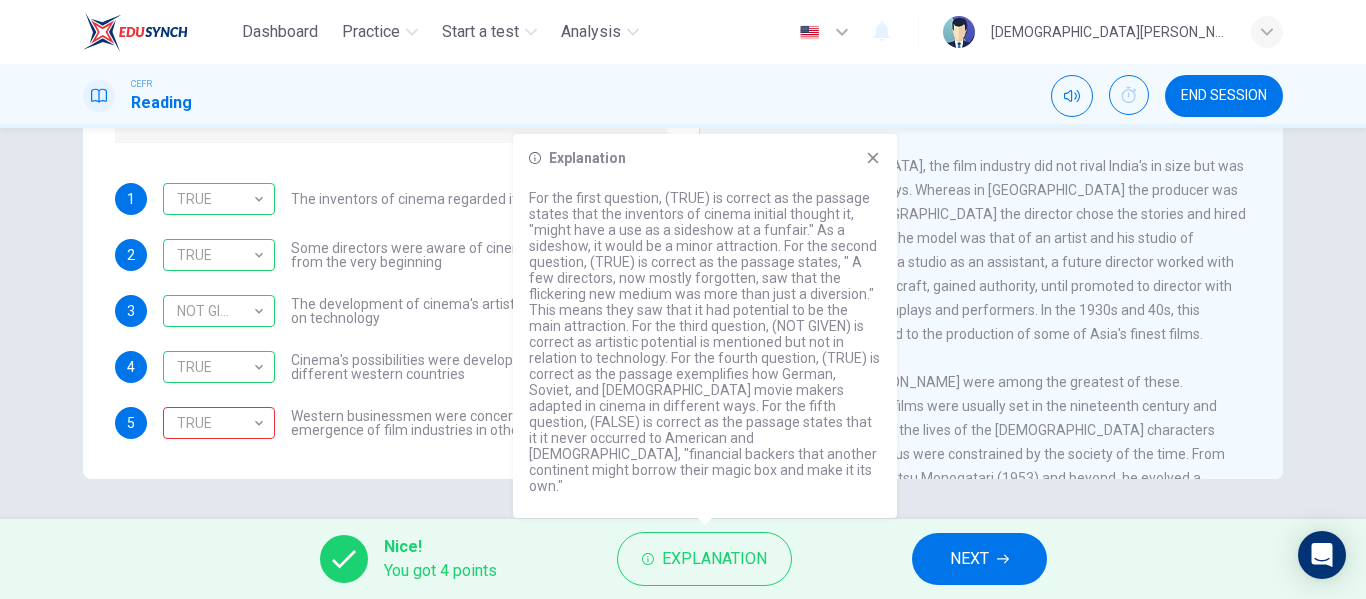 click on "Explanation" at bounding box center [705, 158] 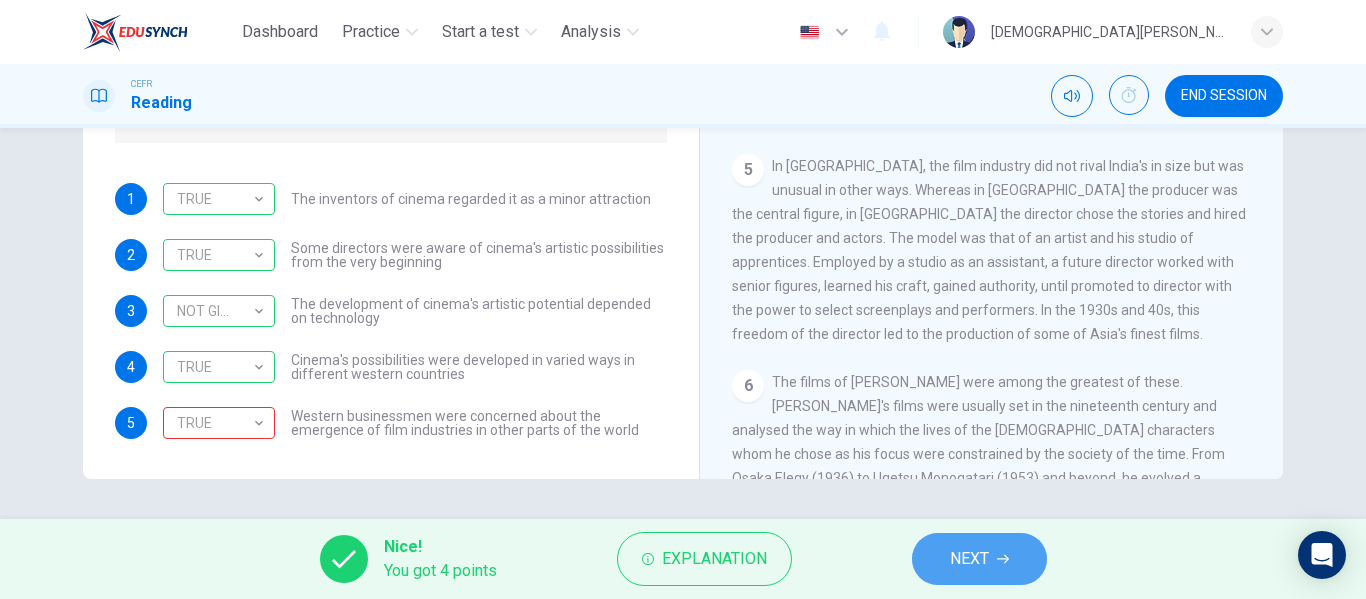 click on "NEXT" at bounding box center [969, 559] 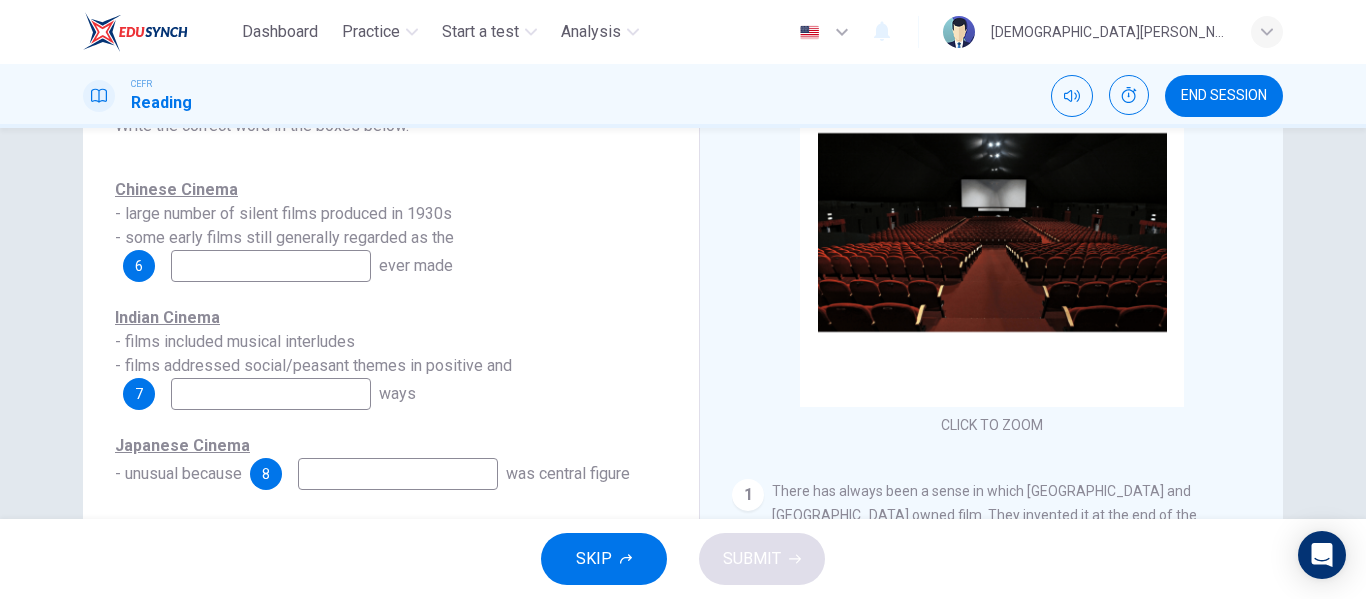scroll, scrollTop: 202, scrollLeft: 0, axis: vertical 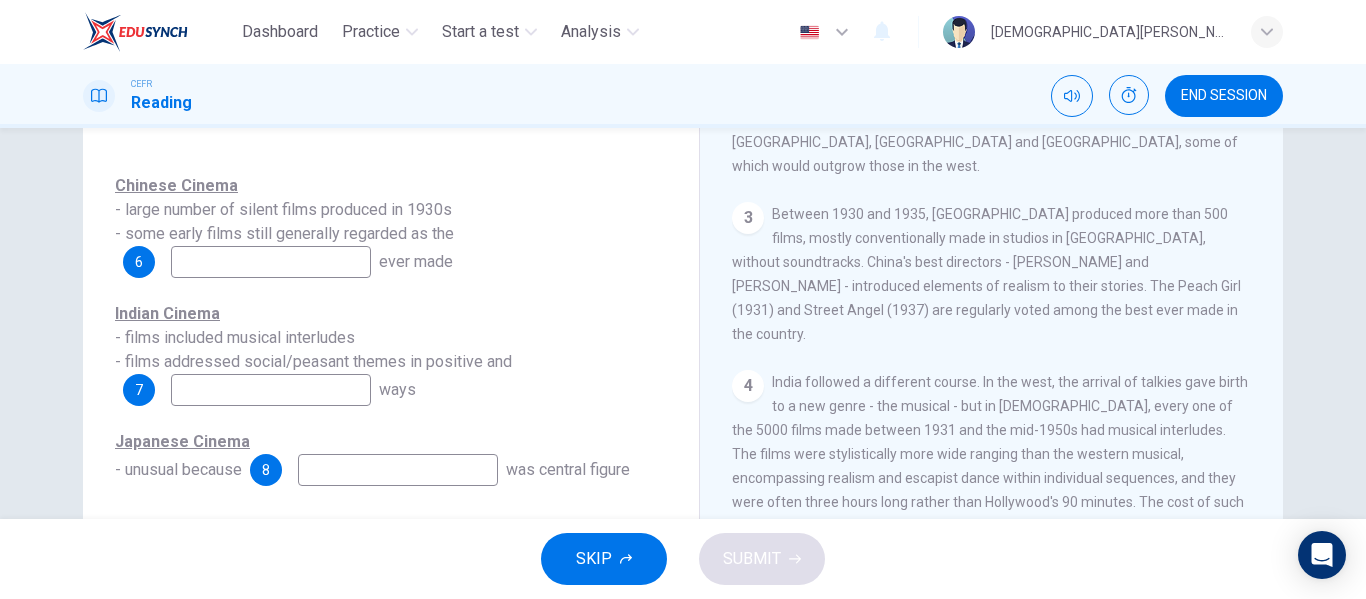 click at bounding box center [271, 262] 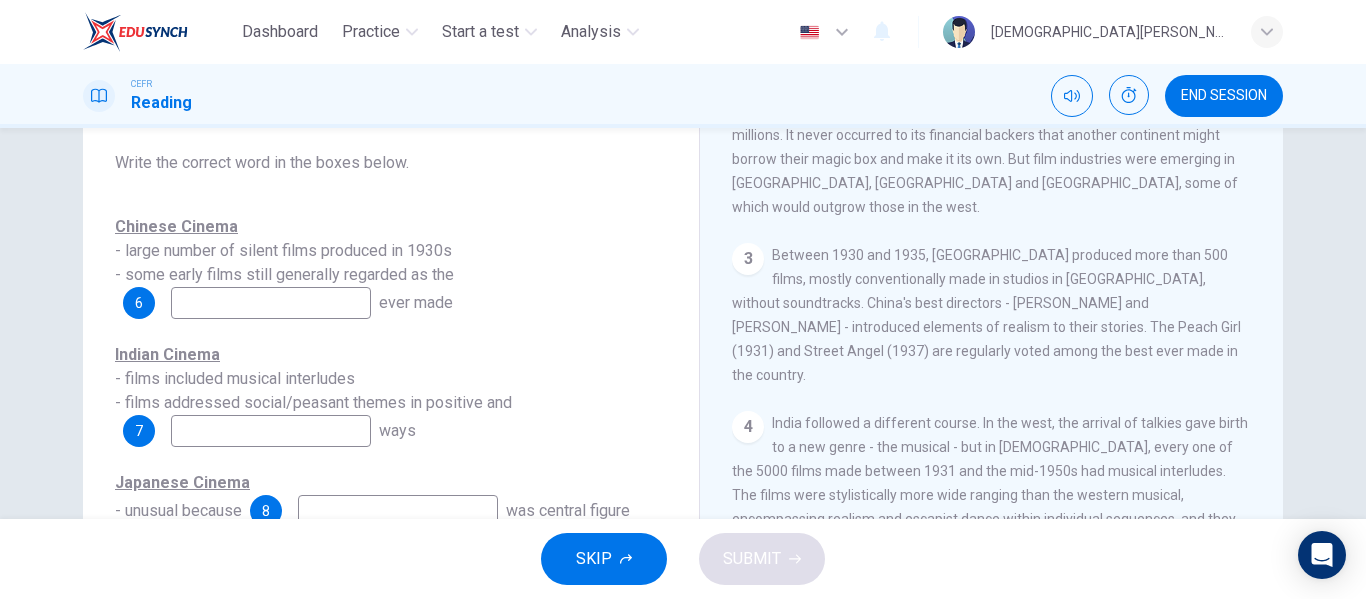 scroll, scrollTop: 162, scrollLeft: 0, axis: vertical 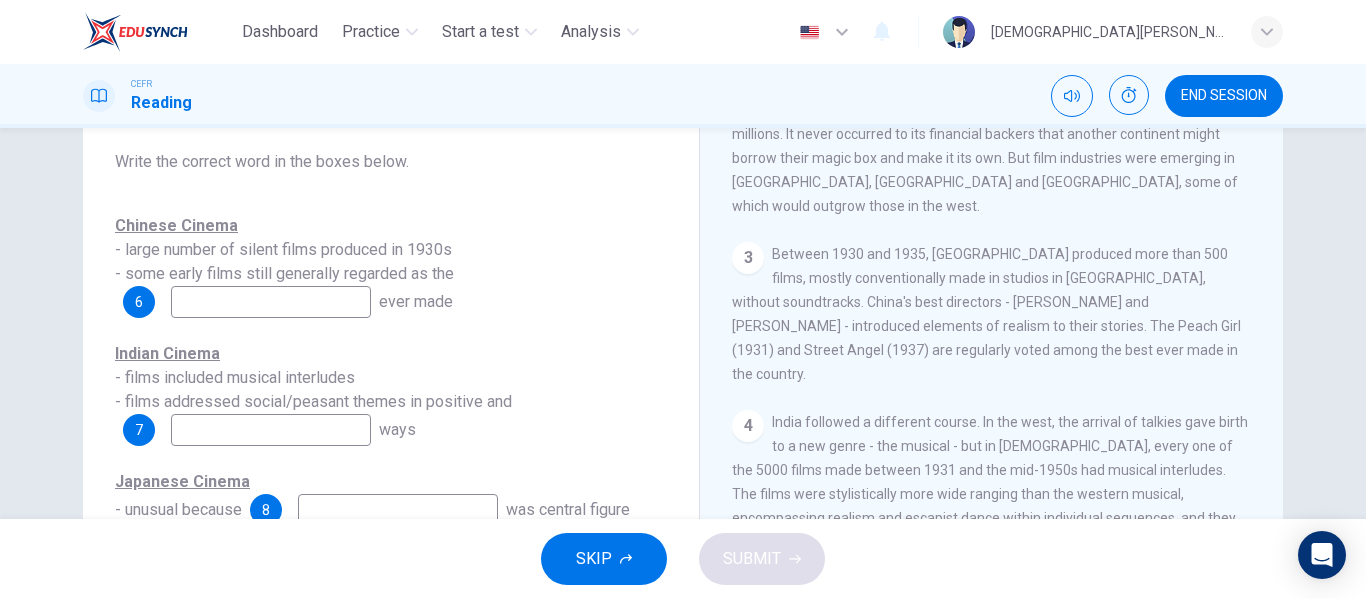 drag, startPoint x: 396, startPoint y: 305, endPoint x: 707, endPoint y: 332, distance: 312.16983 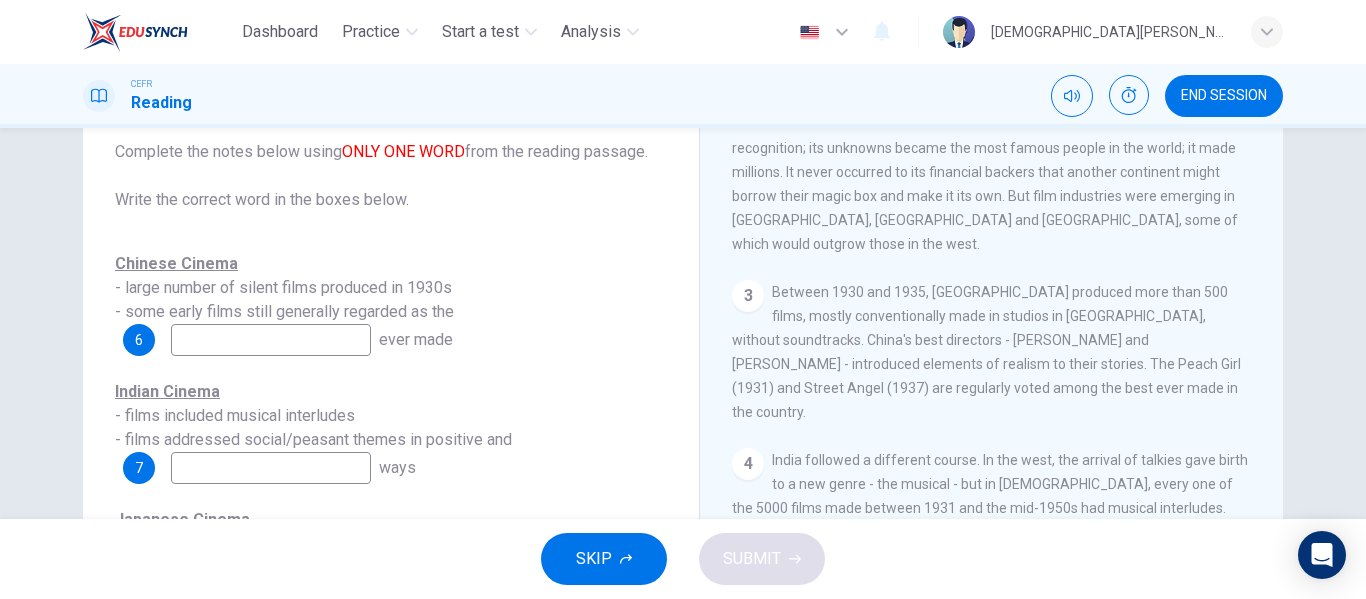 scroll, scrollTop: 169, scrollLeft: 0, axis: vertical 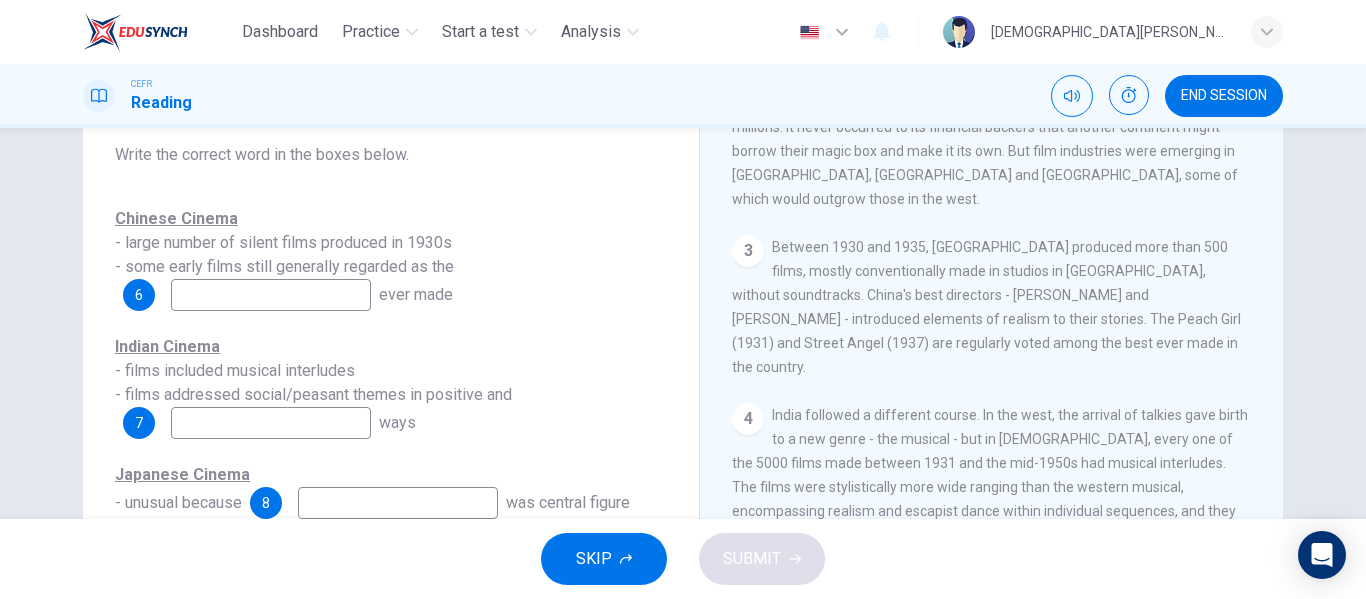 click at bounding box center [271, 295] 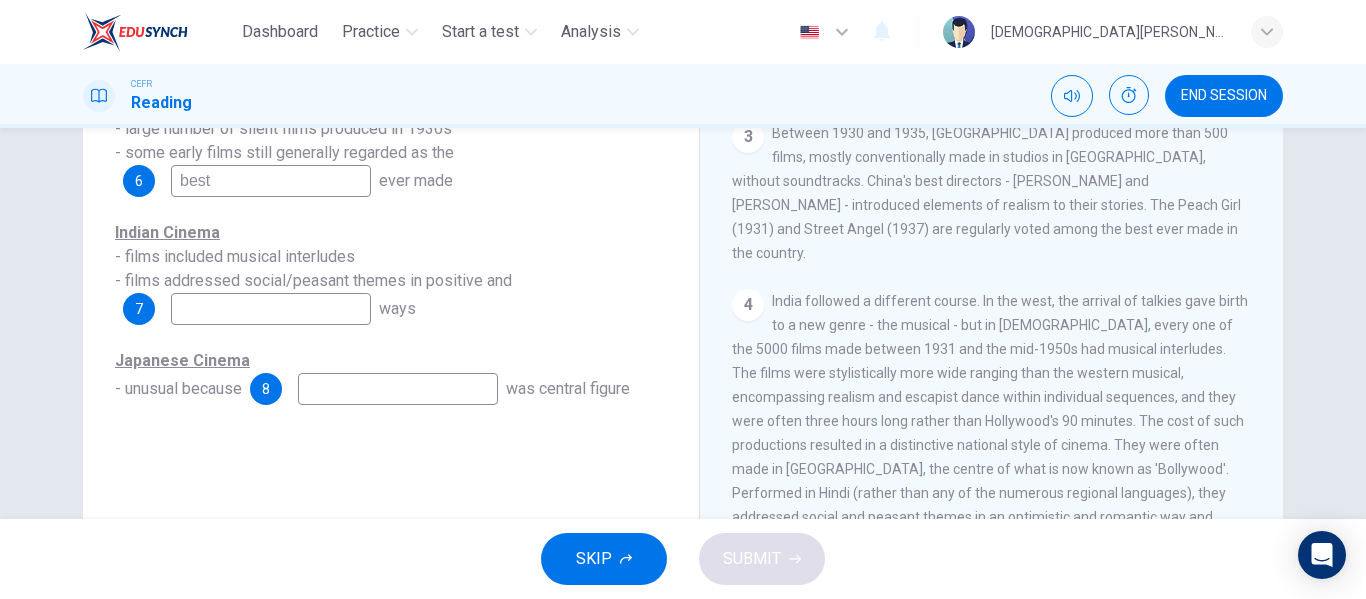 scroll, scrollTop: 284, scrollLeft: 0, axis: vertical 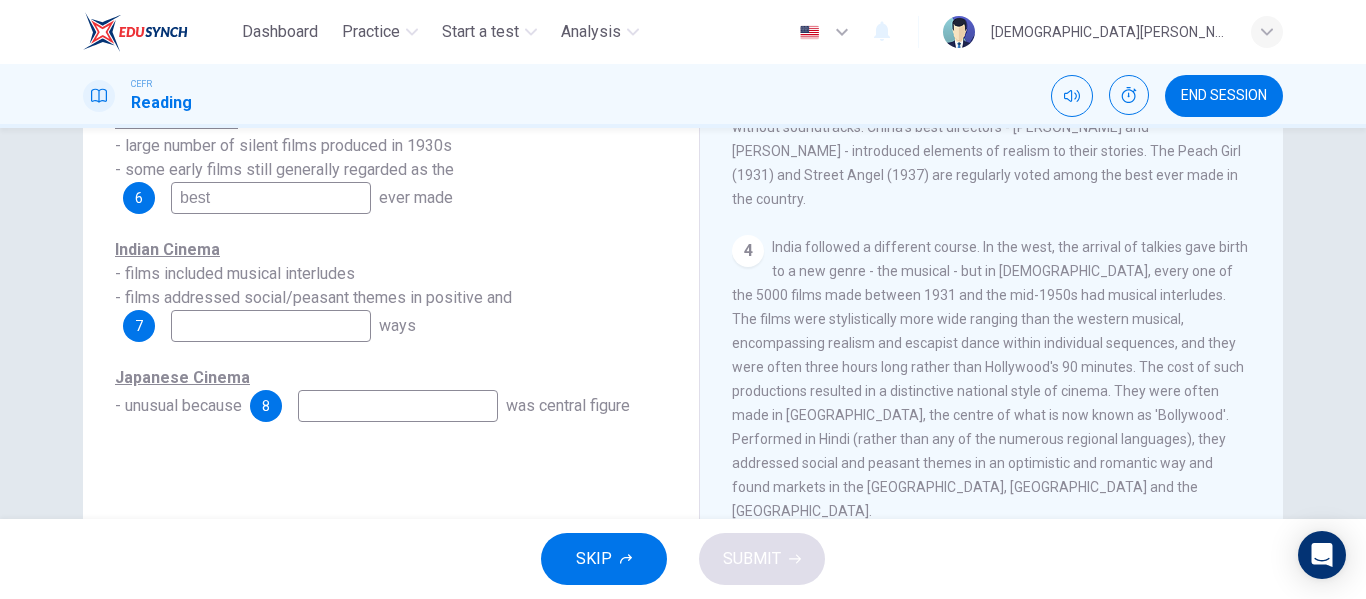type on "best" 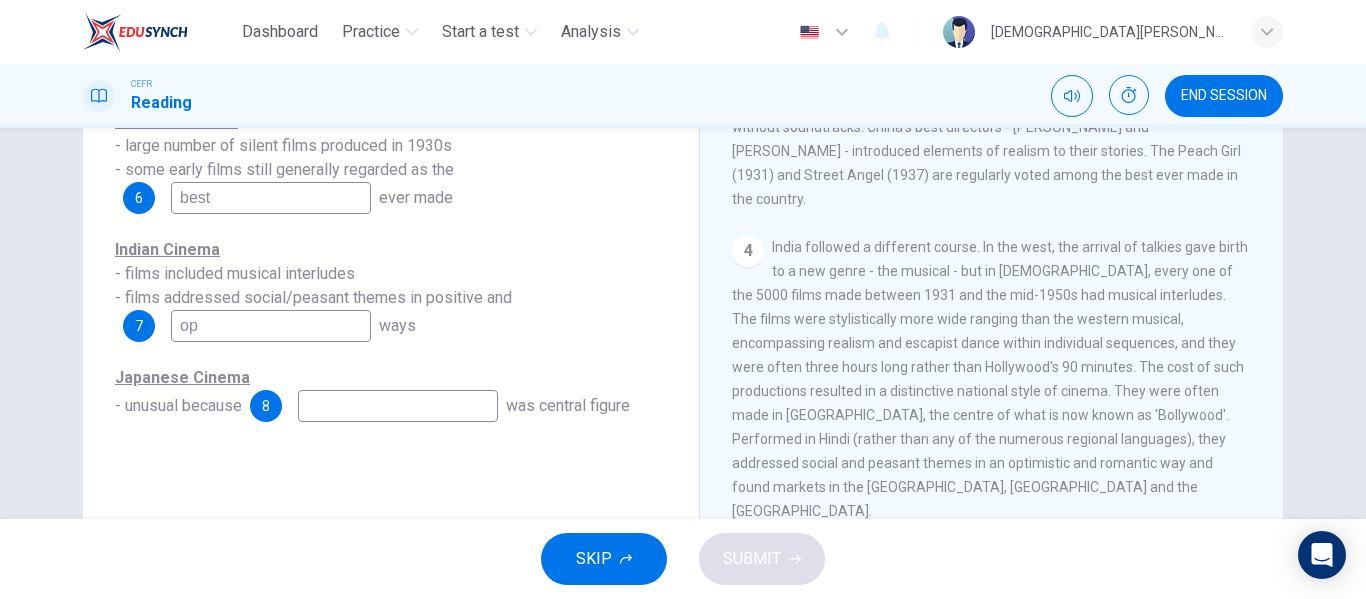 type on "o" 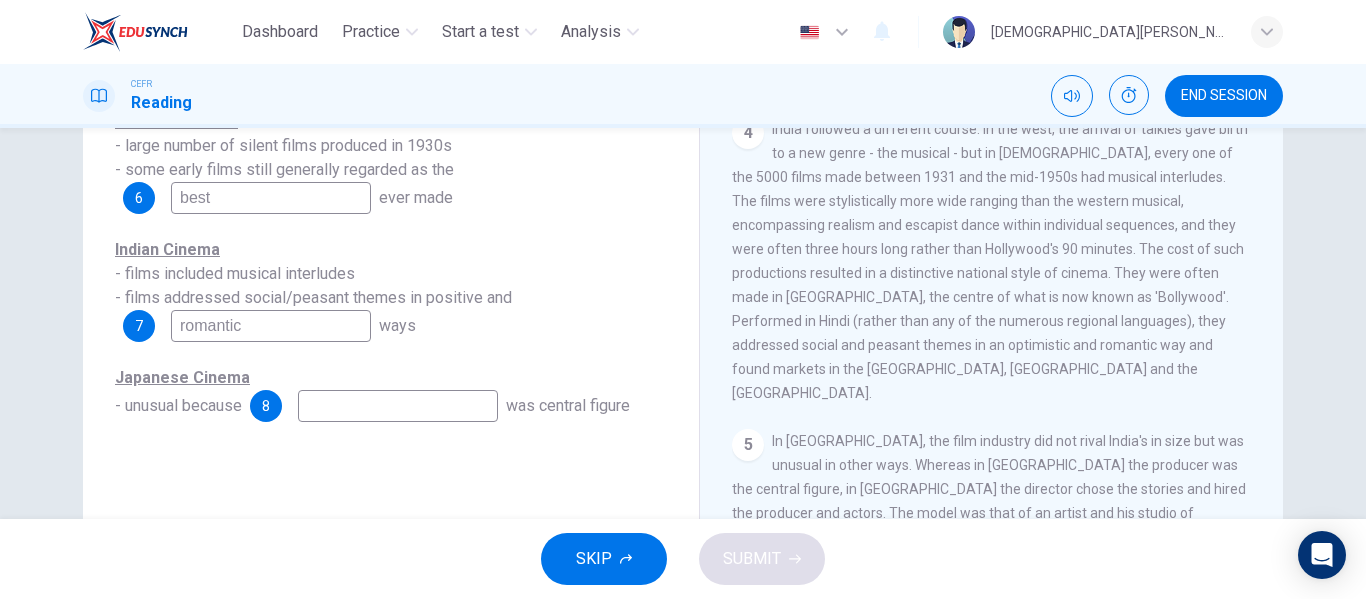 scroll, scrollTop: 1015, scrollLeft: 0, axis: vertical 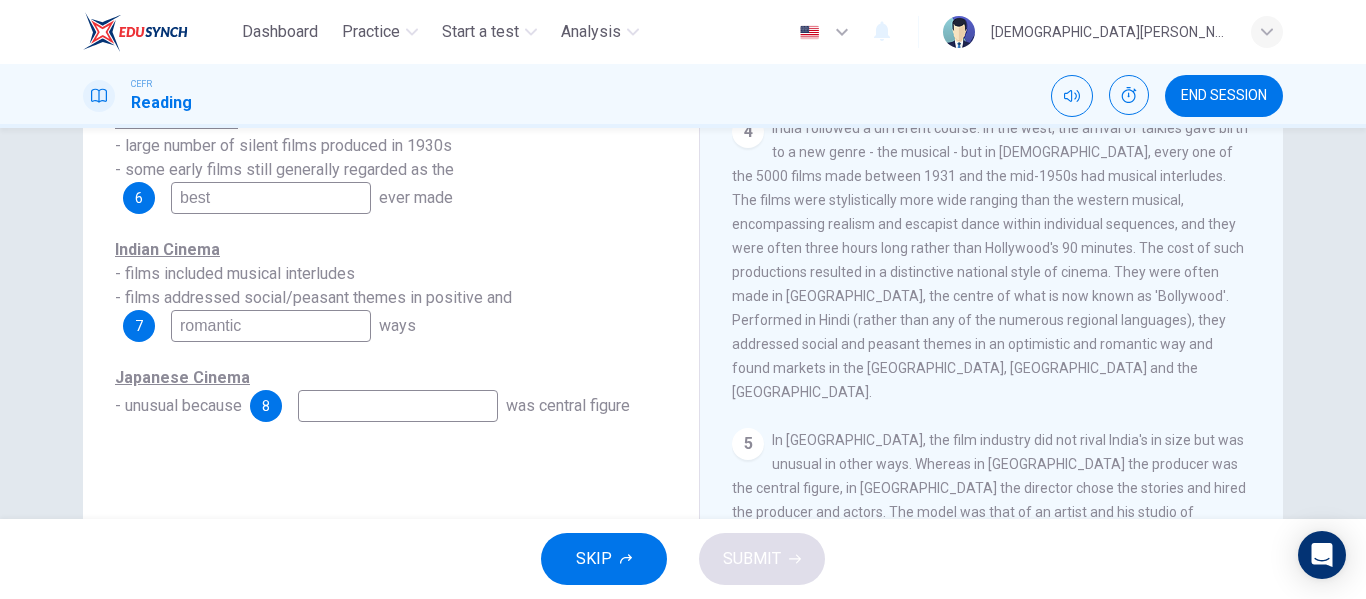 type on "romantic" 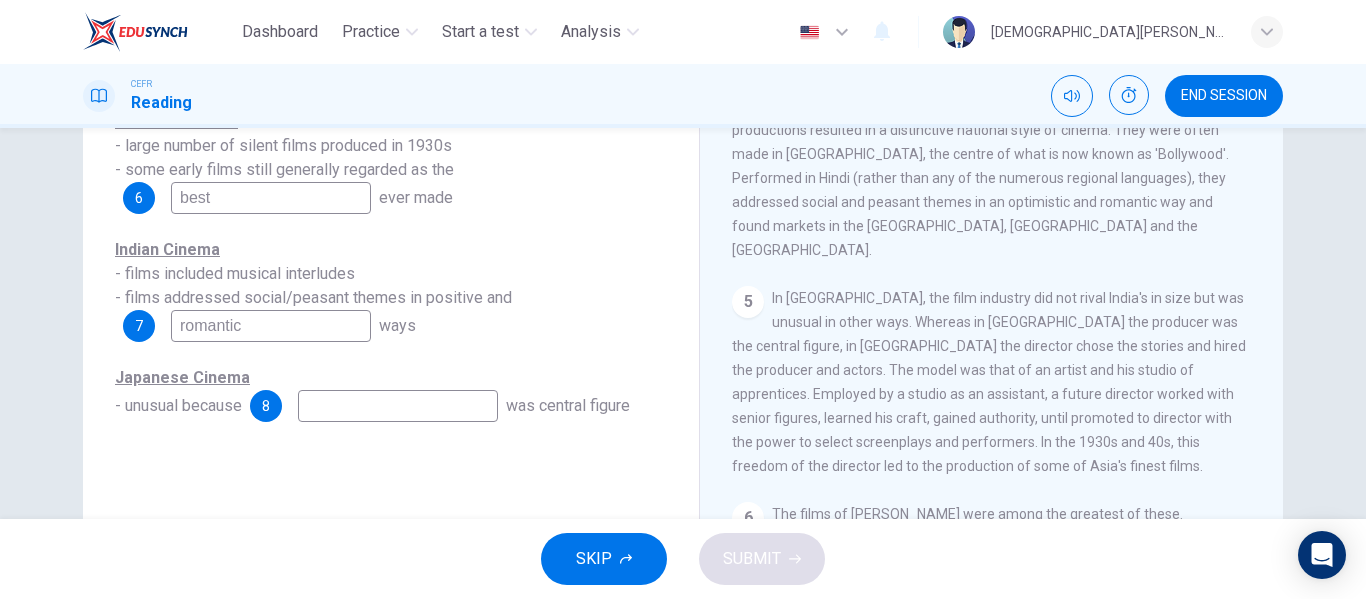 scroll, scrollTop: 1160, scrollLeft: 0, axis: vertical 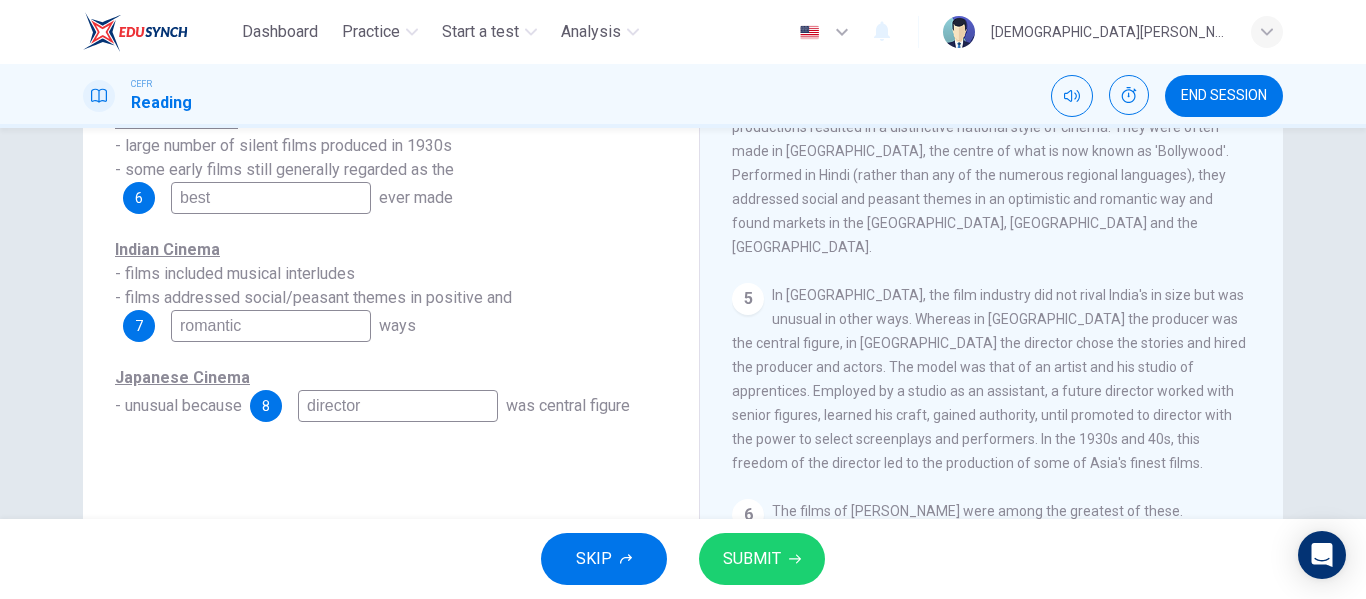 type on "director" 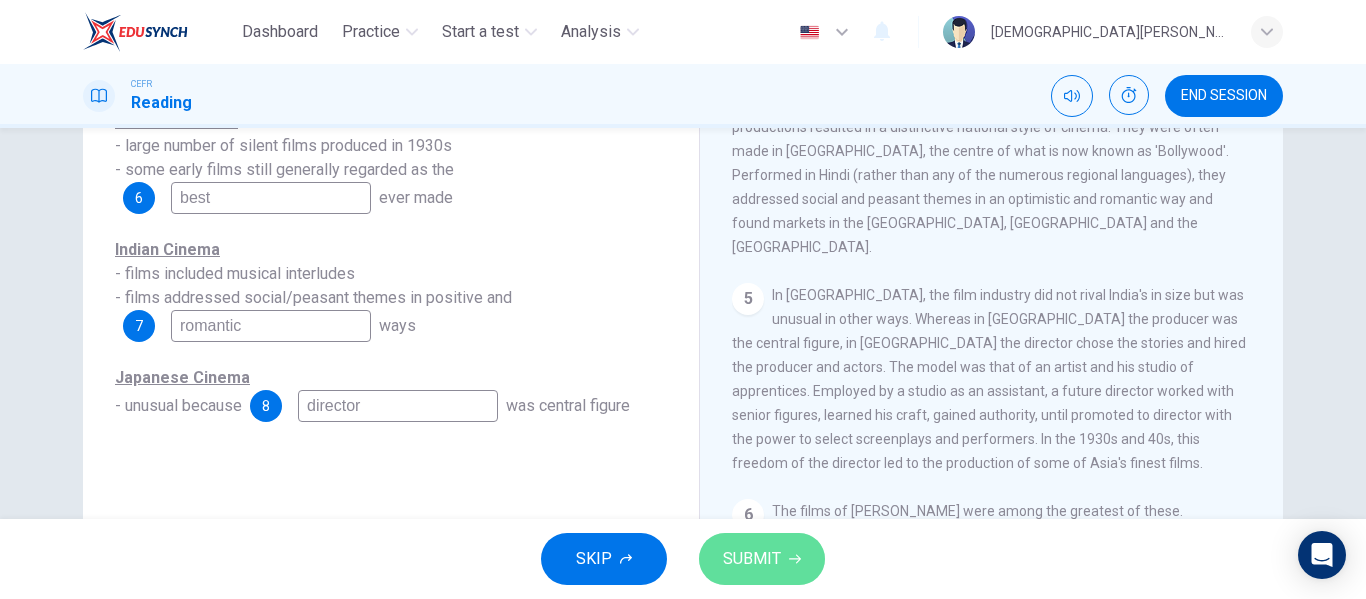 click on "SUBMIT" at bounding box center [752, 559] 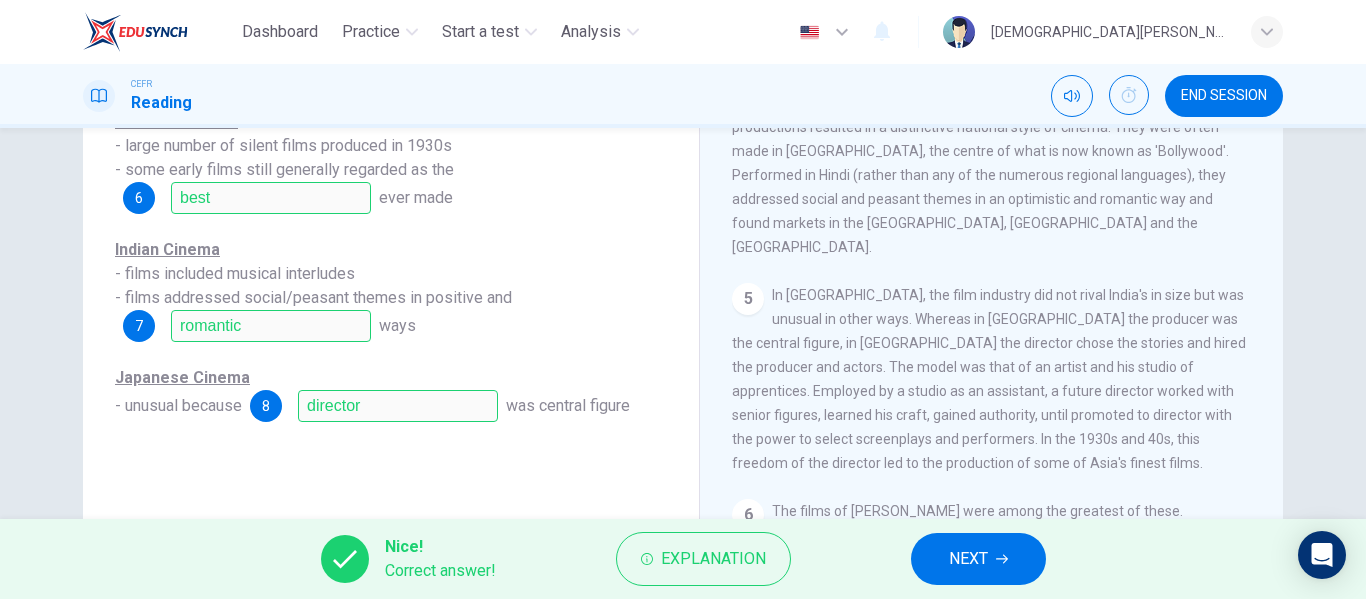 click on "NEXT" at bounding box center (978, 559) 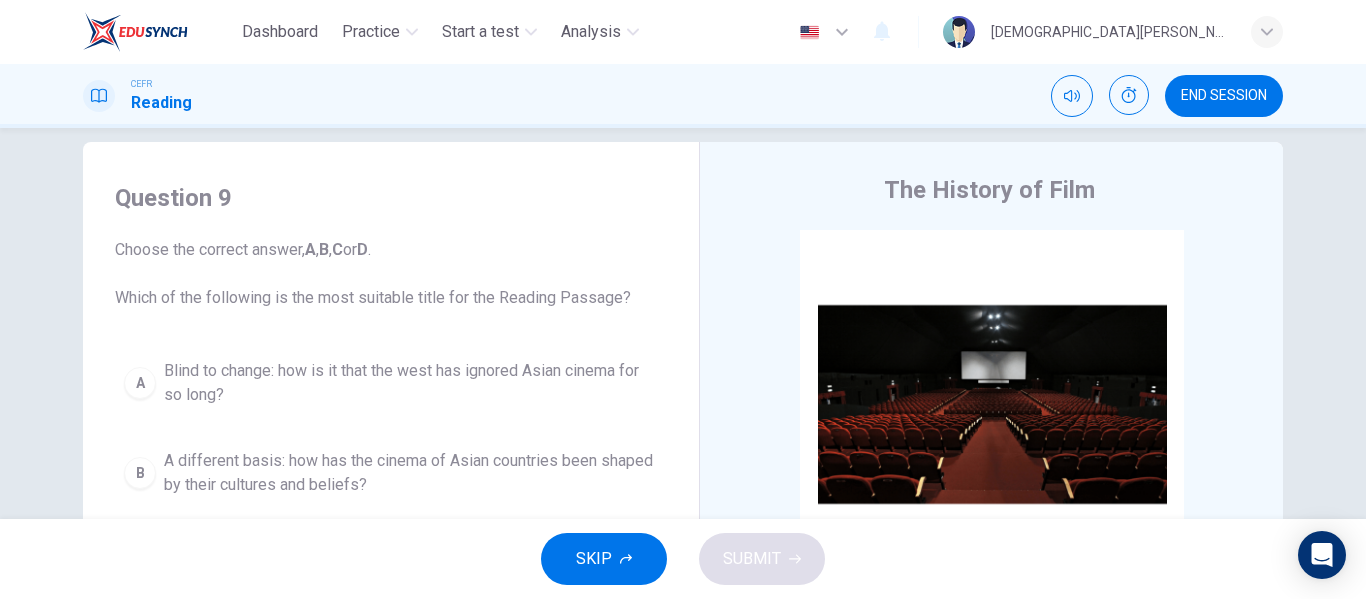 scroll, scrollTop: 25, scrollLeft: 0, axis: vertical 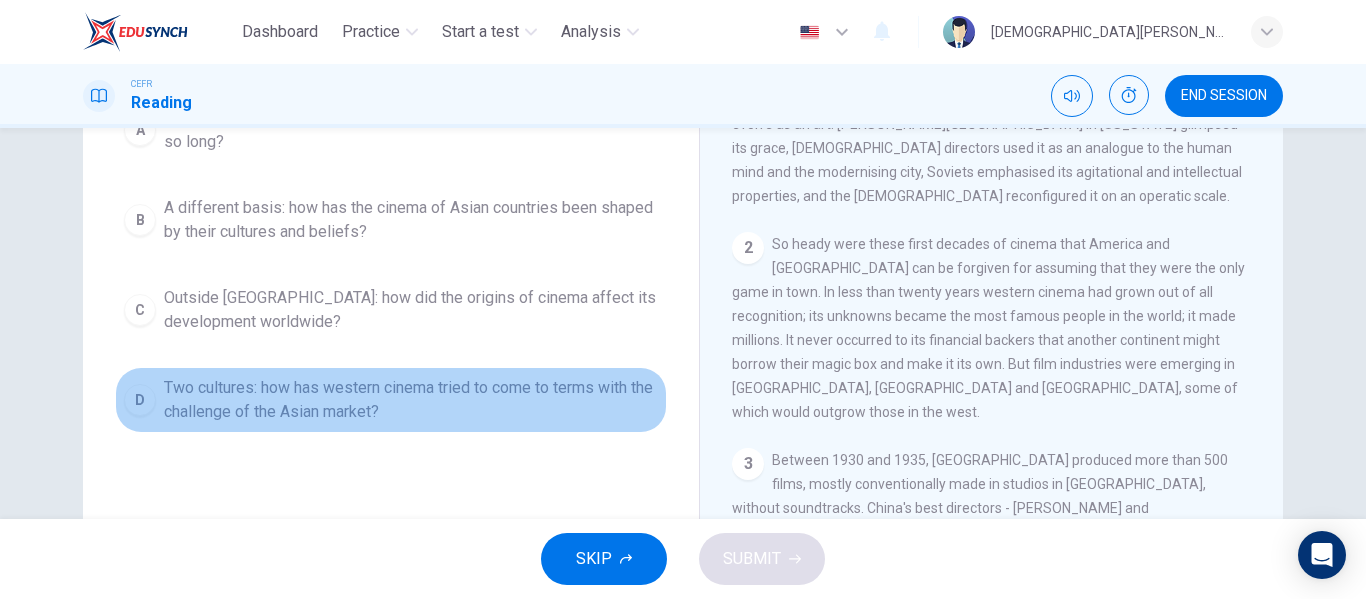 click on "Two cultures: how has western cinema tried to come to terms with the challenge of the Asian market?" at bounding box center (411, 400) 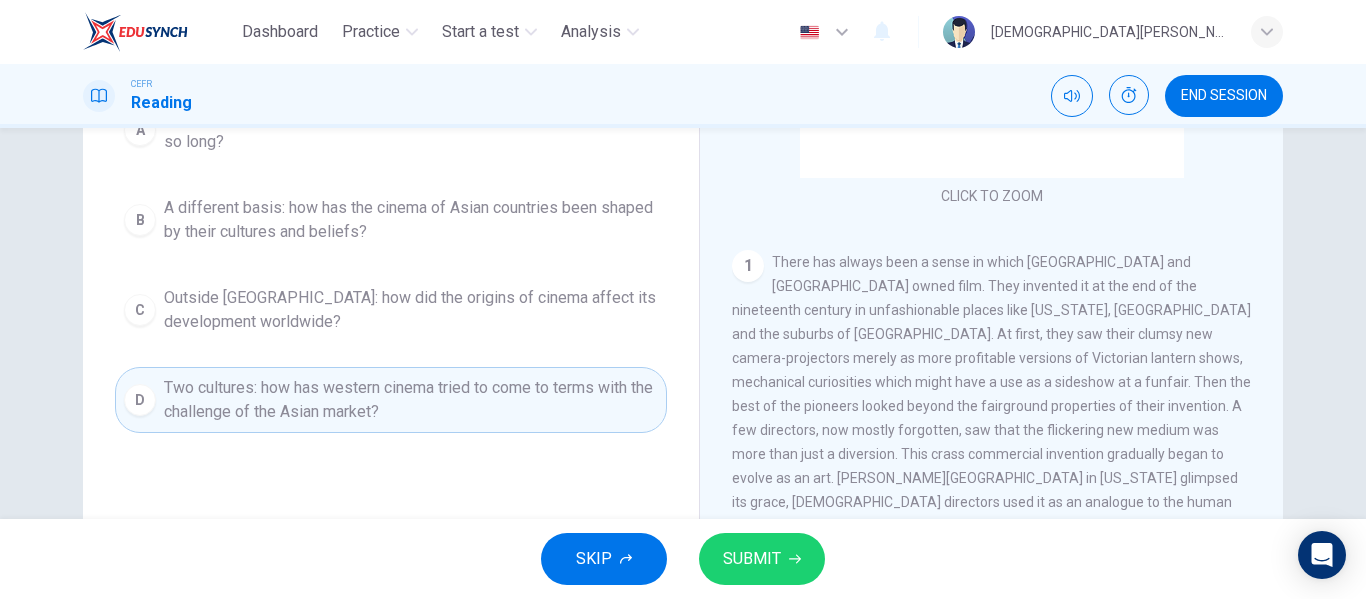 scroll, scrollTop: 147, scrollLeft: 0, axis: vertical 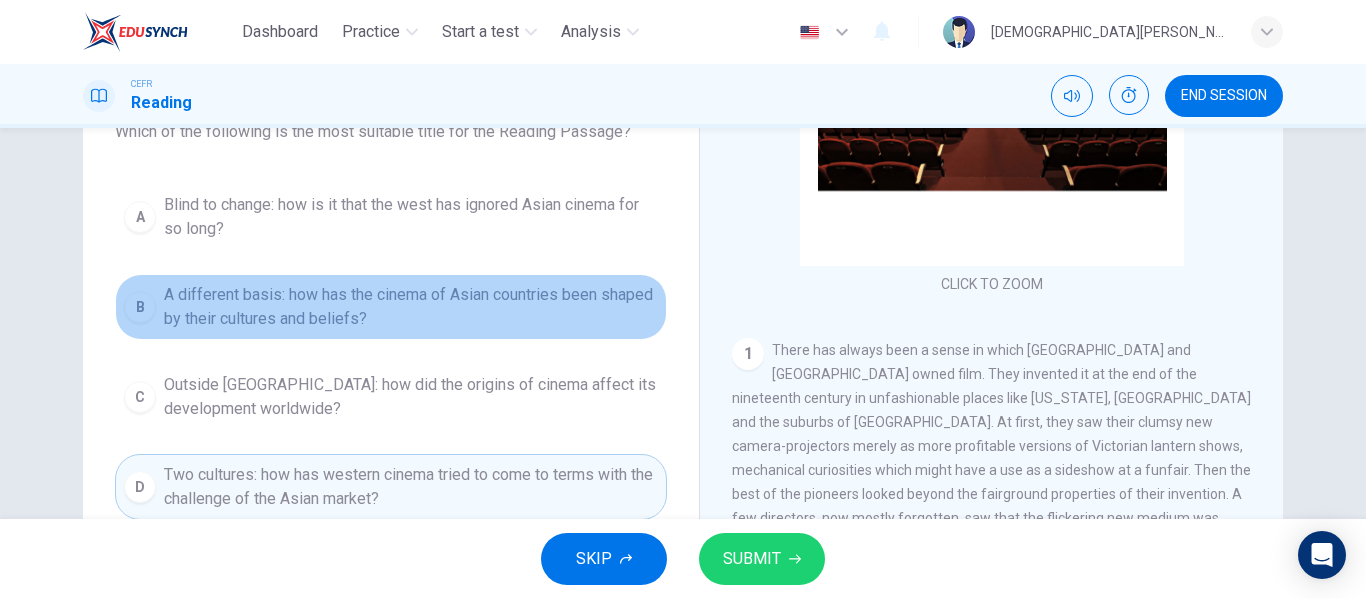 click on "A different basis: how has the cinema of Asian countries been shaped by their cultures and beliefs?" at bounding box center (411, 307) 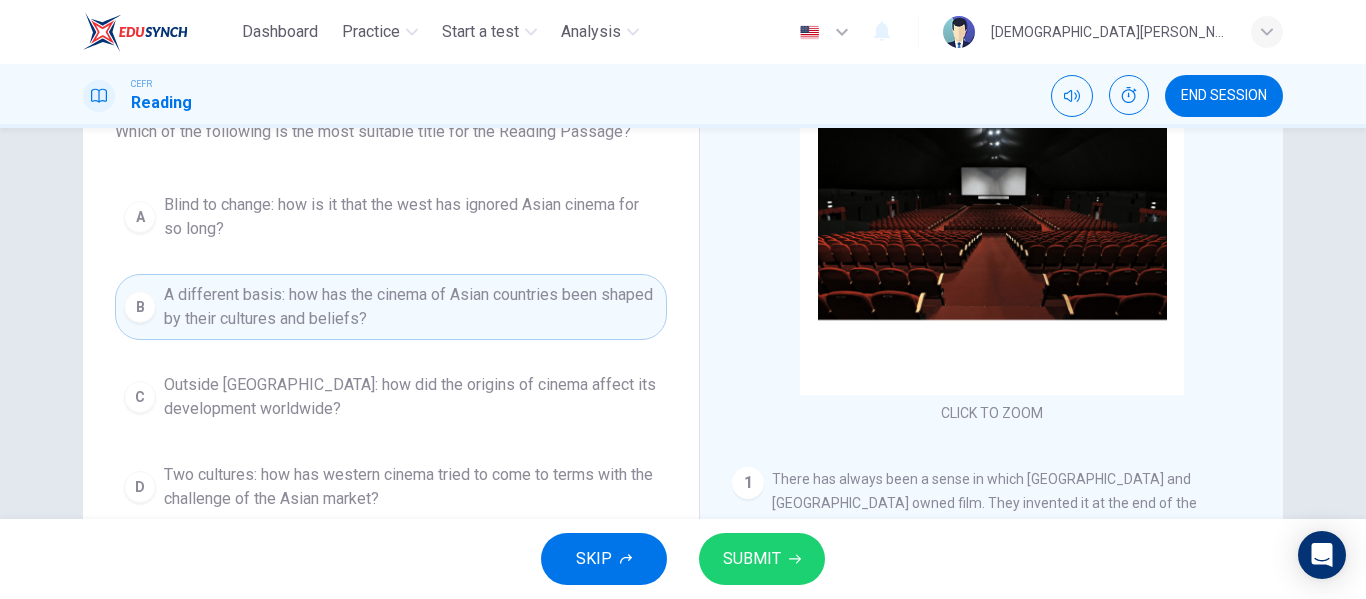 scroll, scrollTop: 0, scrollLeft: 0, axis: both 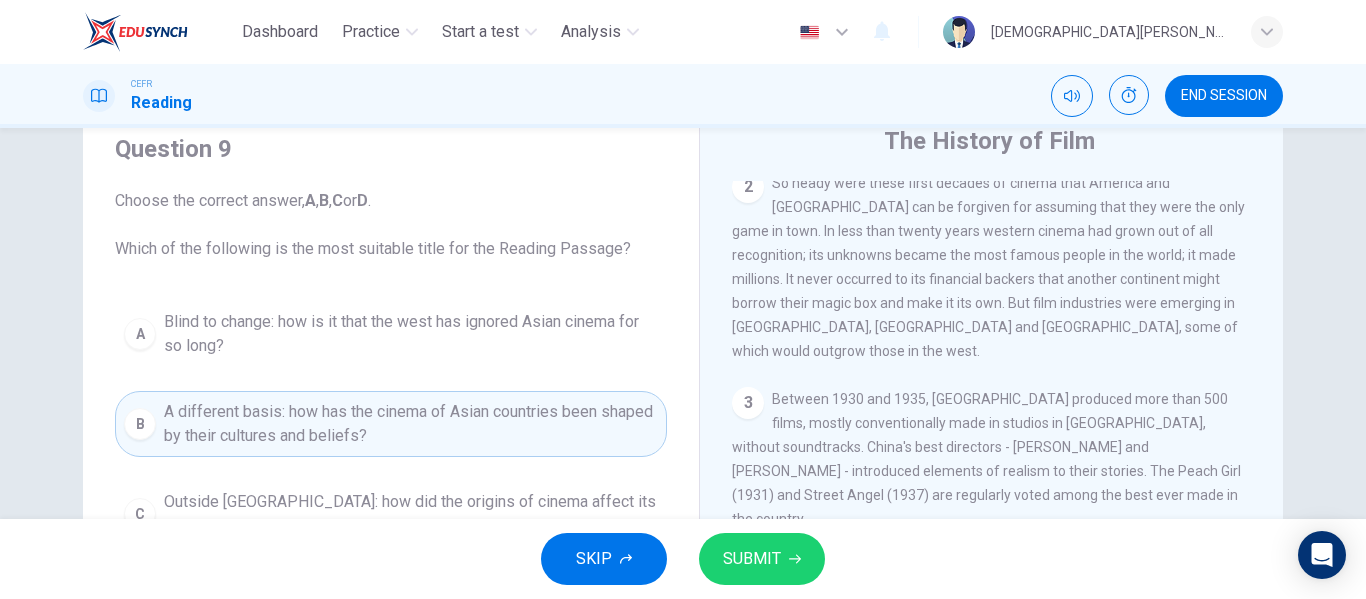 click on "Question 9 Choose the correct answer,  A ,  B ,  C  or  D .
Which of the following is the most suitable title for the Reading Passage? A Blind to change: how is it that the west has ignored Asian cinema for so long? B A different basis: how has the cinema of Asian countries been shaped by their cultures and beliefs? C Outside [GEOGRAPHIC_DATA]: how did the origins of cinema affect its development worldwide? D Two cultures: how has western cinema tried to come to terms with the challenge of the Asian market?" at bounding box center (391, 385) 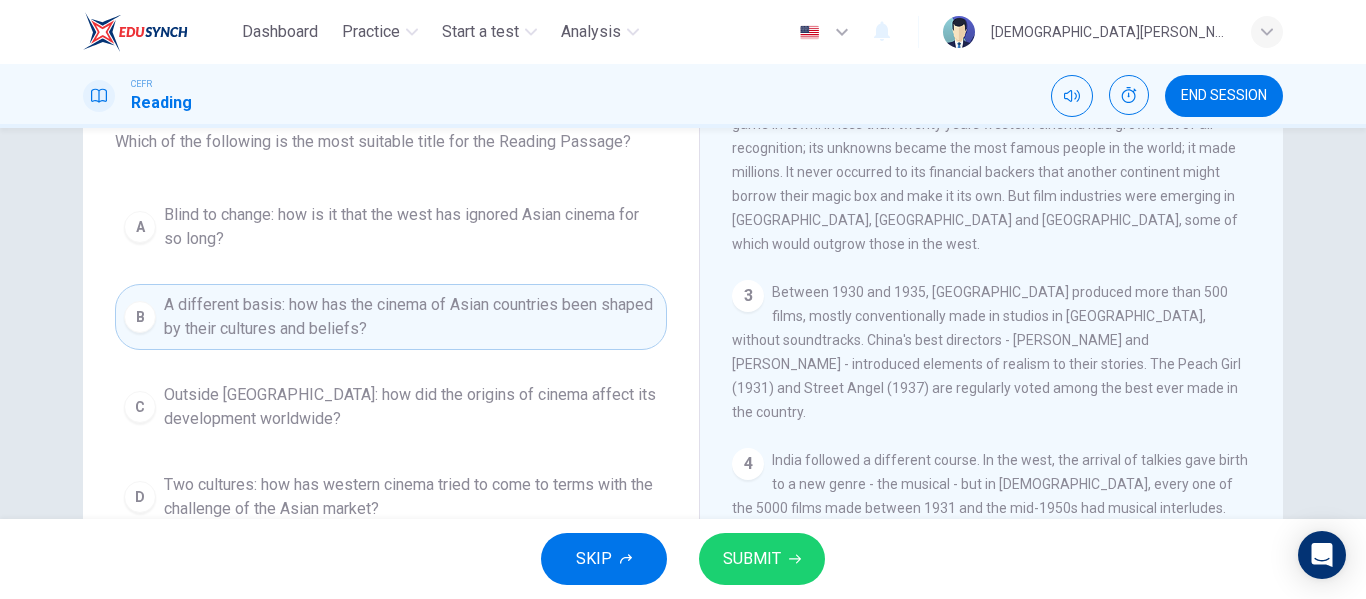 scroll, scrollTop: 183, scrollLeft: 0, axis: vertical 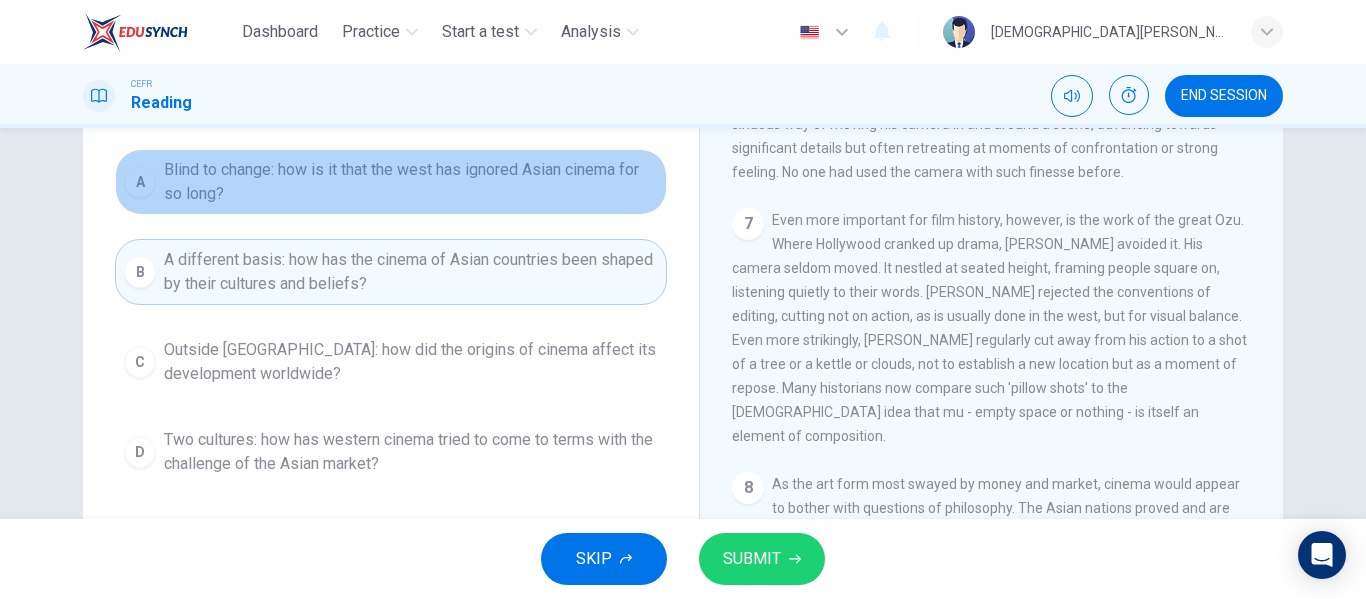 click on "Blind to change: how is it that the west has ignored Asian cinema for so long?" at bounding box center (411, 182) 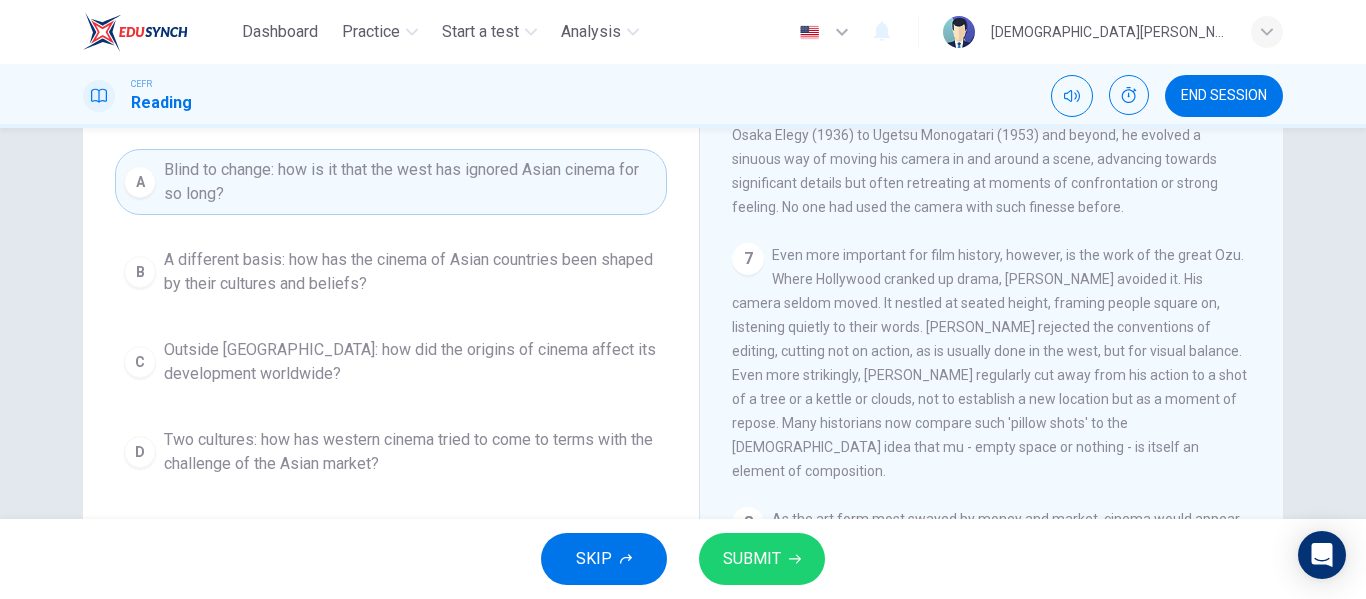 scroll, scrollTop: 1706, scrollLeft: 0, axis: vertical 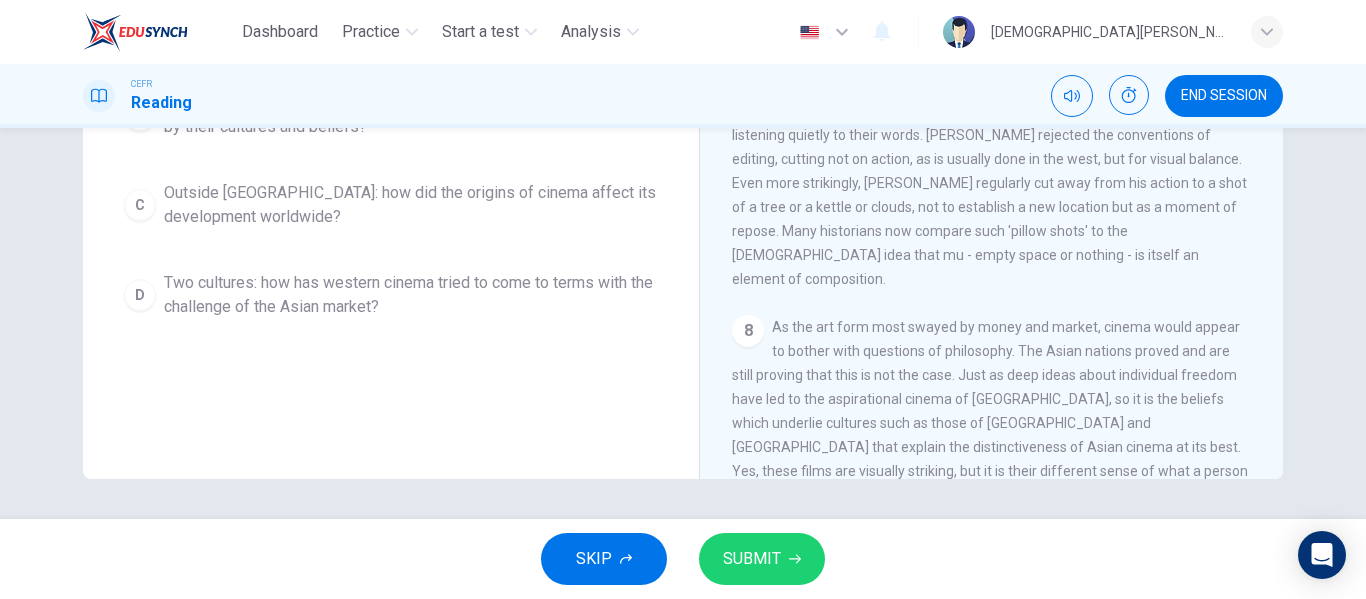 drag, startPoint x: 780, startPoint y: 323, endPoint x: 823, endPoint y: 326, distance: 43.104523 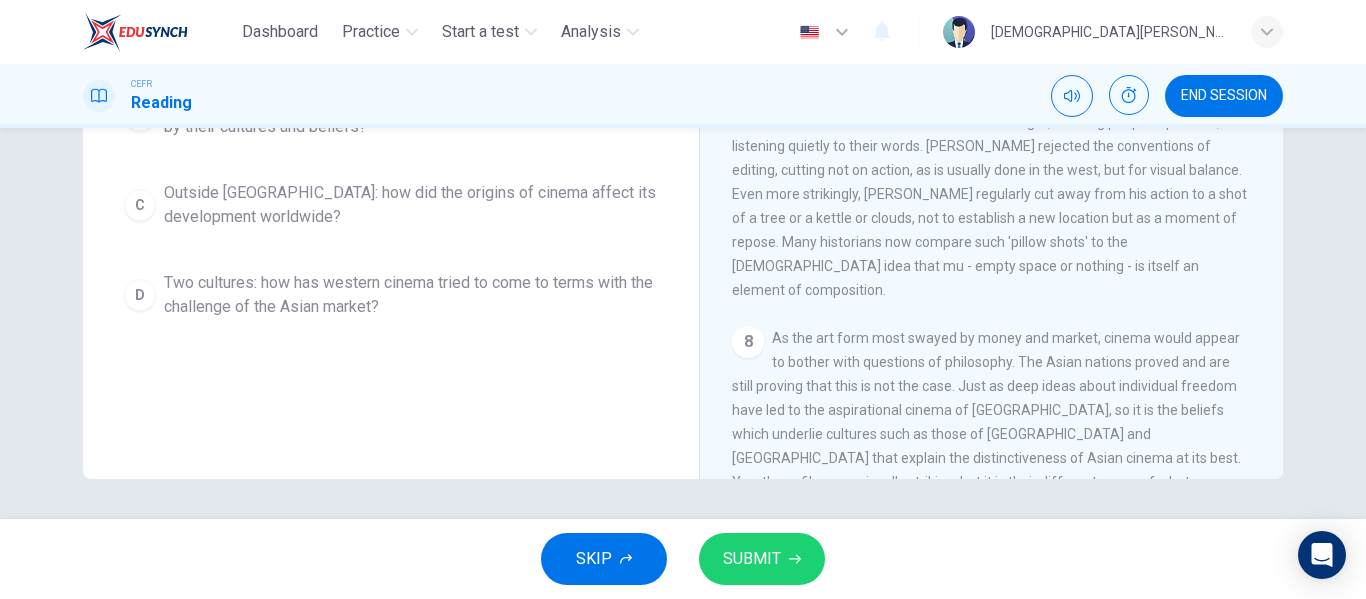 scroll, scrollTop: 1706, scrollLeft: 0, axis: vertical 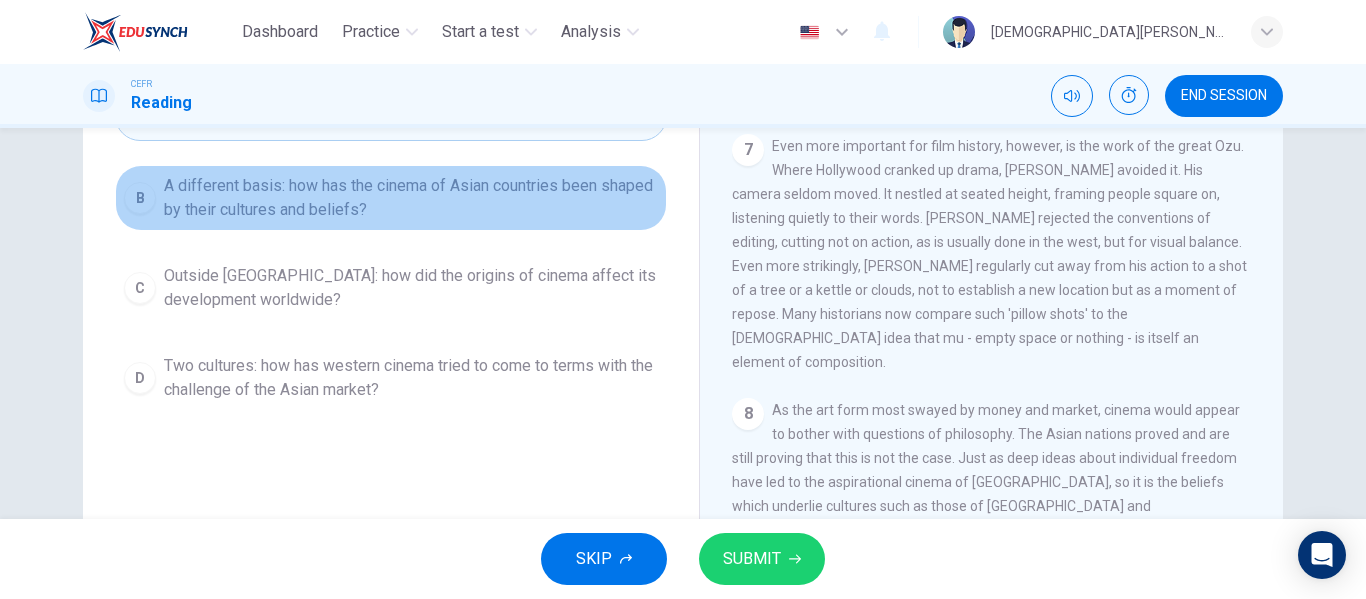 click on "A different basis: how has the cinema of Asian countries been shaped by their cultures and beliefs?" at bounding box center [411, 198] 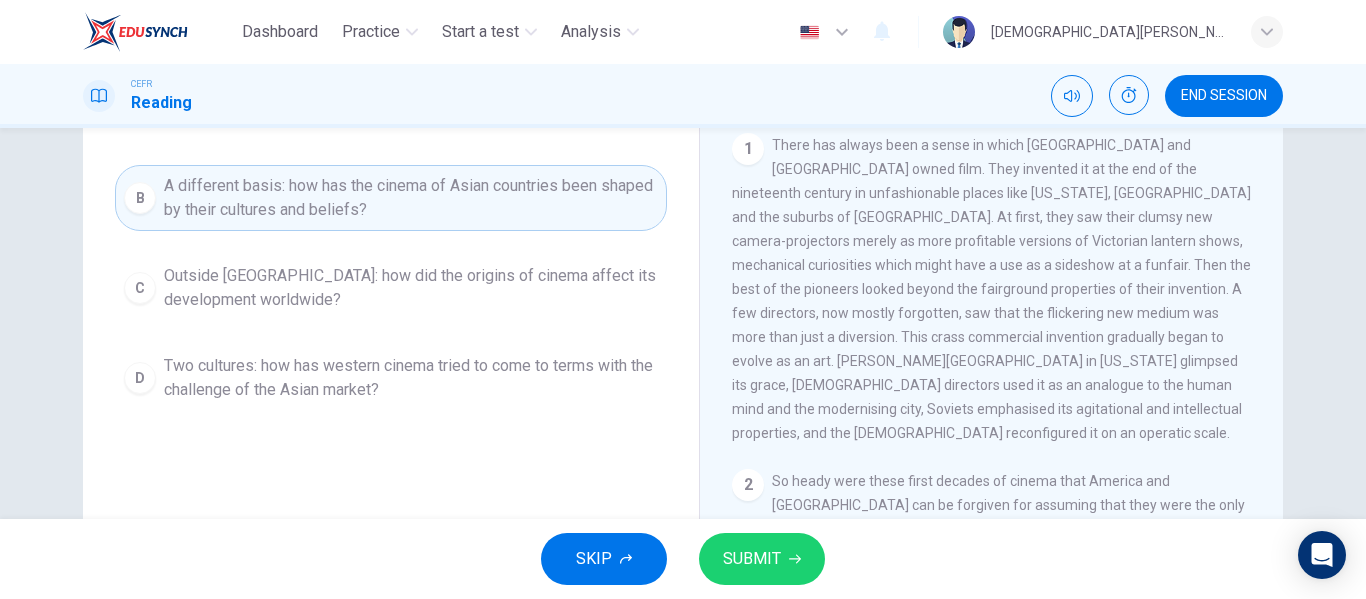 scroll, scrollTop: 242, scrollLeft: 0, axis: vertical 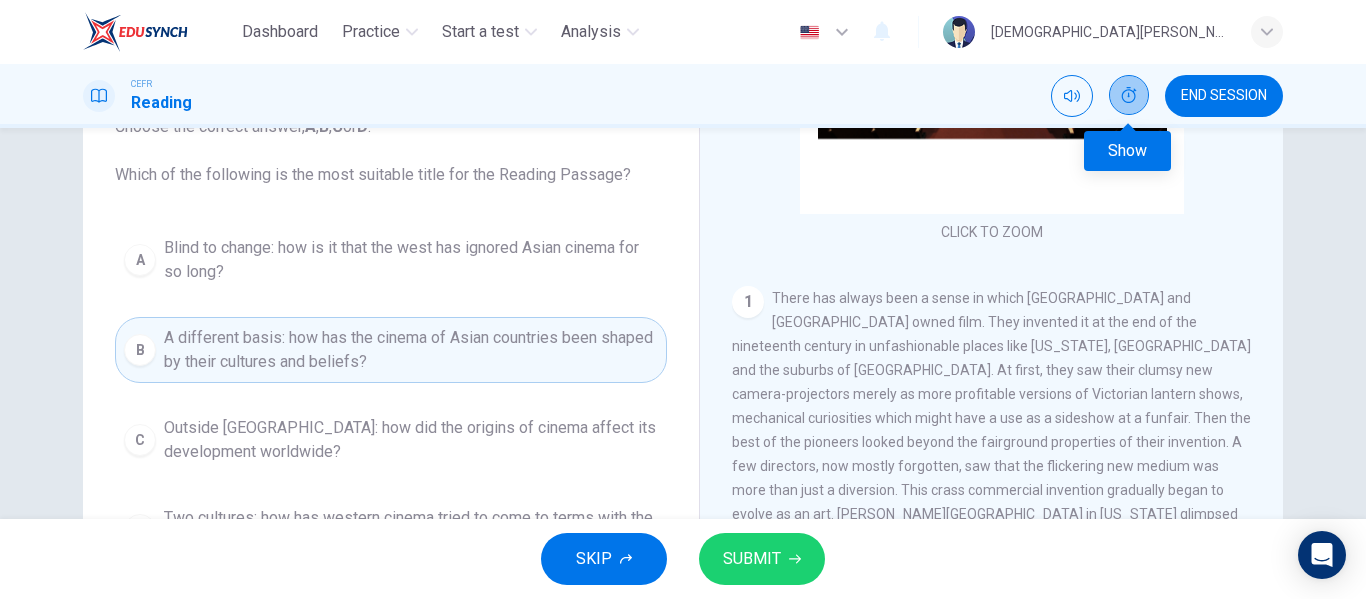 click 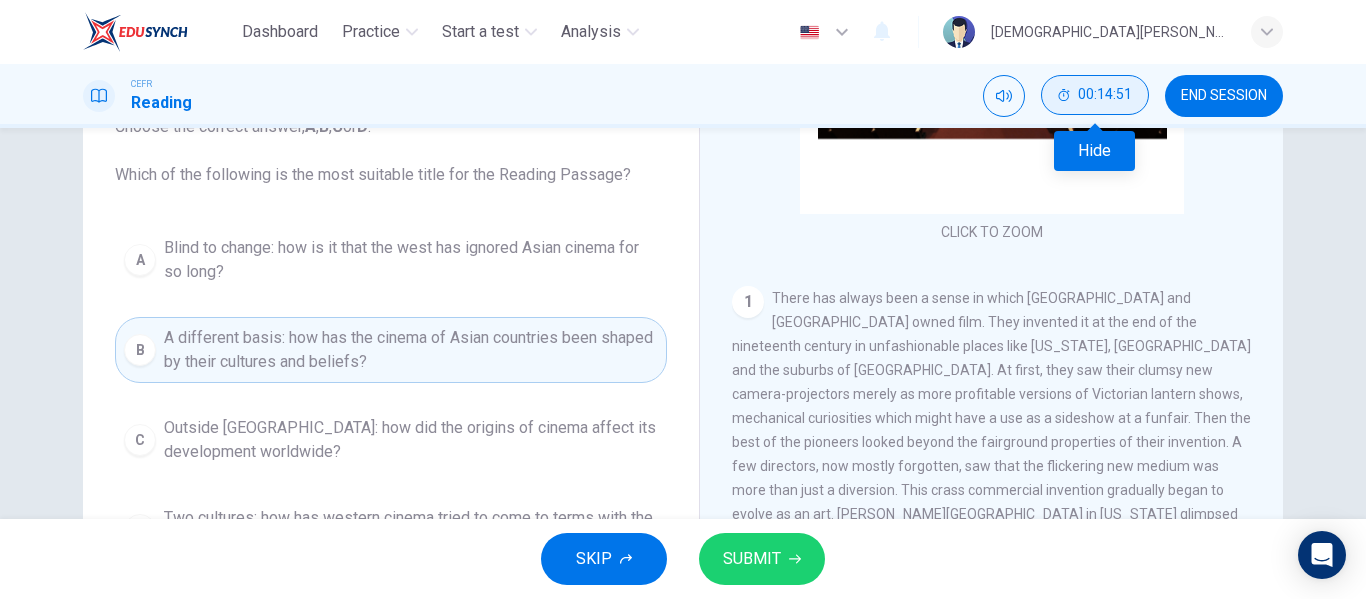click on "00:14:51" at bounding box center [1095, 95] 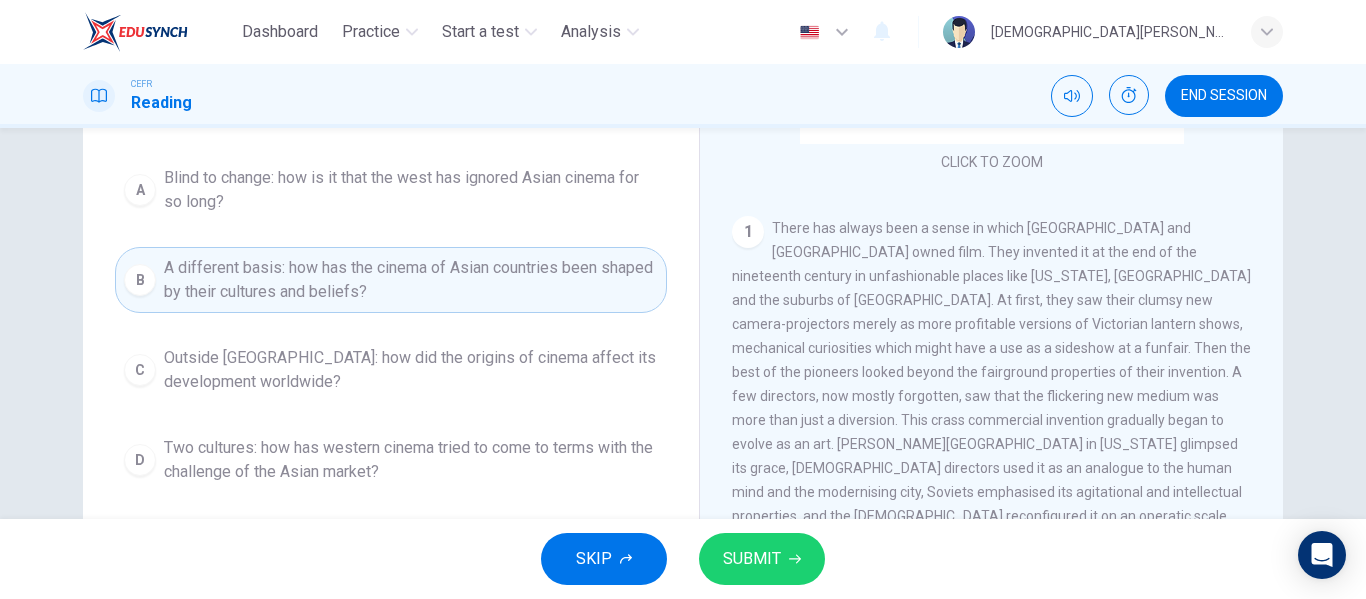 scroll, scrollTop: 214, scrollLeft: 0, axis: vertical 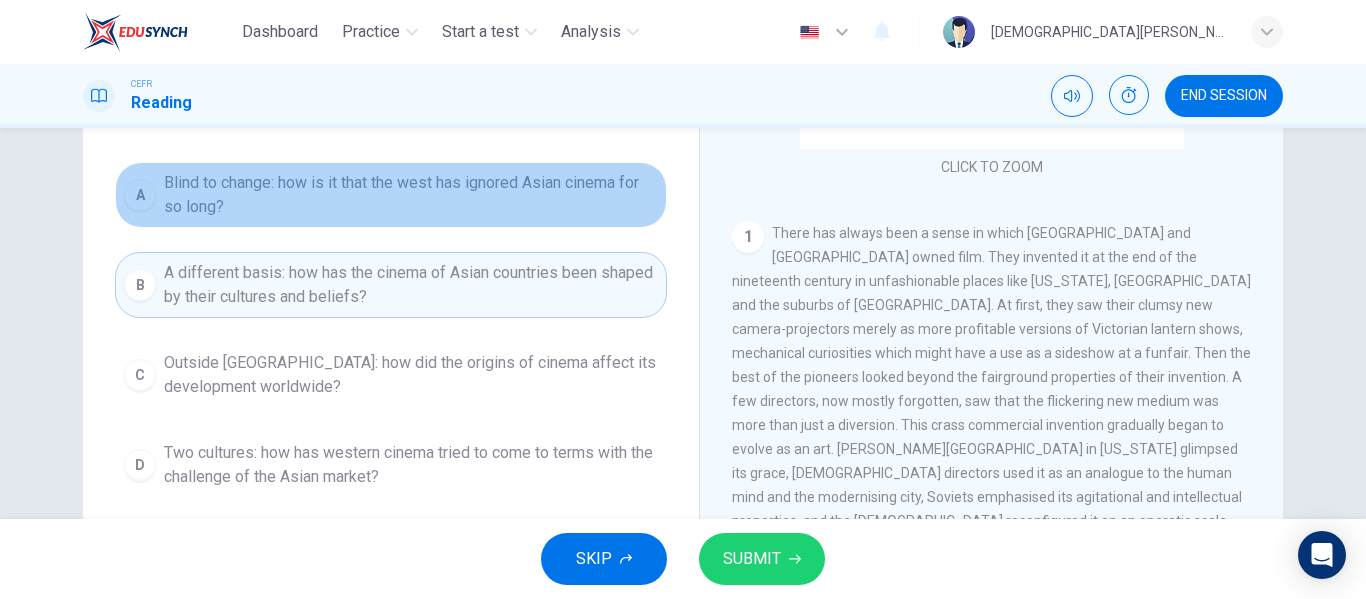 click on "Blind to change: how is it that the west has ignored Asian cinema for so long?" at bounding box center [411, 195] 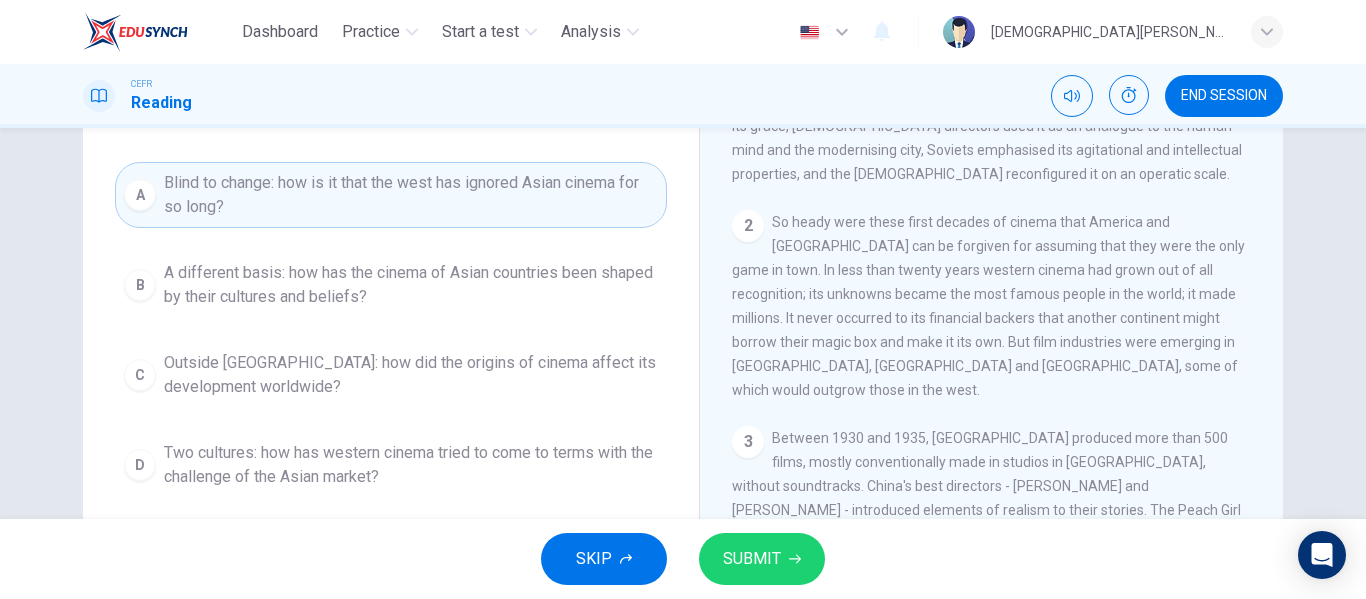 scroll, scrollTop: 594, scrollLeft: 0, axis: vertical 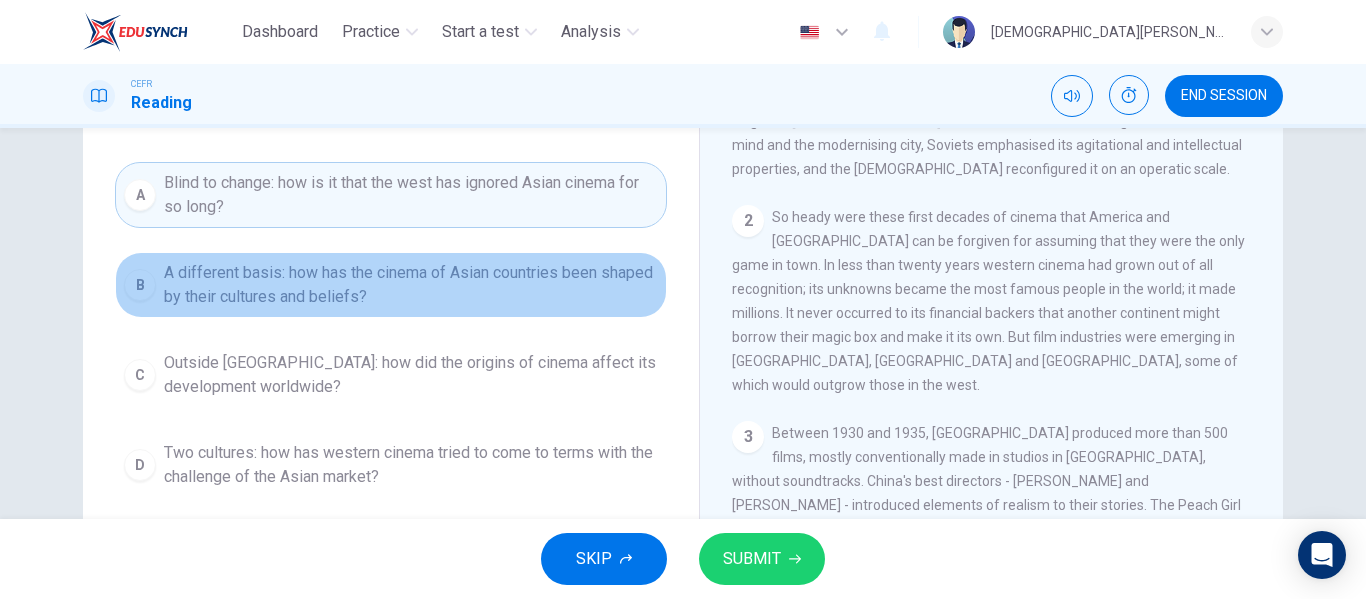 click on "A different basis: how has the cinema of Asian countries been shaped by their cultures and beliefs?" at bounding box center (411, 285) 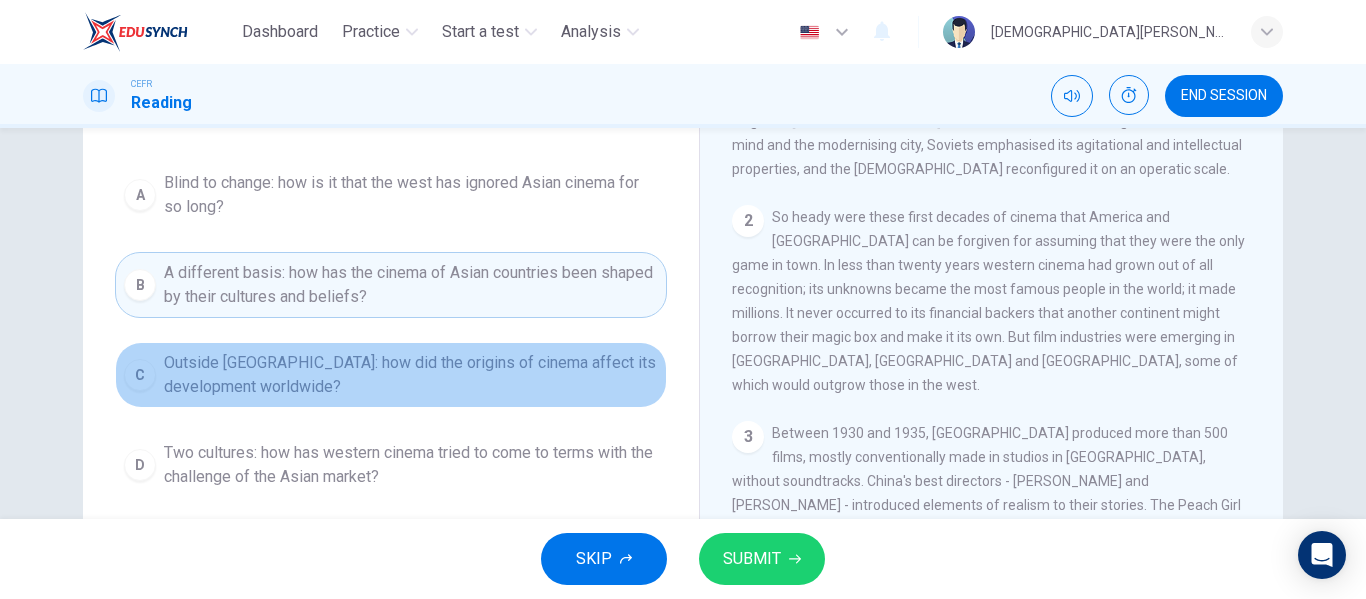 click on "Outside [GEOGRAPHIC_DATA]: how did the origins of cinema affect its development worldwide?" at bounding box center [411, 375] 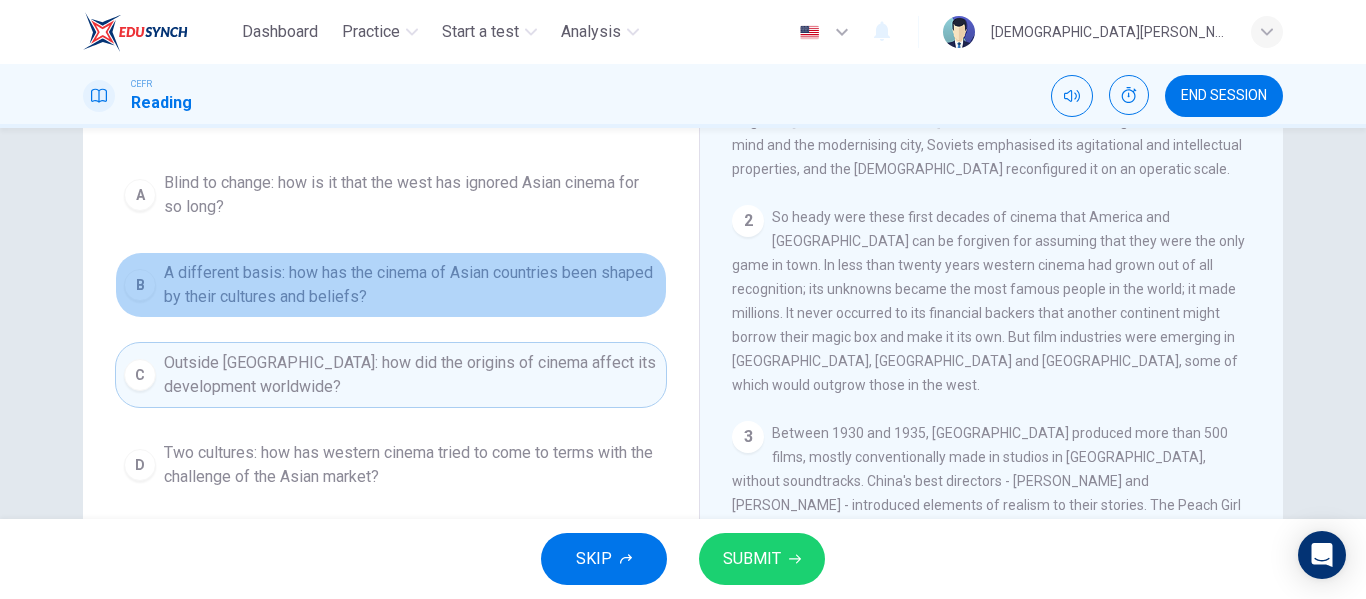 click on "A different basis: how has the cinema of Asian countries been shaped by their cultures and beliefs?" at bounding box center [411, 285] 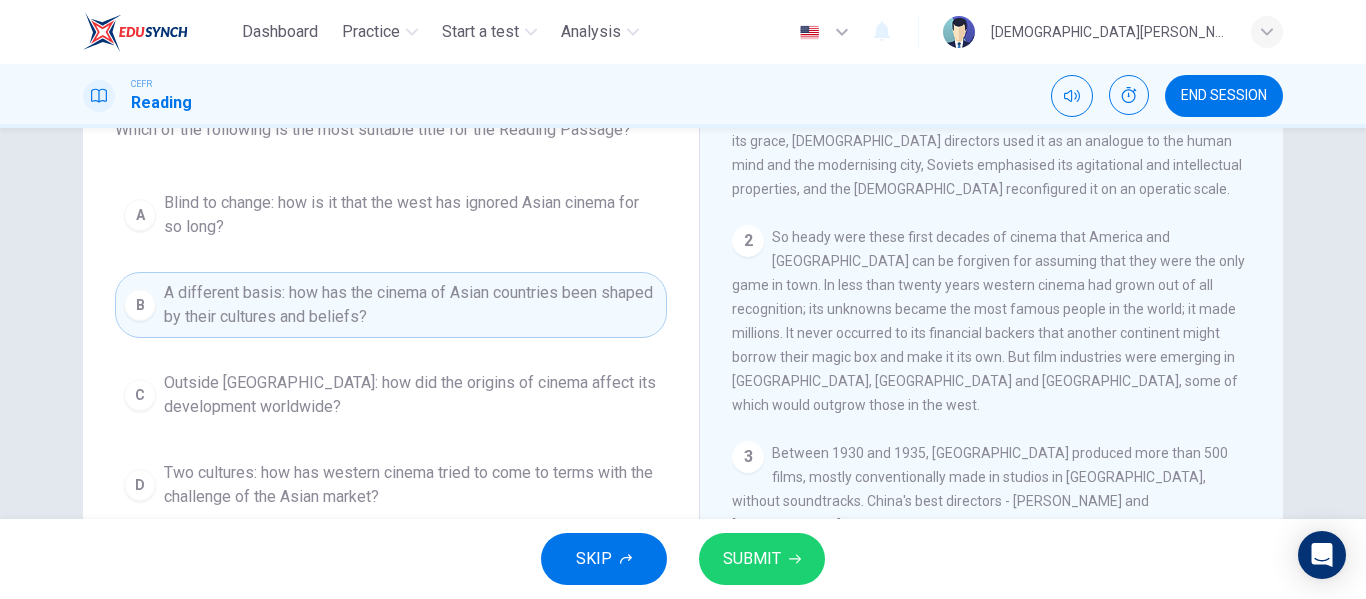 scroll, scrollTop: 193, scrollLeft: 0, axis: vertical 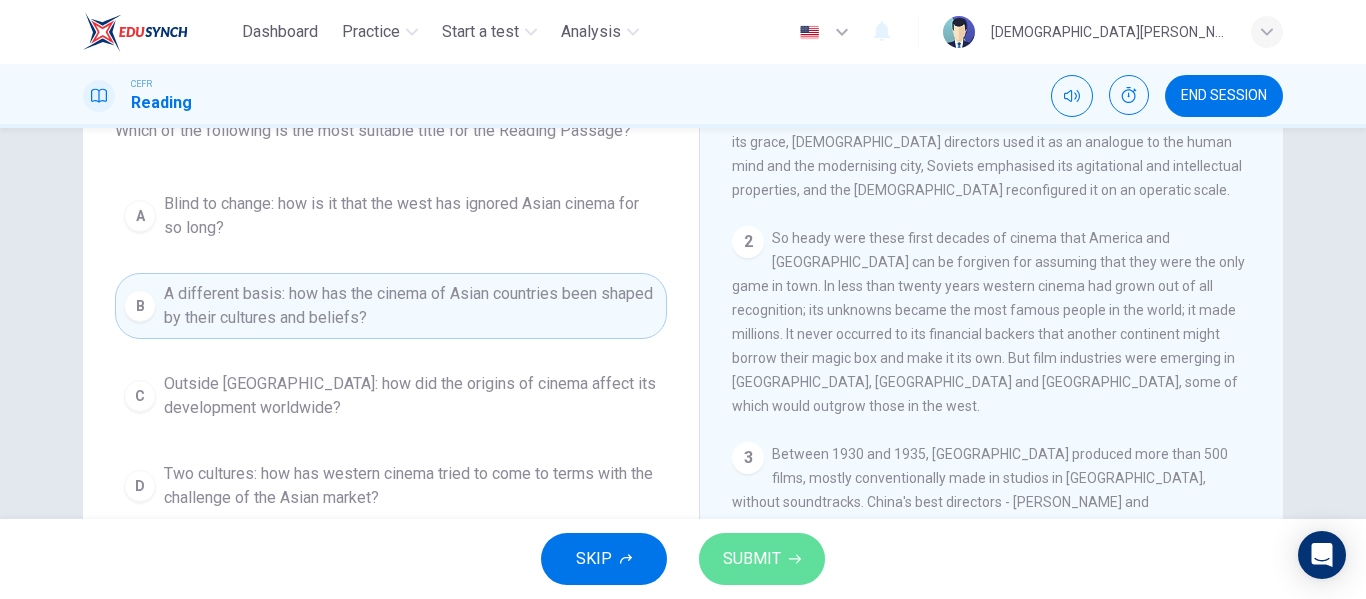 click on "SUBMIT" at bounding box center [762, 559] 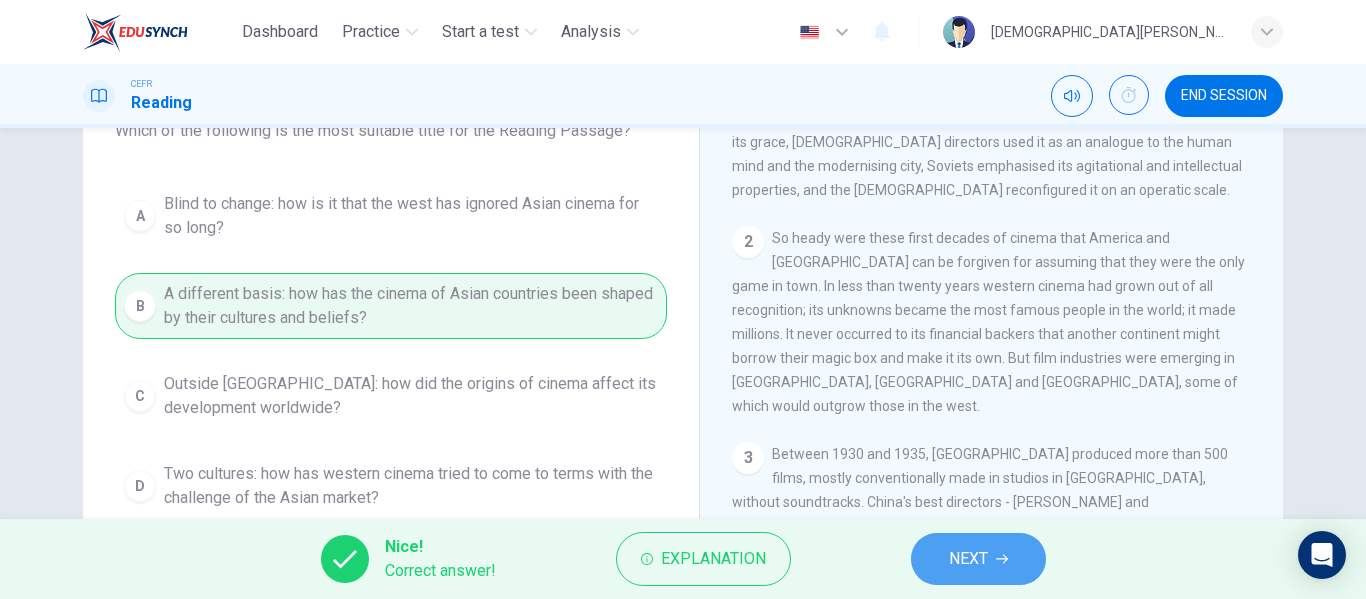 click on "NEXT" at bounding box center [968, 559] 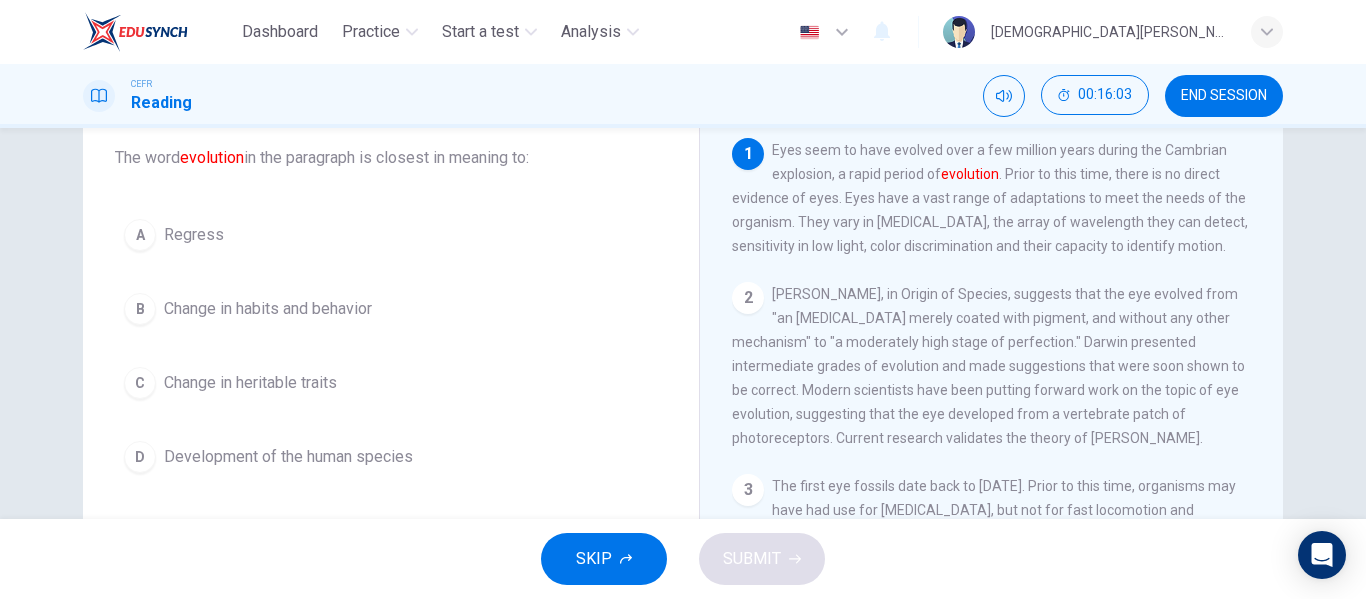 scroll, scrollTop: 88, scrollLeft: 0, axis: vertical 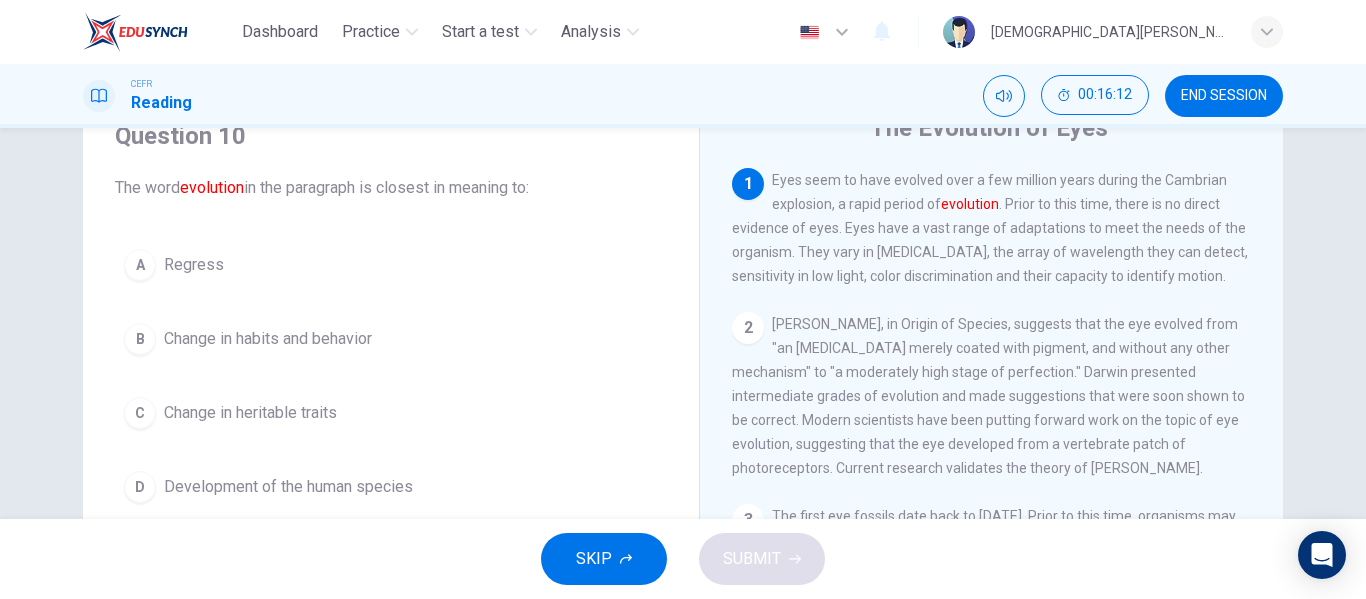 drag, startPoint x: 991, startPoint y: 234, endPoint x: 1038, endPoint y: 228, distance: 47.38143 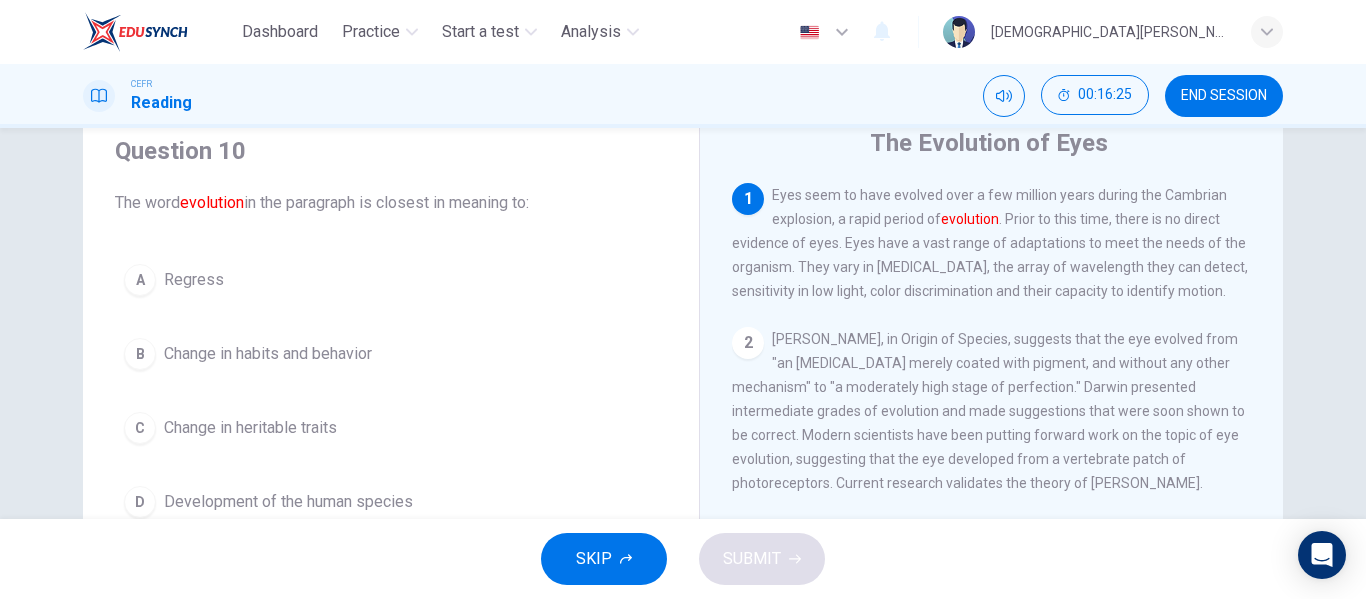 scroll, scrollTop: 133, scrollLeft: 0, axis: vertical 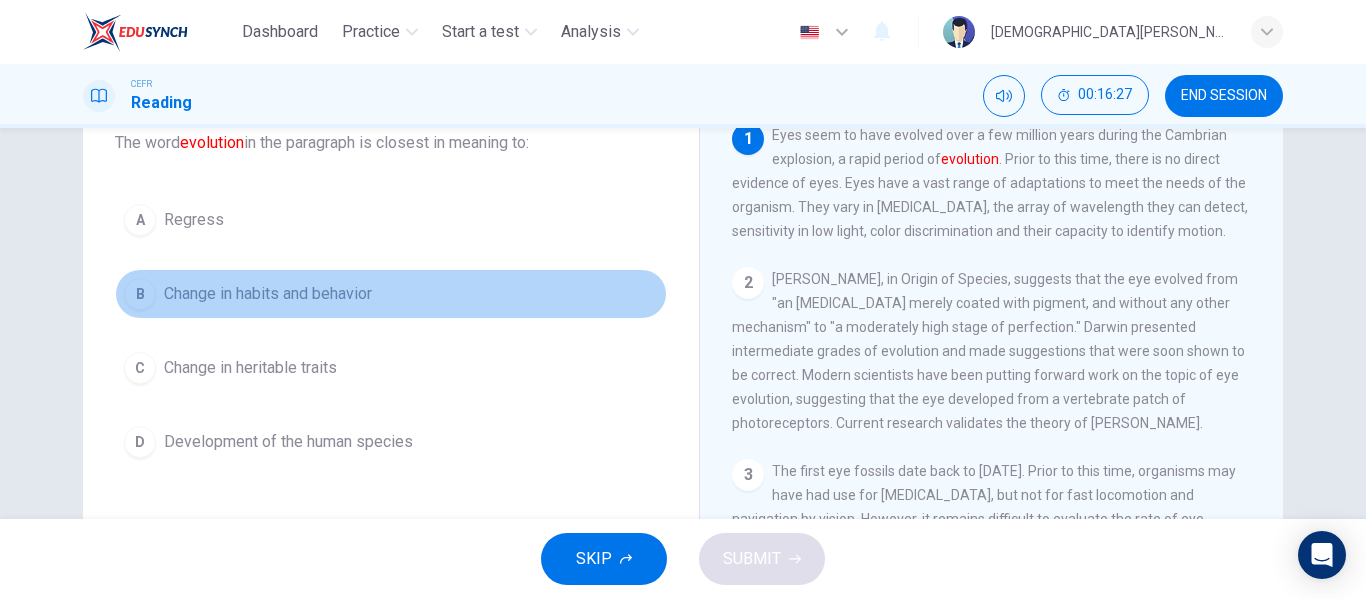 click on "B Change in habits and behavior" at bounding box center [391, 294] 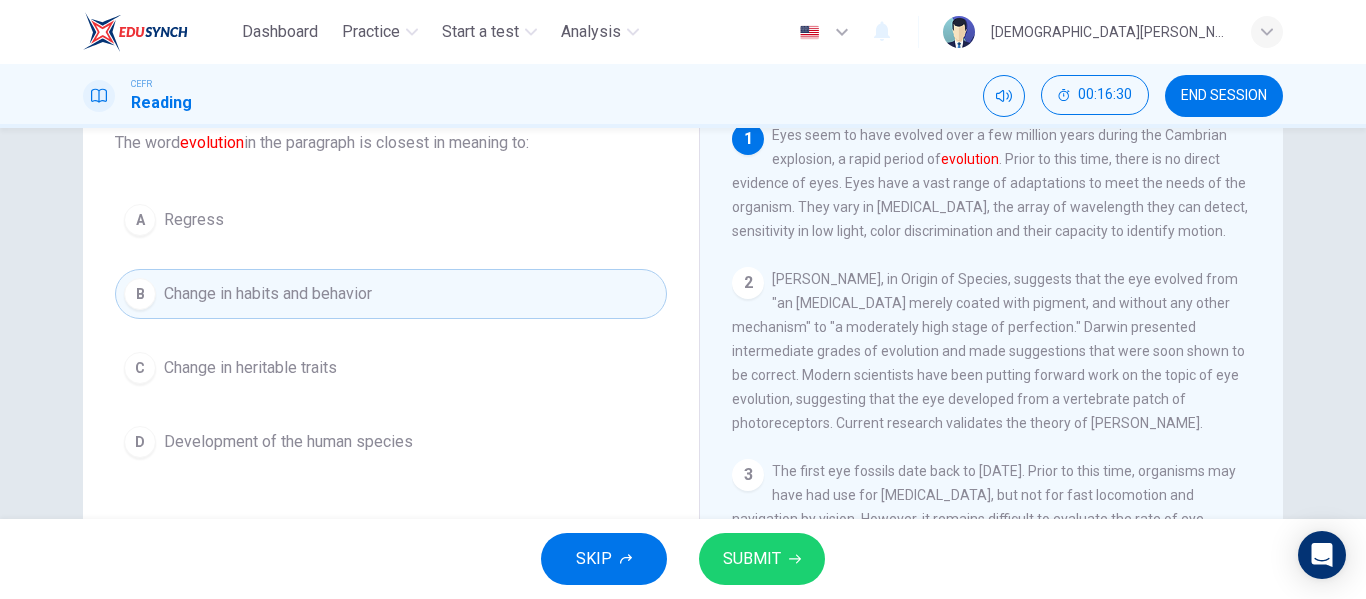 drag, startPoint x: 356, startPoint y: 416, endPoint x: 332, endPoint y: 441, distance: 34.655445 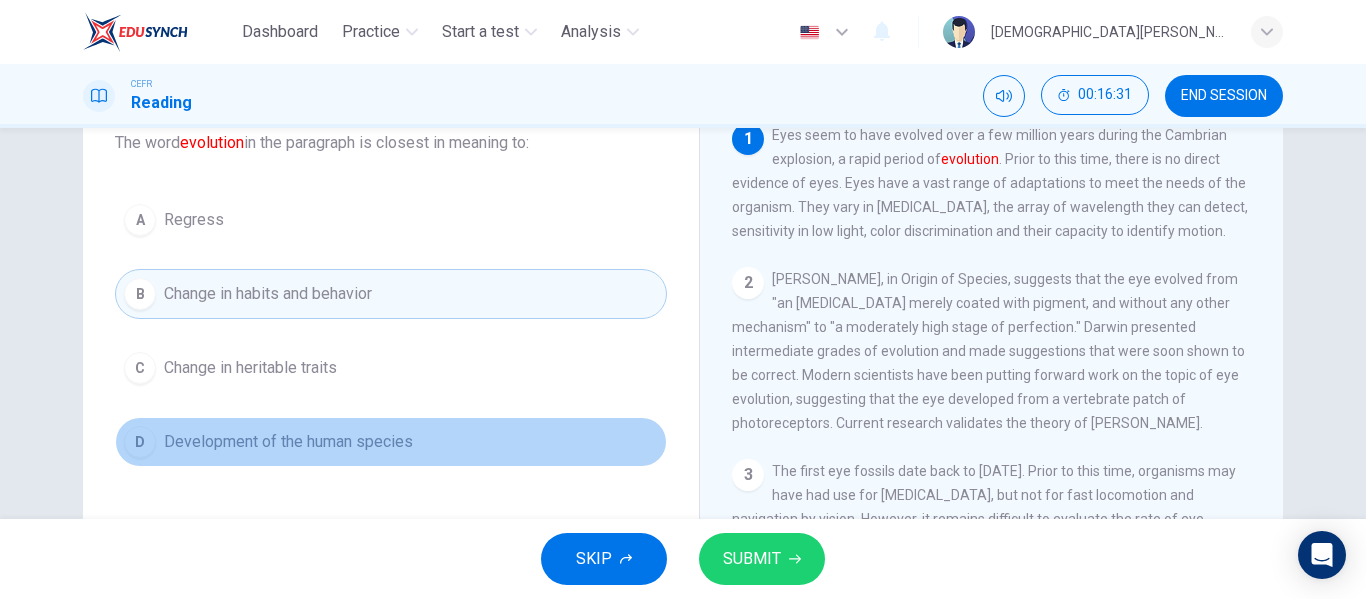 click on "Development of the human species" at bounding box center [288, 442] 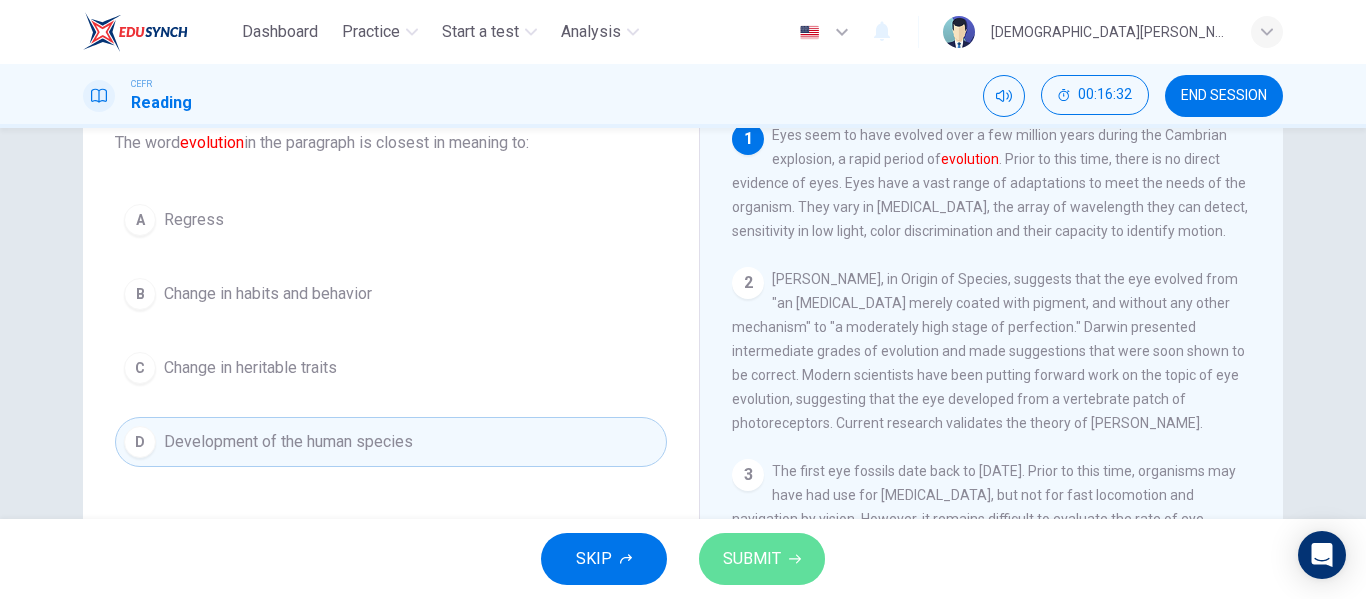 click on "SUBMIT" at bounding box center [752, 559] 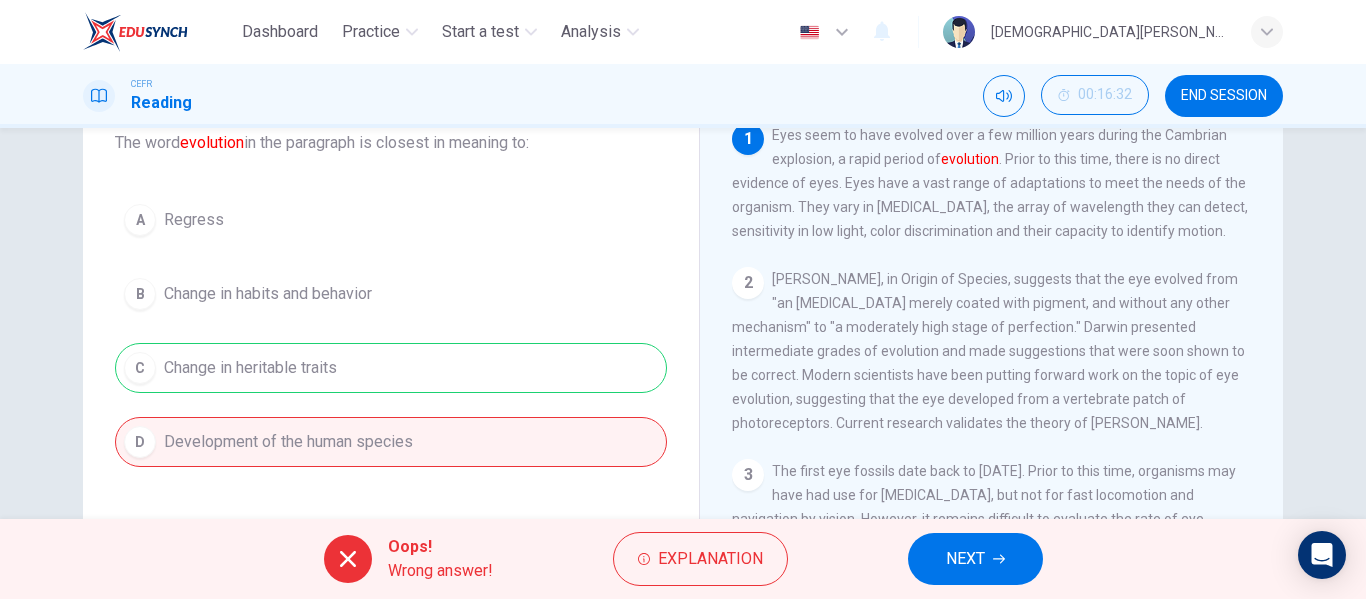 click on "A Regress B Change in habits and behavior C Change in heritable traits D Development of the human species" at bounding box center (391, 331) 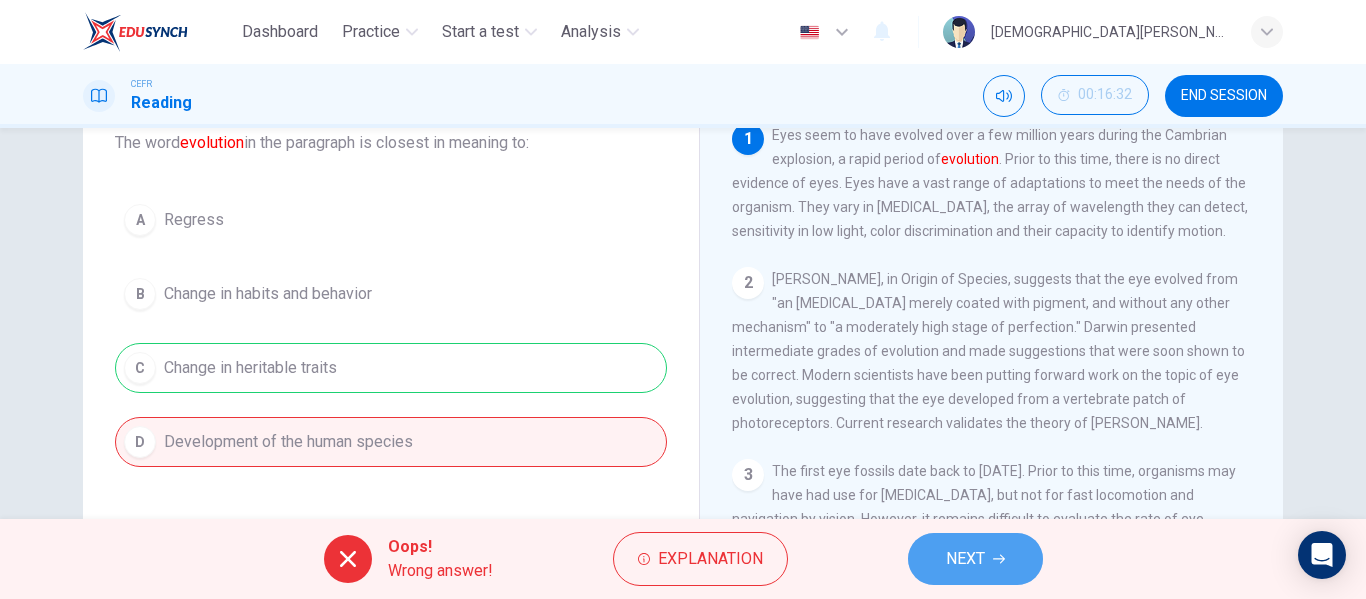 click on "NEXT" at bounding box center (965, 559) 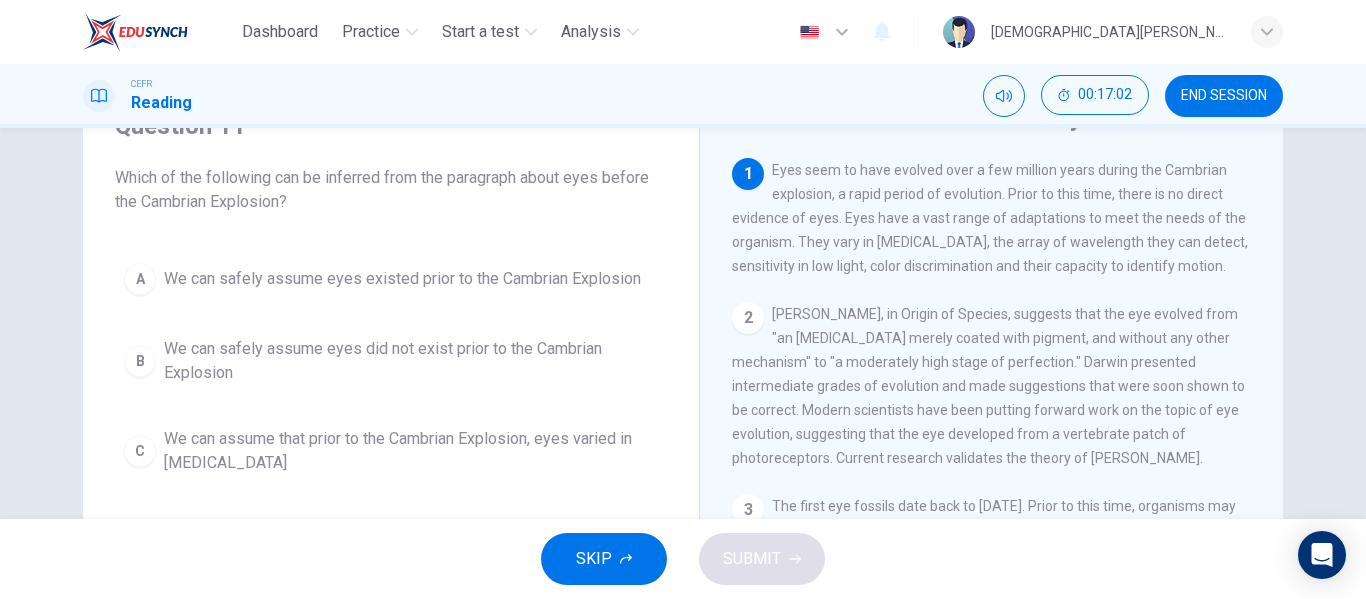 scroll, scrollTop: 97, scrollLeft: 0, axis: vertical 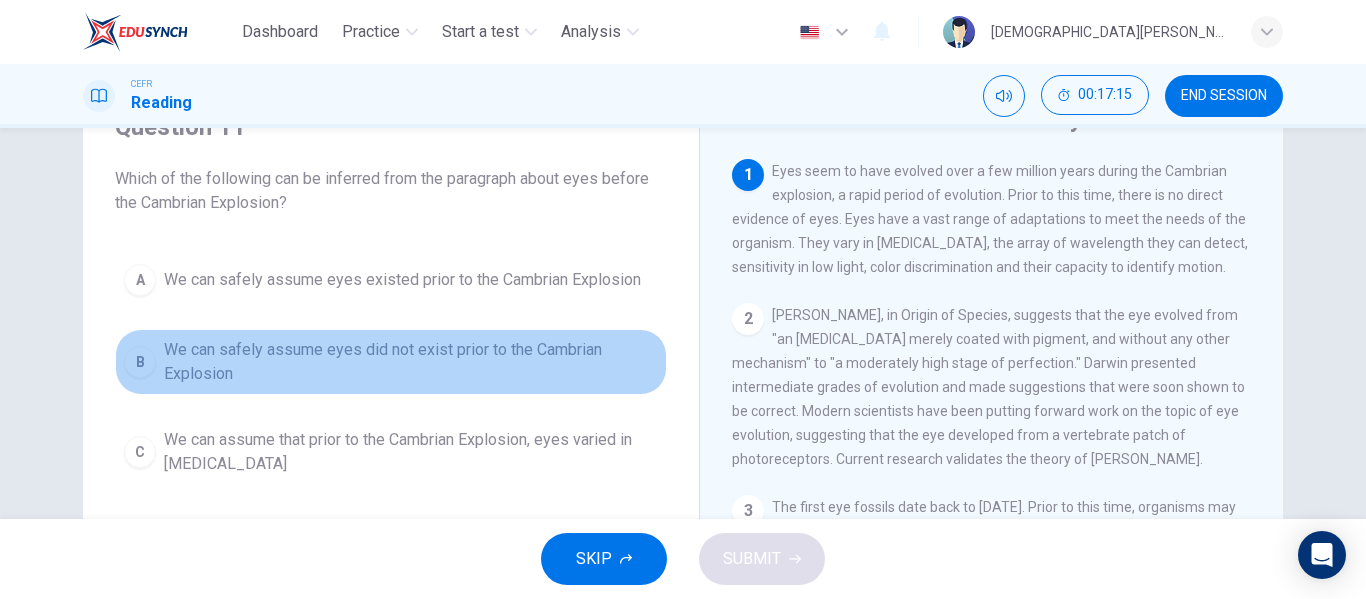 click on "We can safely assume eyes did not exist prior to the Cambrian Explosion" at bounding box center (411, 362) 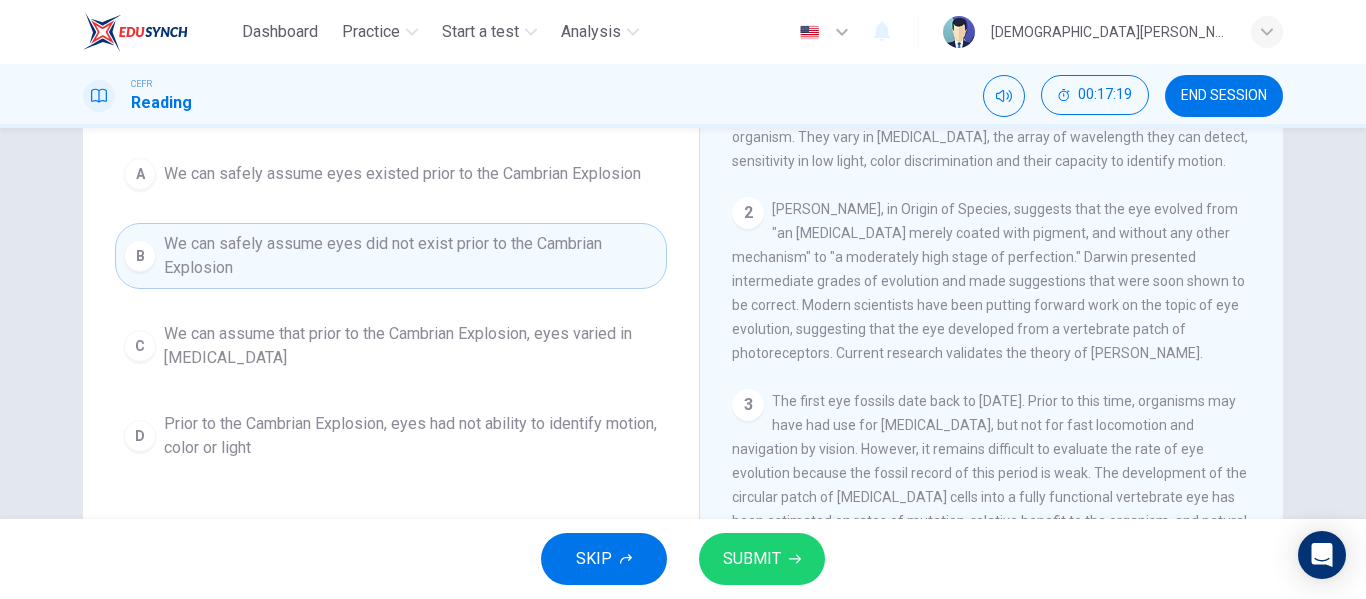 scroll, scrollTop: 212, scrollLeft: 0, axis: vertical 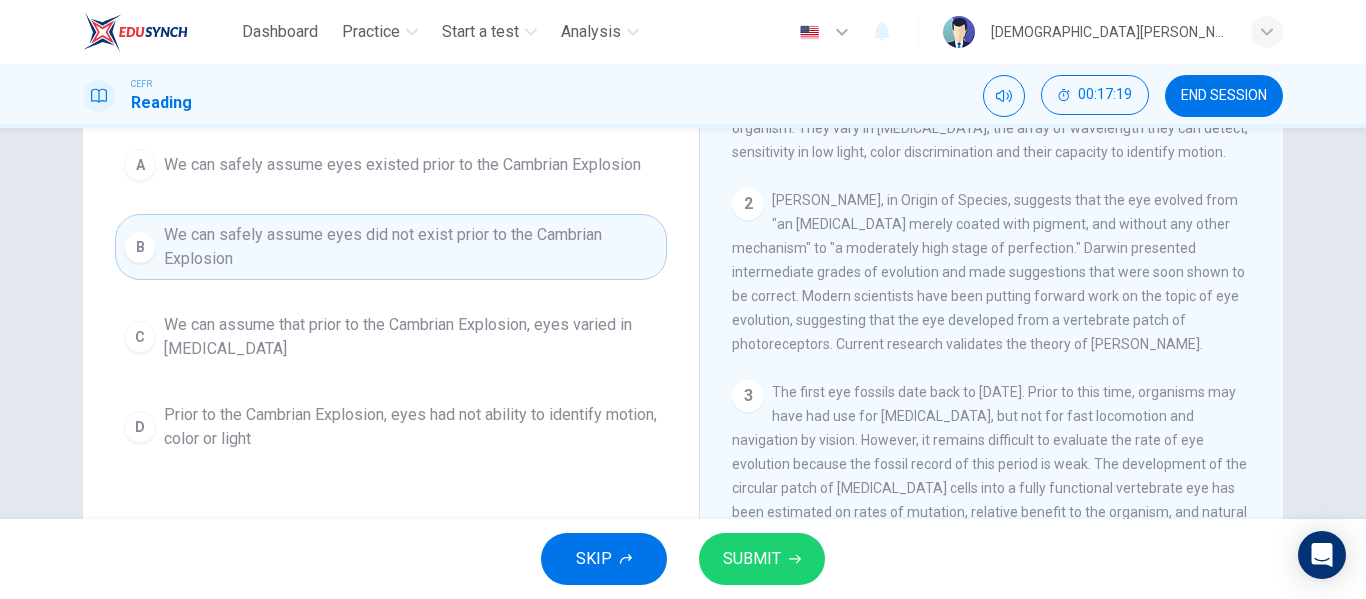 drag, startPoint x: 455, startPoint y: 370, endPoint x: 281, endPoint y: 307, distance: 185.05405 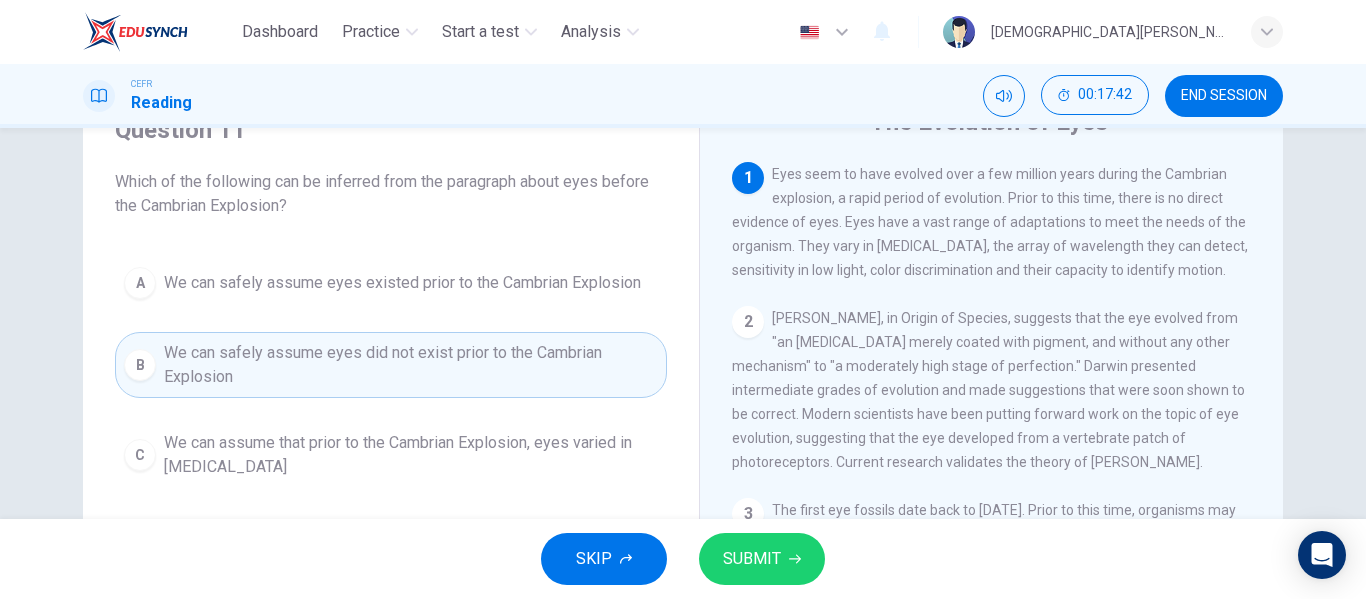 scroll, scrollTop: 95, scrollLeft: 0, axis: vertical 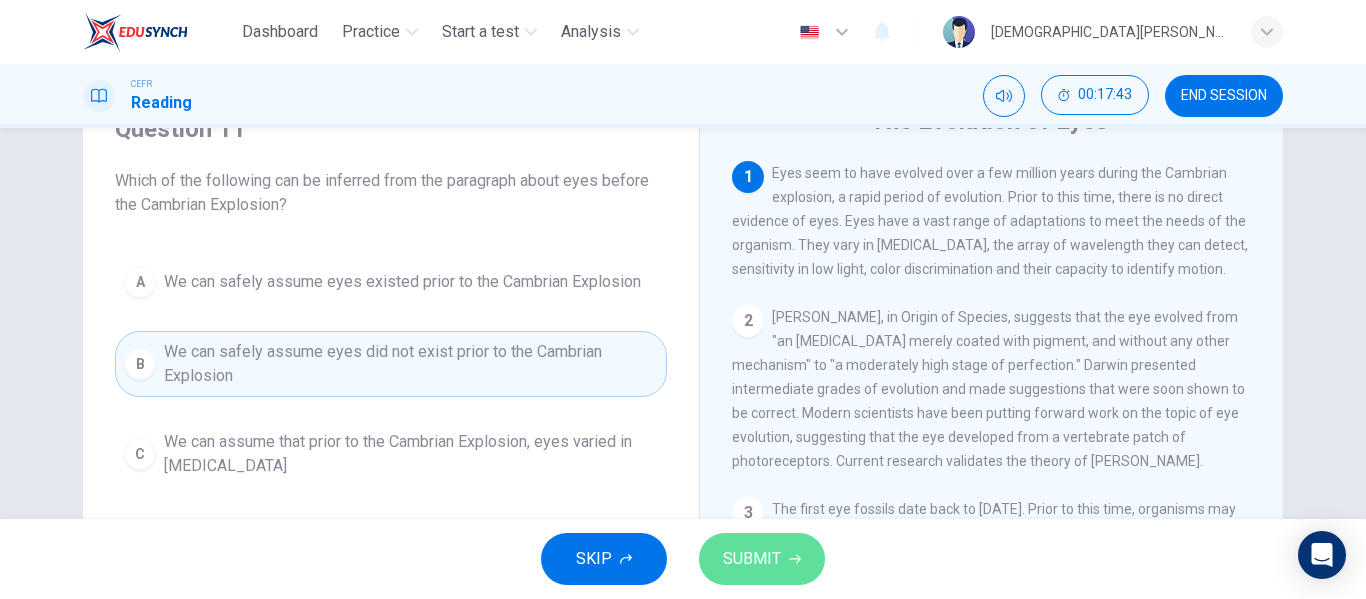 click on "SUBMIT" at bounding box center (762, 559) 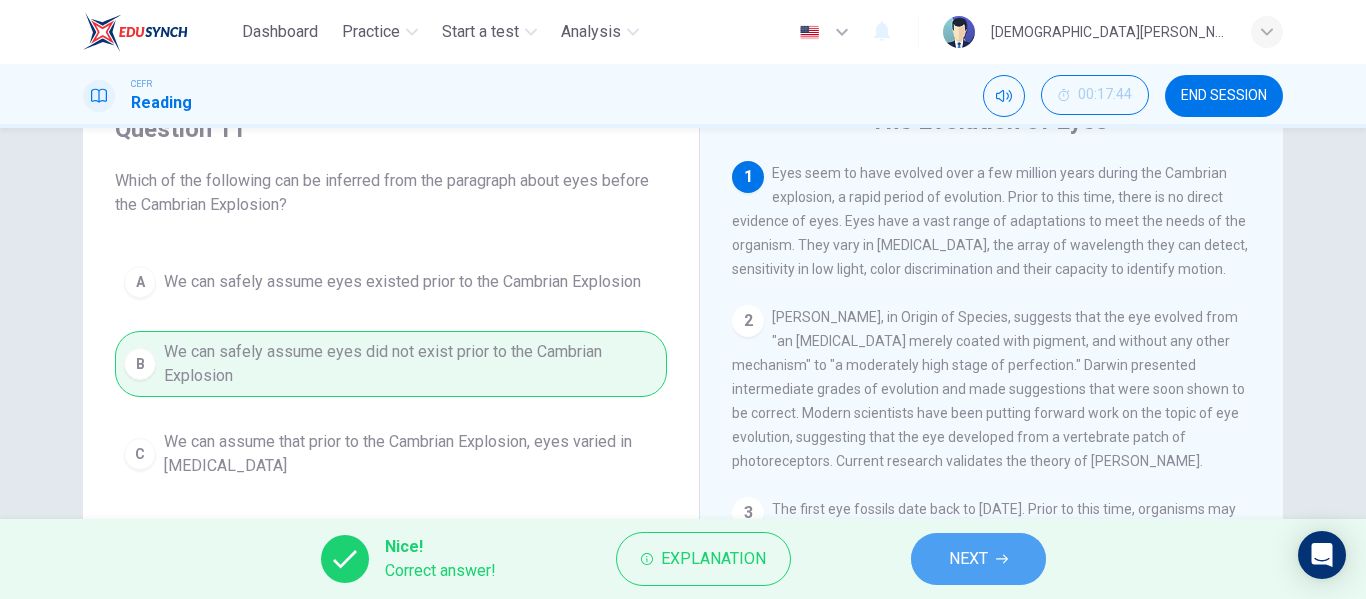 click on "NEXT" at bounding box center (968, 559) 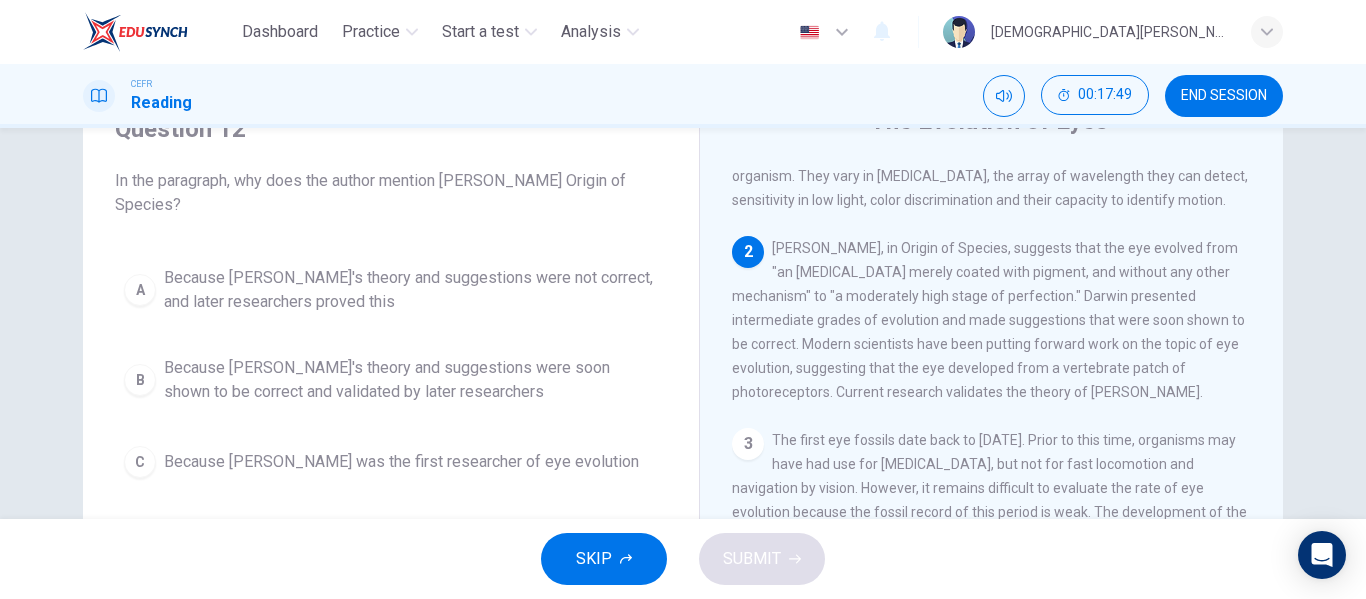 scroll, scrollTop: 70, scrollLeft: 0, axis: vertical 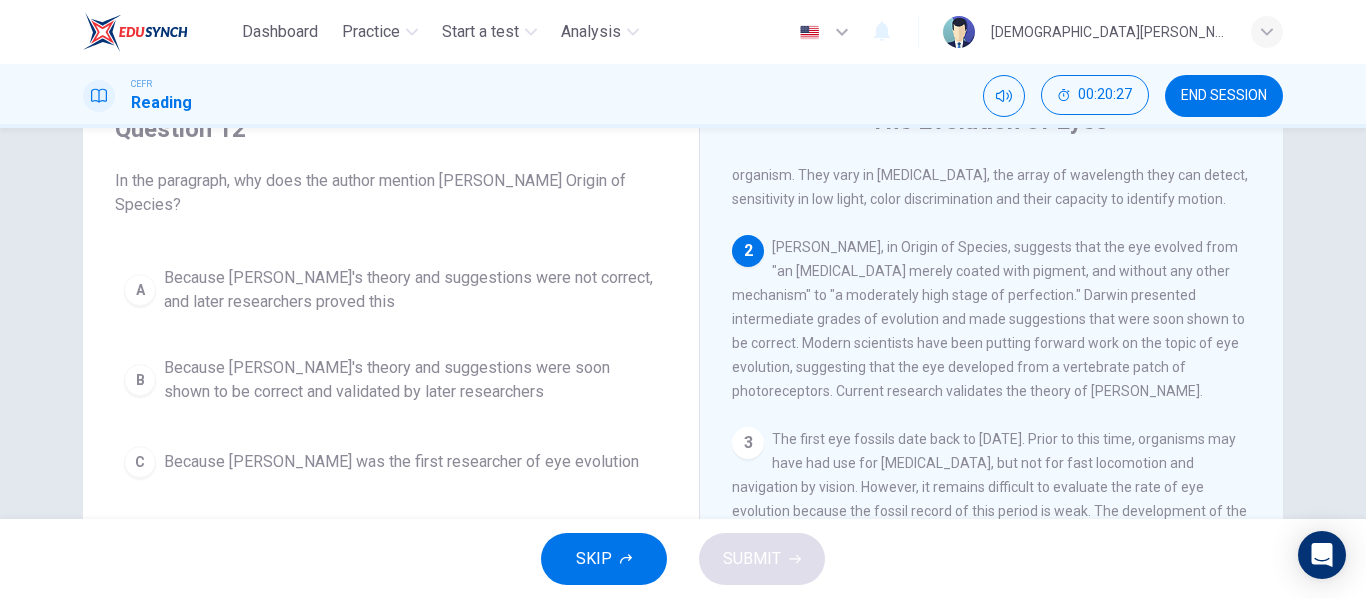 click on "1 Eyes seem to have evolved over a few million years during the Cambrian explosion, a rapid period of evolution. Prior to this time, there is no direct evidence of eyes. Eyes have a vast range of adaptations to meet the needs of the organism. They vary in [MEDICAL_DATA], the array of wavelength they can detect, sensitivity in low light, color discrimination and their capacity to identify motion. 2 [PERSON_NAME], in Origin of Species, suggests that the eye evolved from "an [MEDICAL_DATA] merely coated with pigment, and without any other mechanism" to "a moderately high stage of perfection." Darwin presented intermediate grades of evolution and made suggestions that were soon shown to be correct. Modern scientists have been putting forward work on the topic of eye evolution, suggesting that the eye developed from a vertebrate patch of photoreceptors. Current research validates the theory of [PERSON_NAME]. 3 4 5 6 7" at bounding box center (1005, 464) 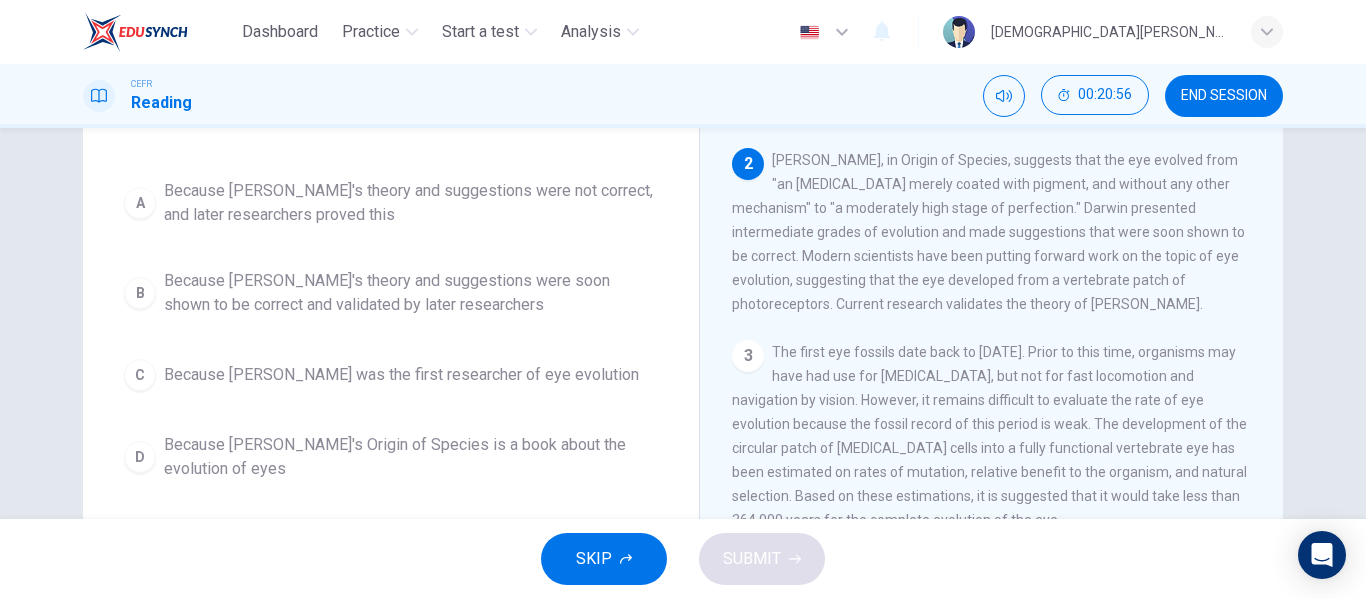 scroll, scrollTop: 189, scrollLeft: 0, axis: vertical 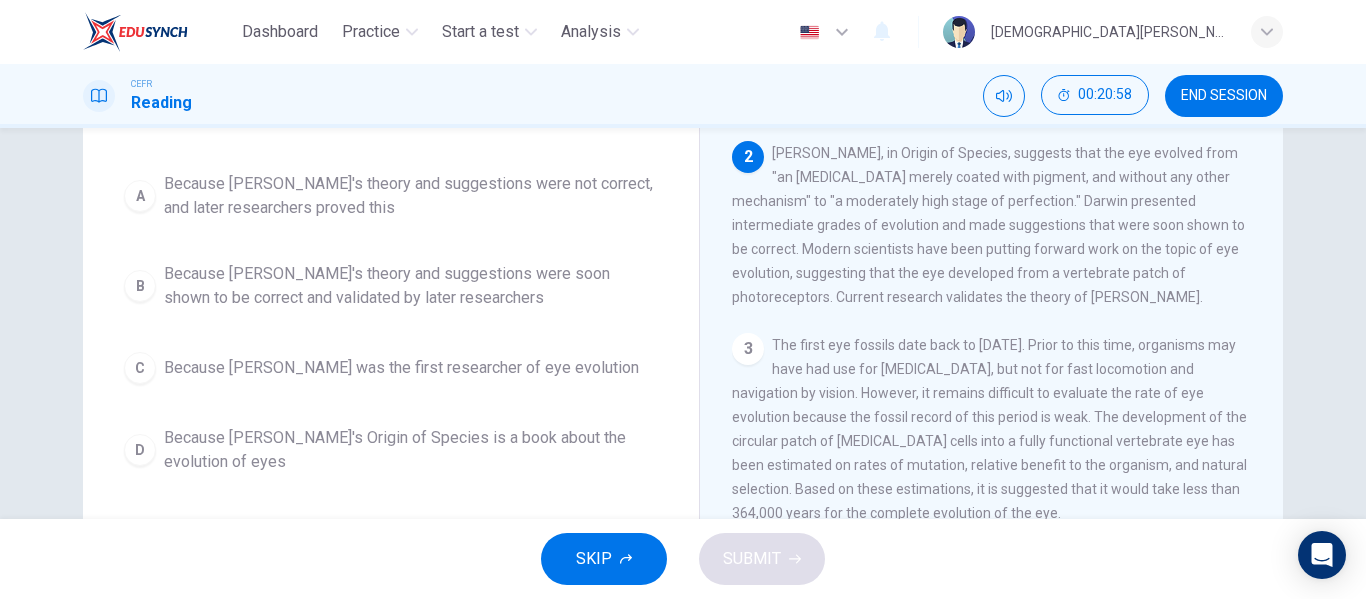 click on "A Because [PERSON_NAME]'s theory and suggestions were not correct, and later researchers proved this B Because [PERSON_NAME]'s theory and suggestions were soon shown to be correct and validated by later researchers C Because [PERSON_NAME] was the first researcher of eye evolution D Because [PERSON_NAME]'s Origin of Species is a book about the evolution of eyes" at bounding box center (391, 323) 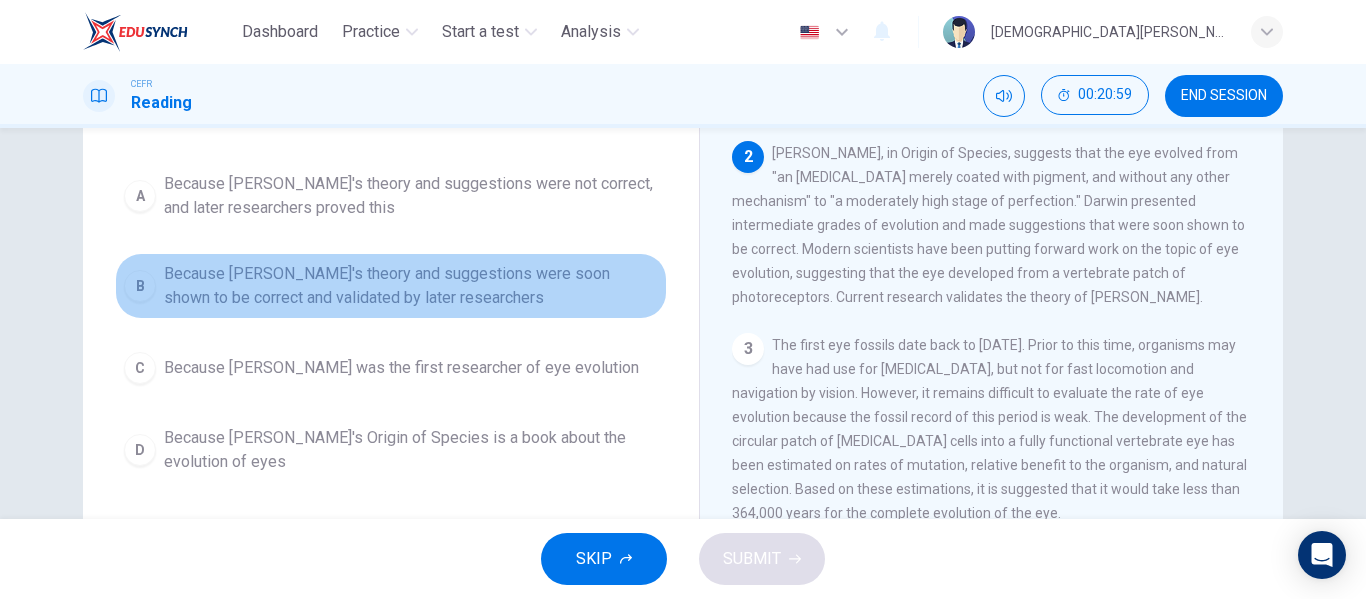 click on "Because [PERSON_NAME]'s theory and suggestions were soon shown to be correct and validated by later researchers" at bounding box center (411, 286) 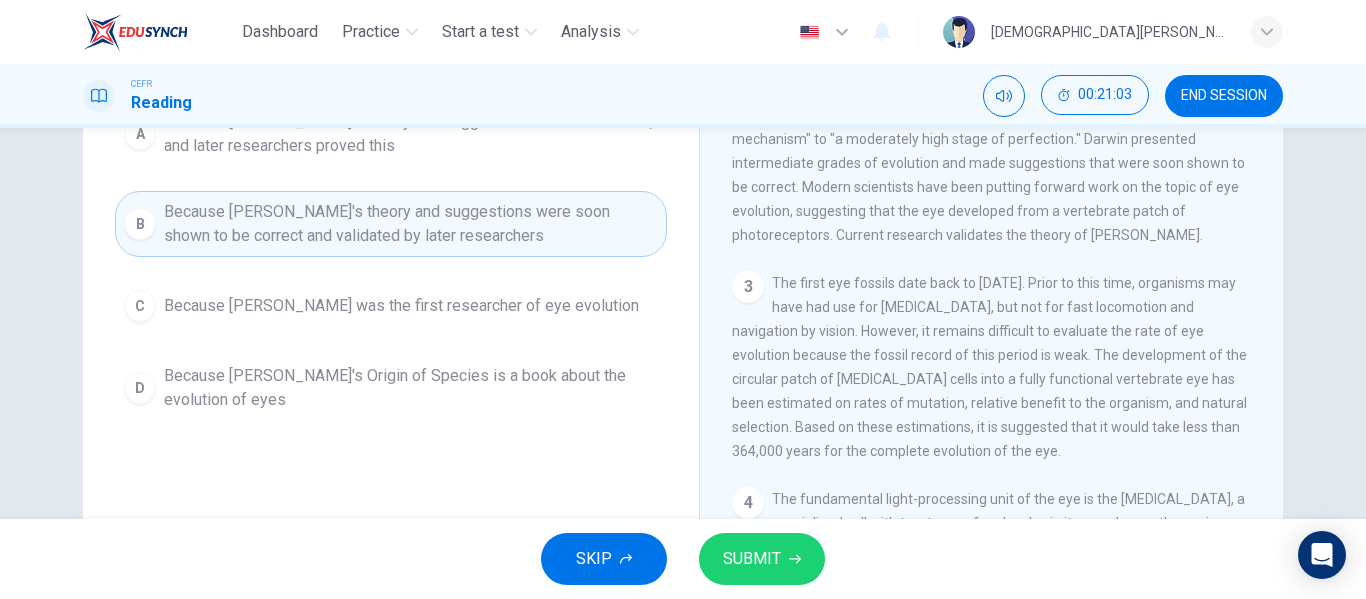 scroll, scrollTop: 253, scrollLeft: 0, axis: vertical 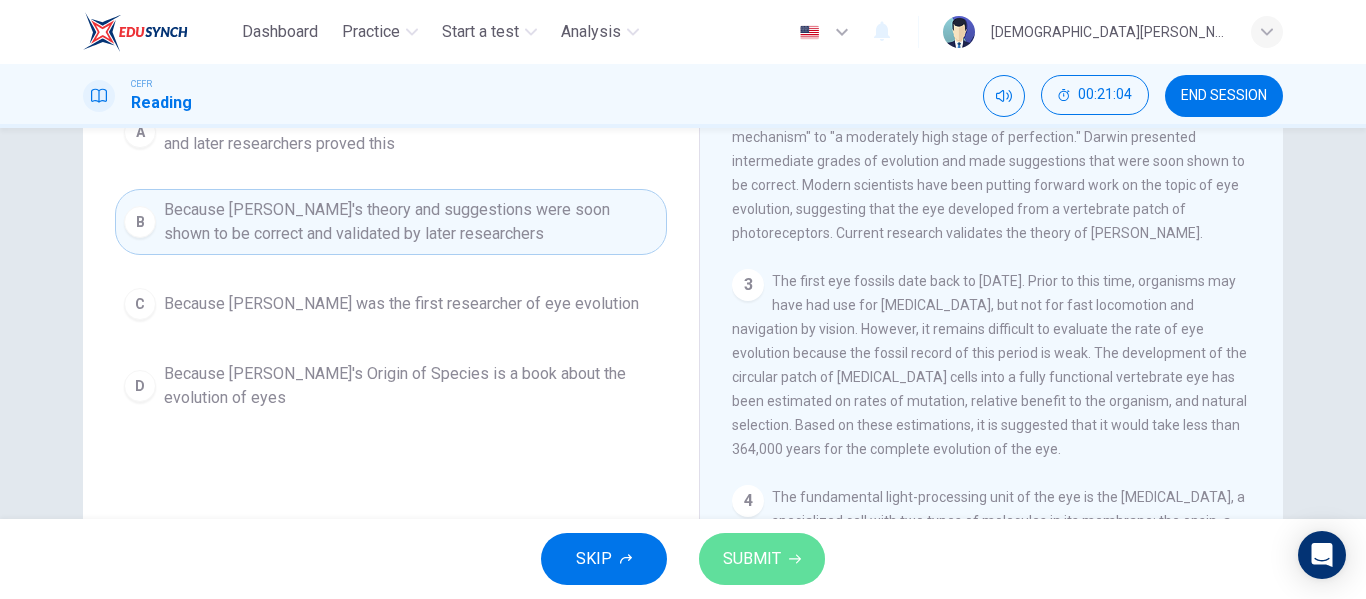 click on "SUBMIT" at bounding box center (762, 559) 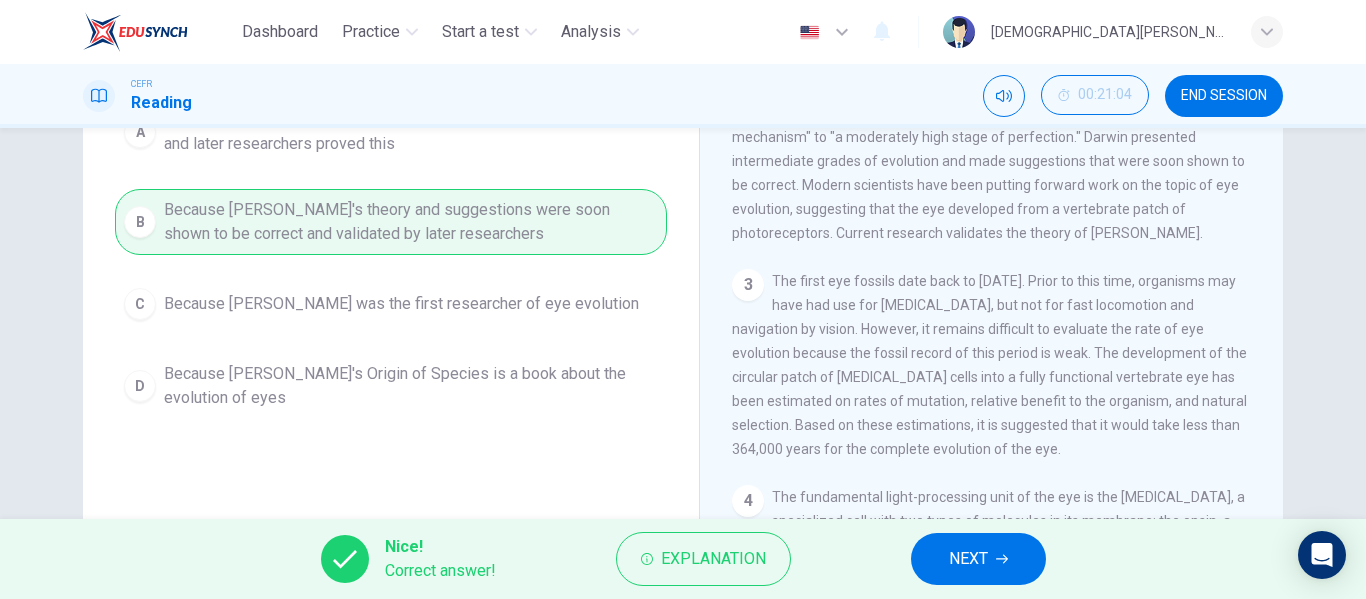 click on "NEXT" at bounding box center [978, 559] 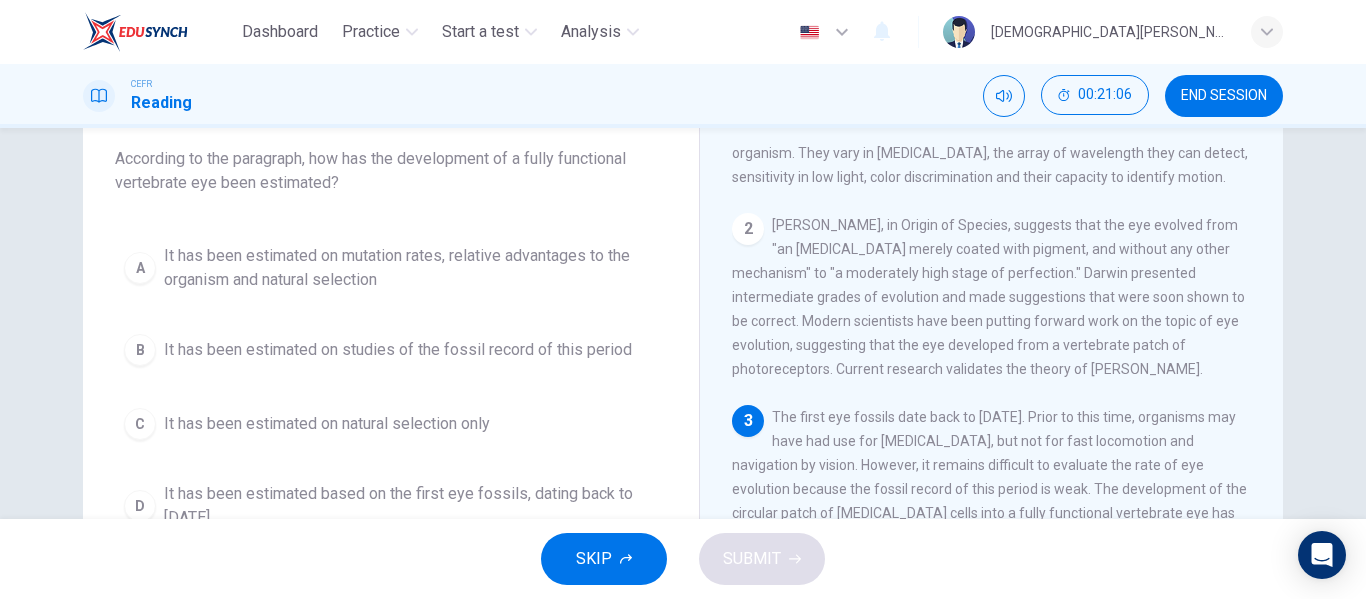 scroll, scrollTop: 39, scrollLeft: 0, axis: vertical 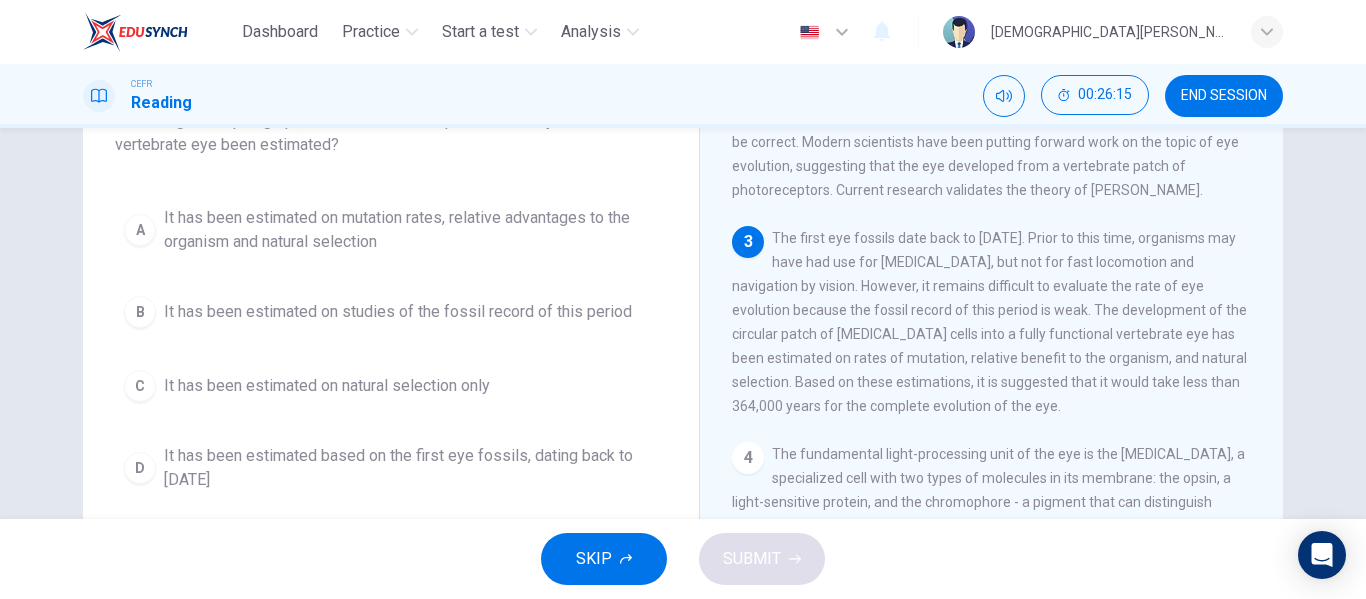 click on "It has been estimated on mutation rates, relative advantages to the organism and natural selection" at bounding box center [411, 230] 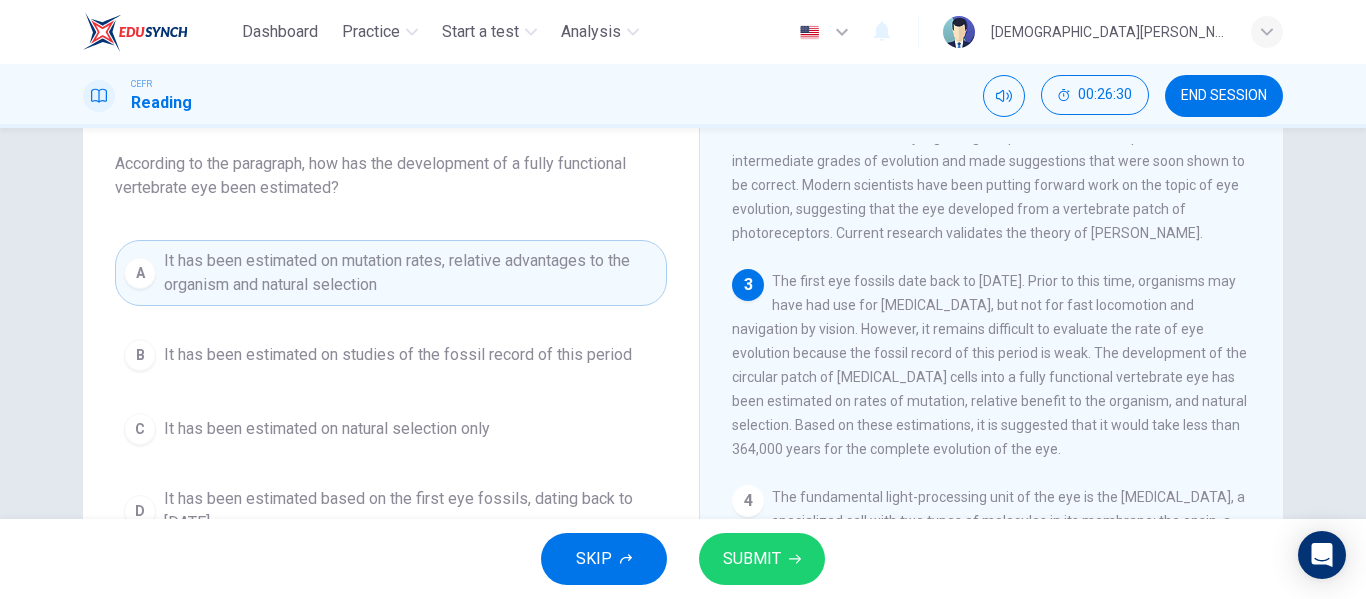 scroll, scrollTop: 111, scrollLeft: 0, axis: vertical 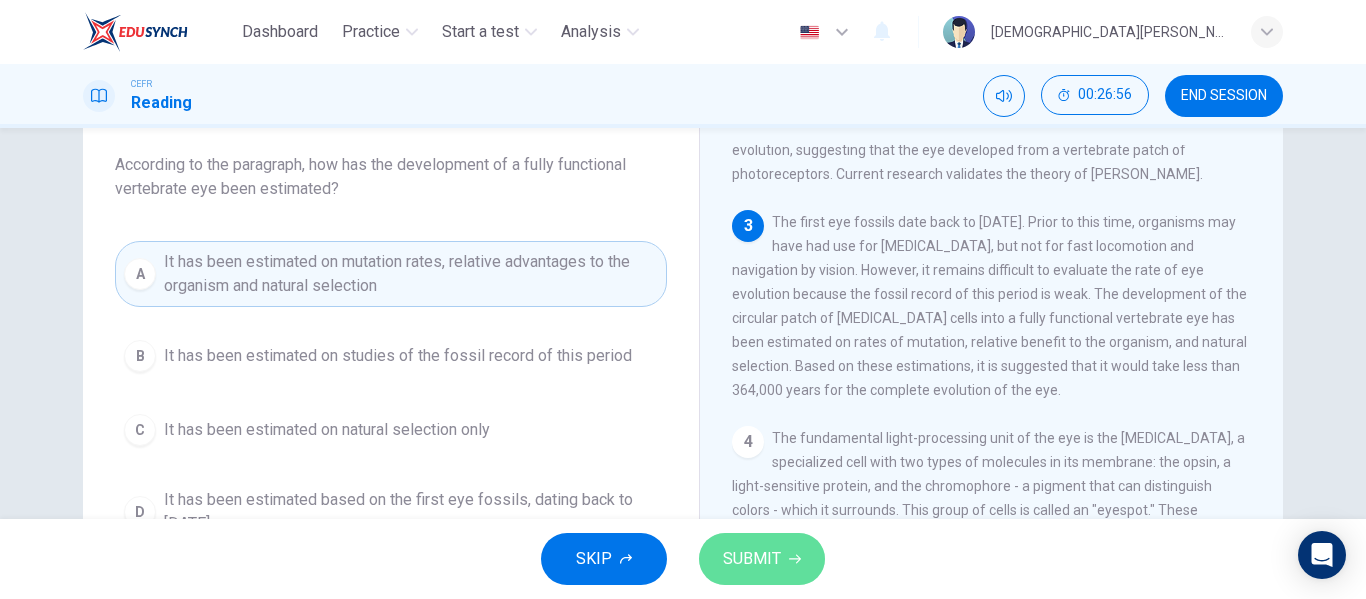 click on "SUBMIT" at bounding box center (762, 559) 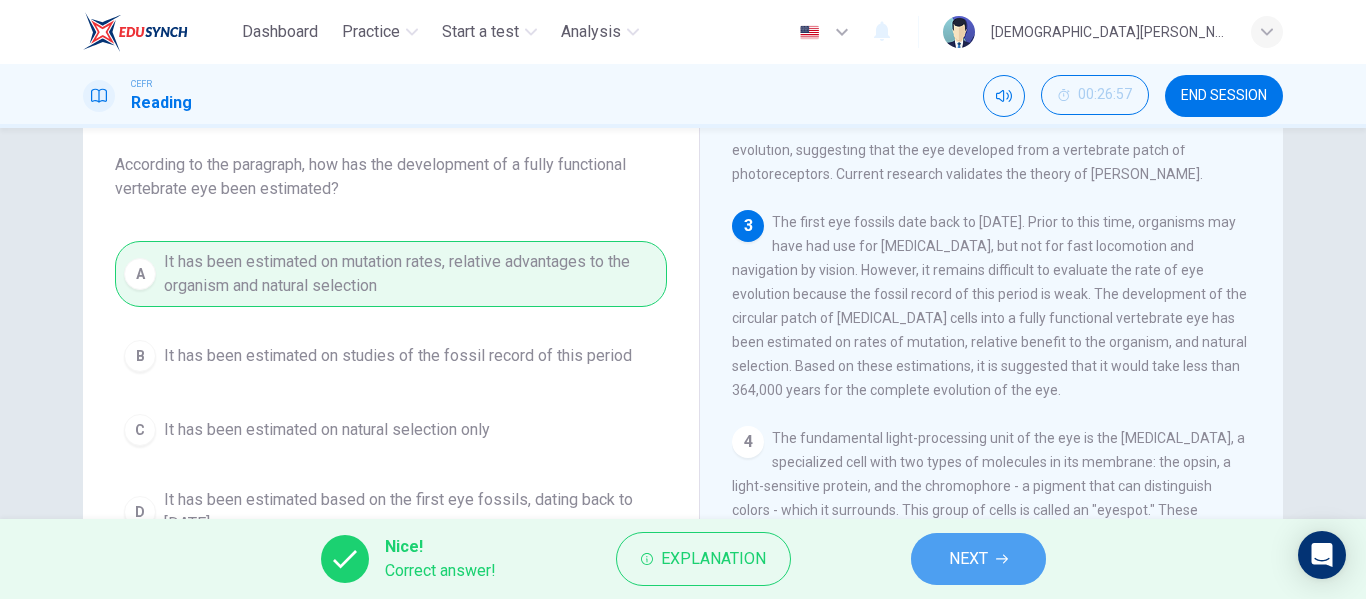 click on "NEXT" at bounding box center [968, 559] 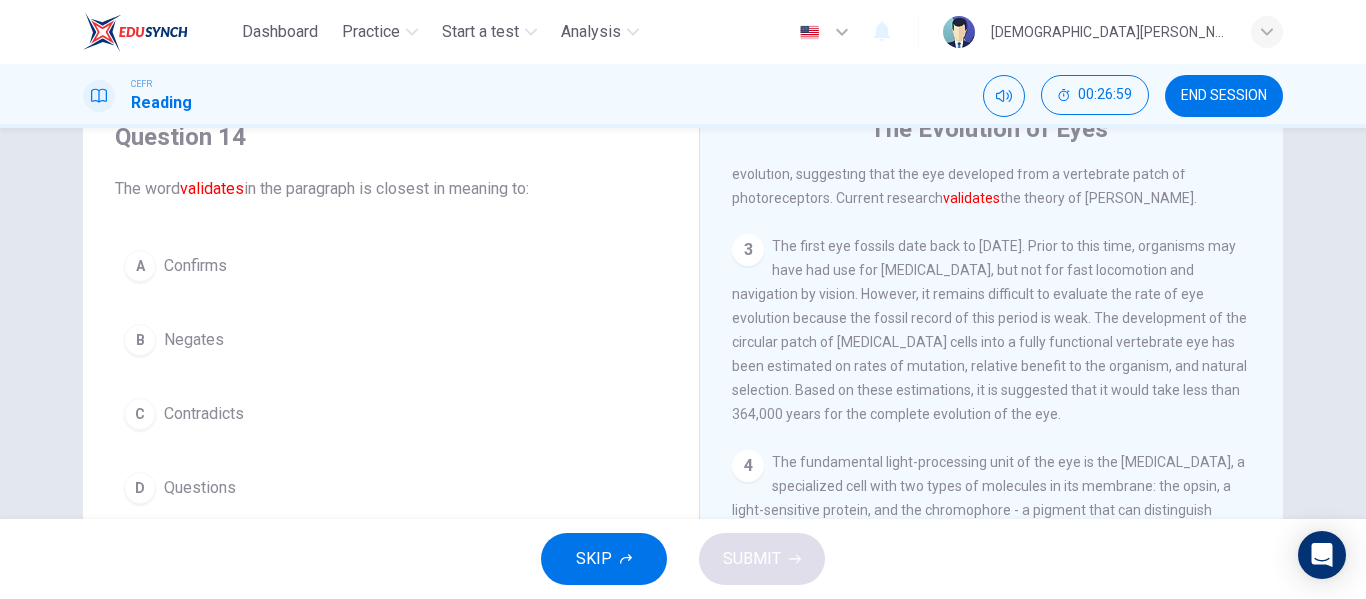 scroll, scrollTop: 103, scrollLeft: 0, axis: vertical 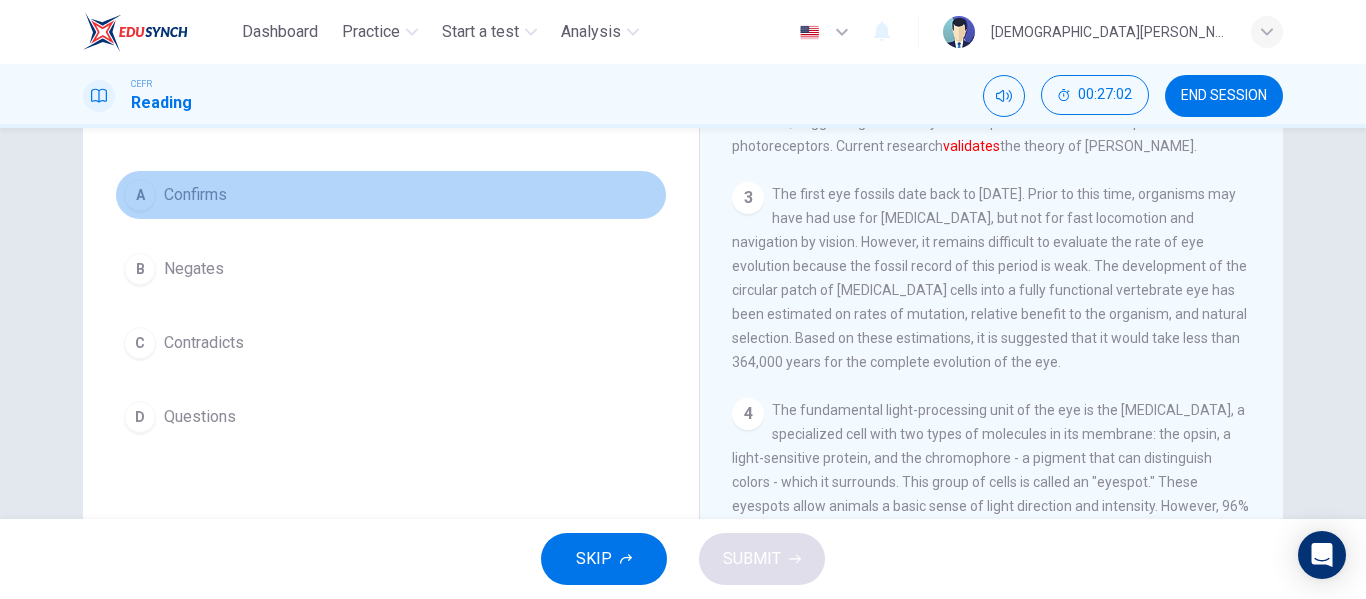 click on "A Confirms" at bounding box center (391, 195) 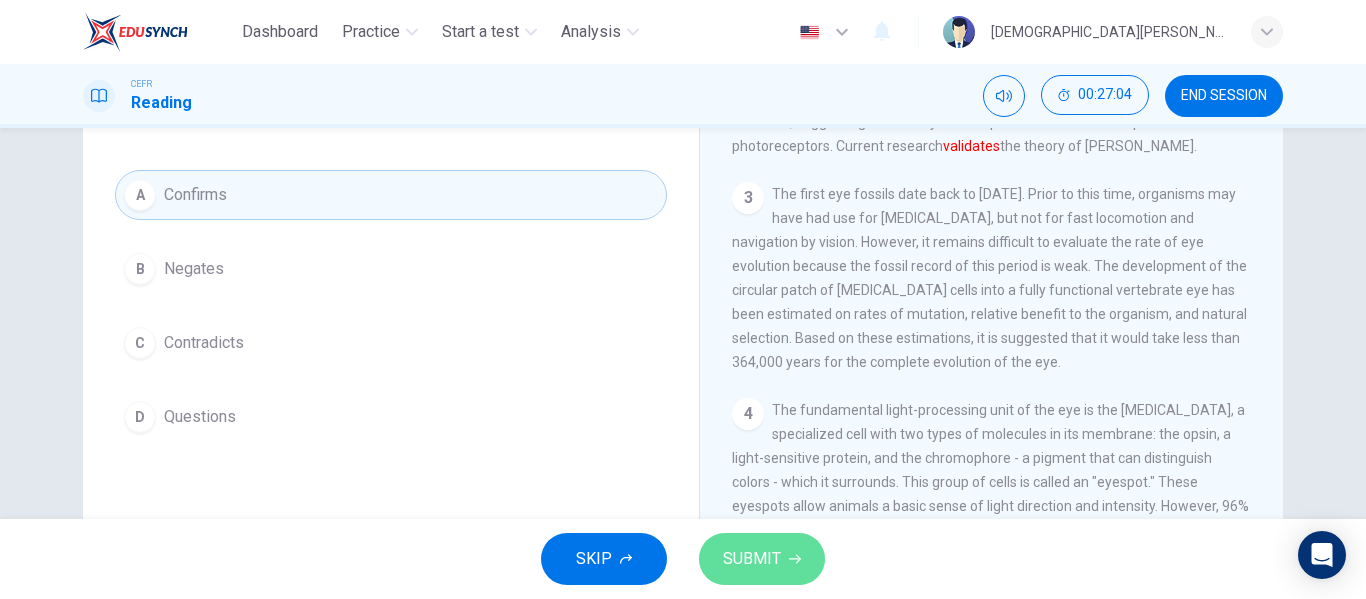 click on "SUBMIT" at bounding box center (762, 559) 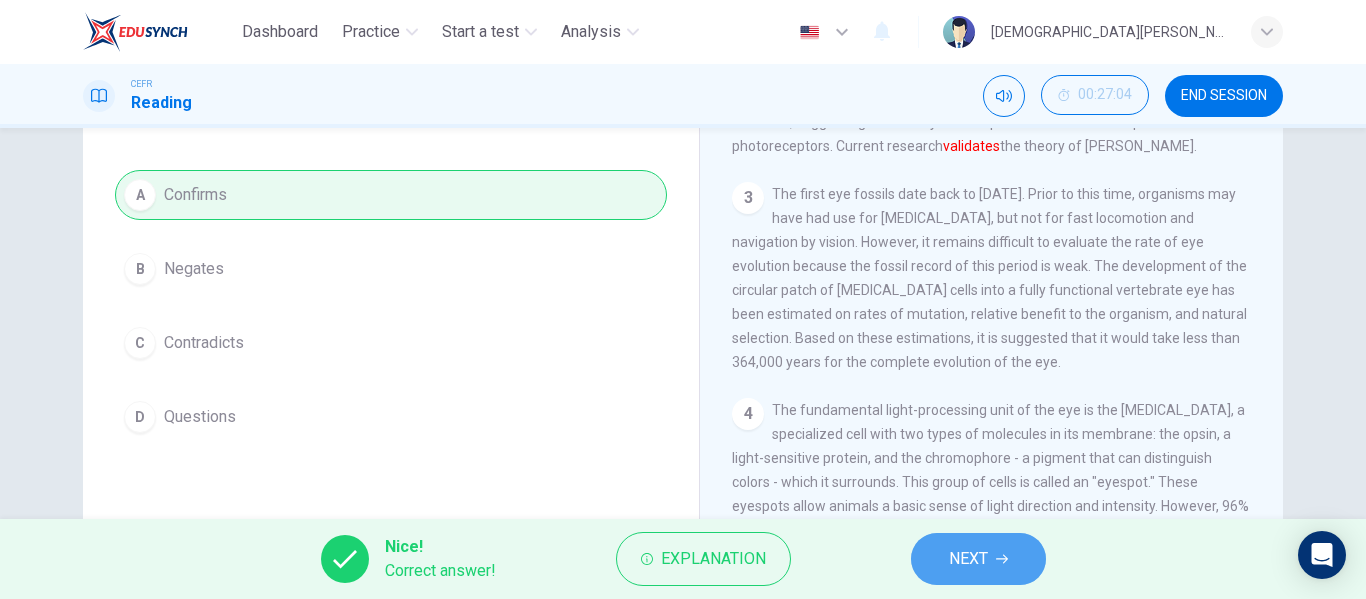 click on "NEXT" at bounding box center (968, 559) 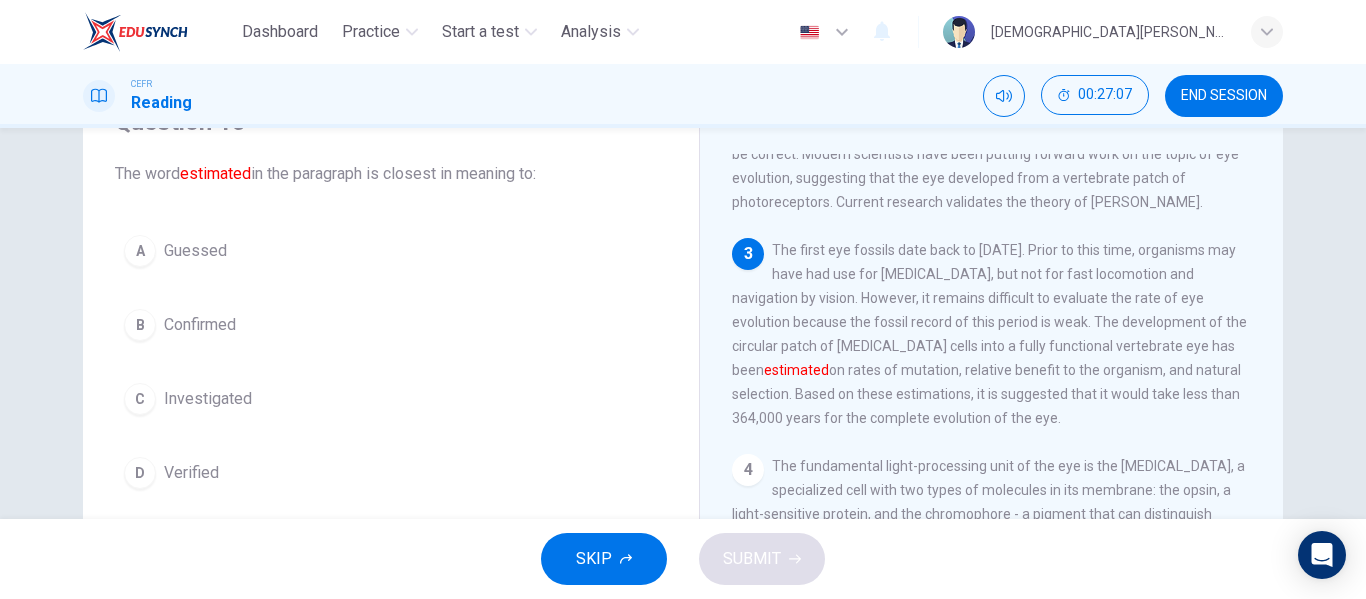 scroll, scrollTop: 139, scrollLeft: 0, axis: vertical 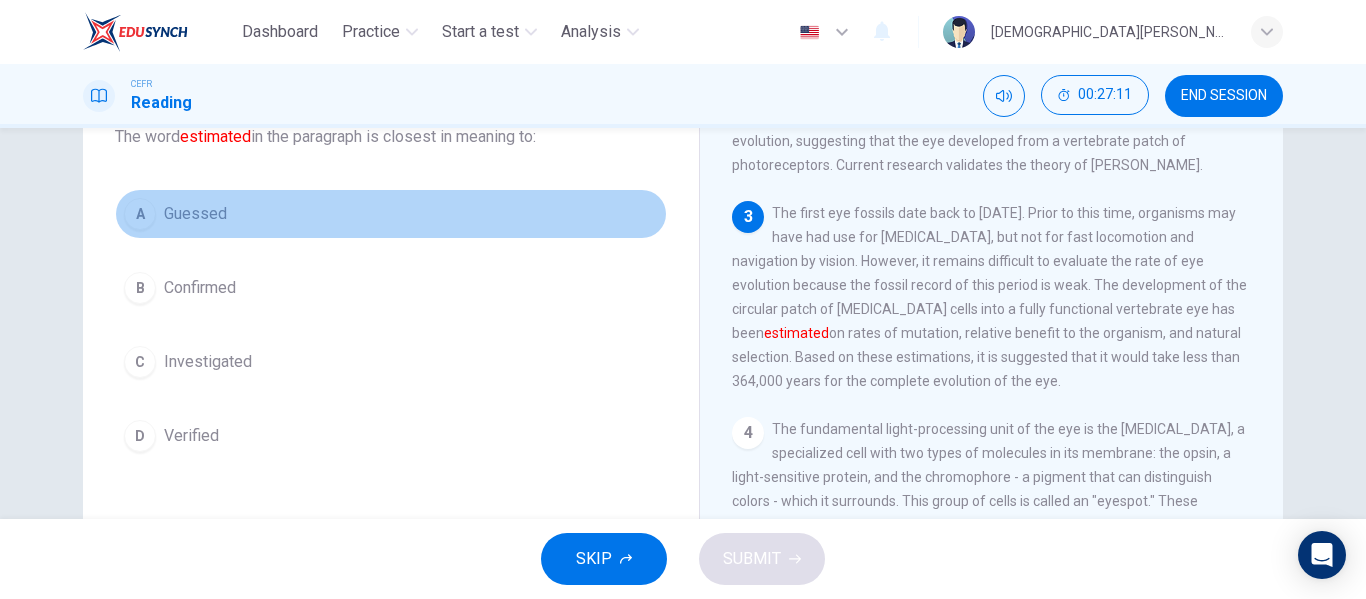 click on "Guessed" at bounding box center (195, 214) 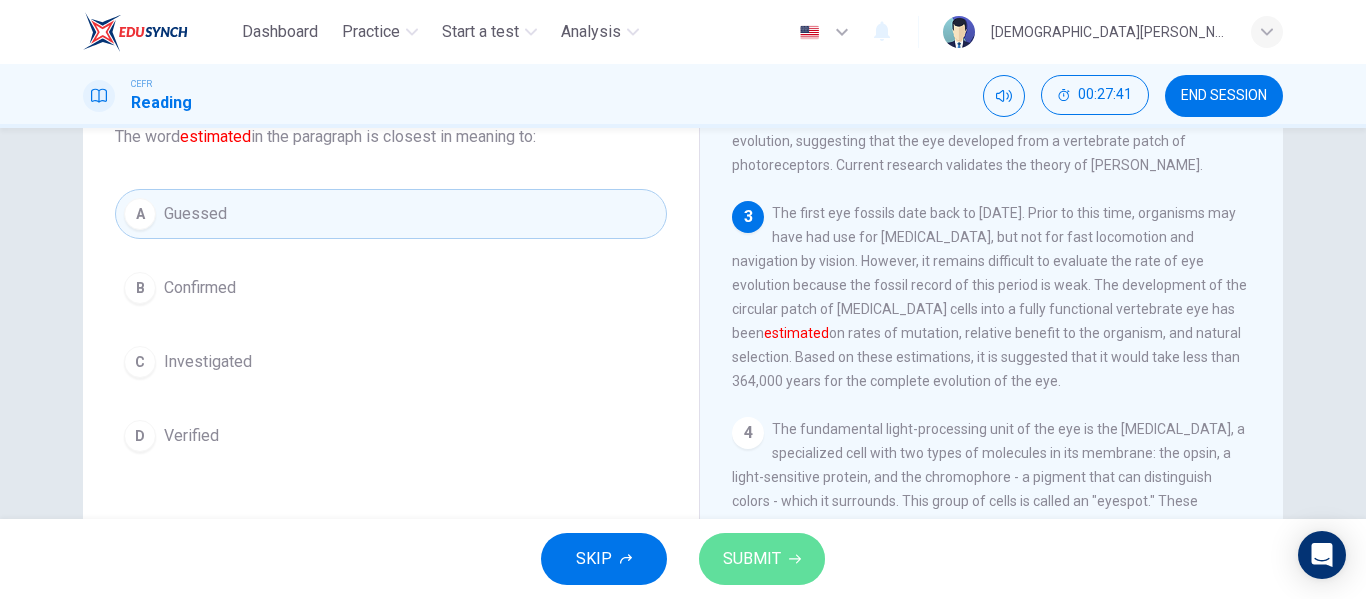 click on "SUBMIT" at bounding box center [752, 559] 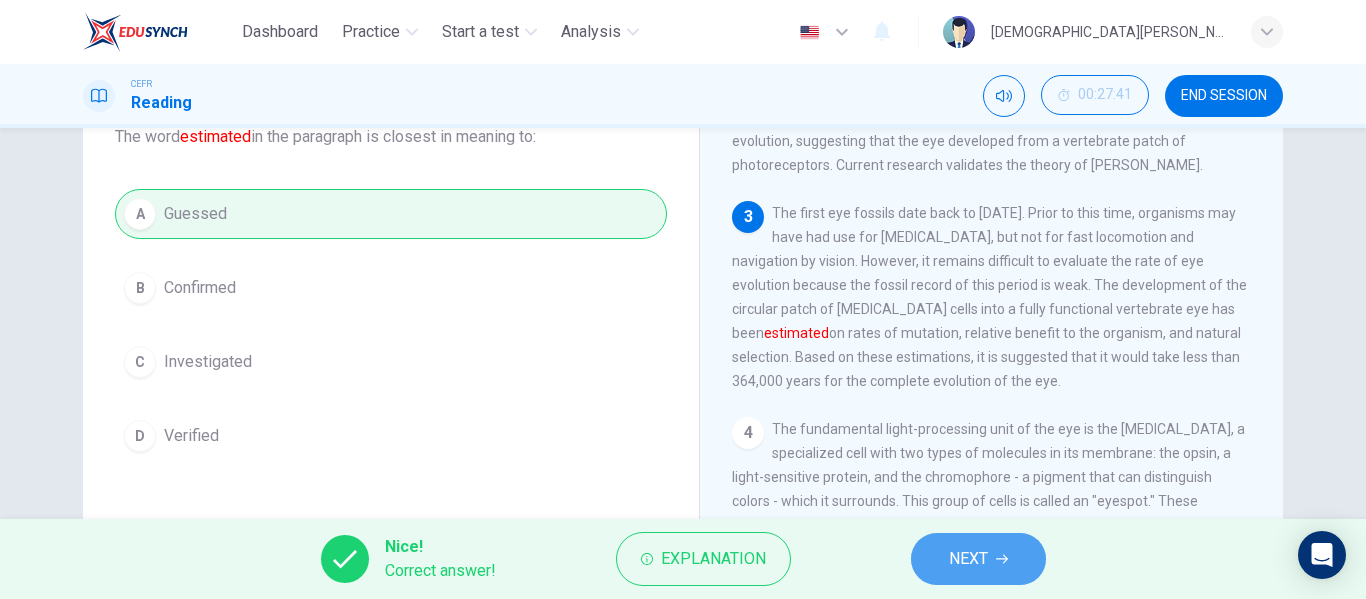 click on "NEXT" at bounding box center (978, 559) 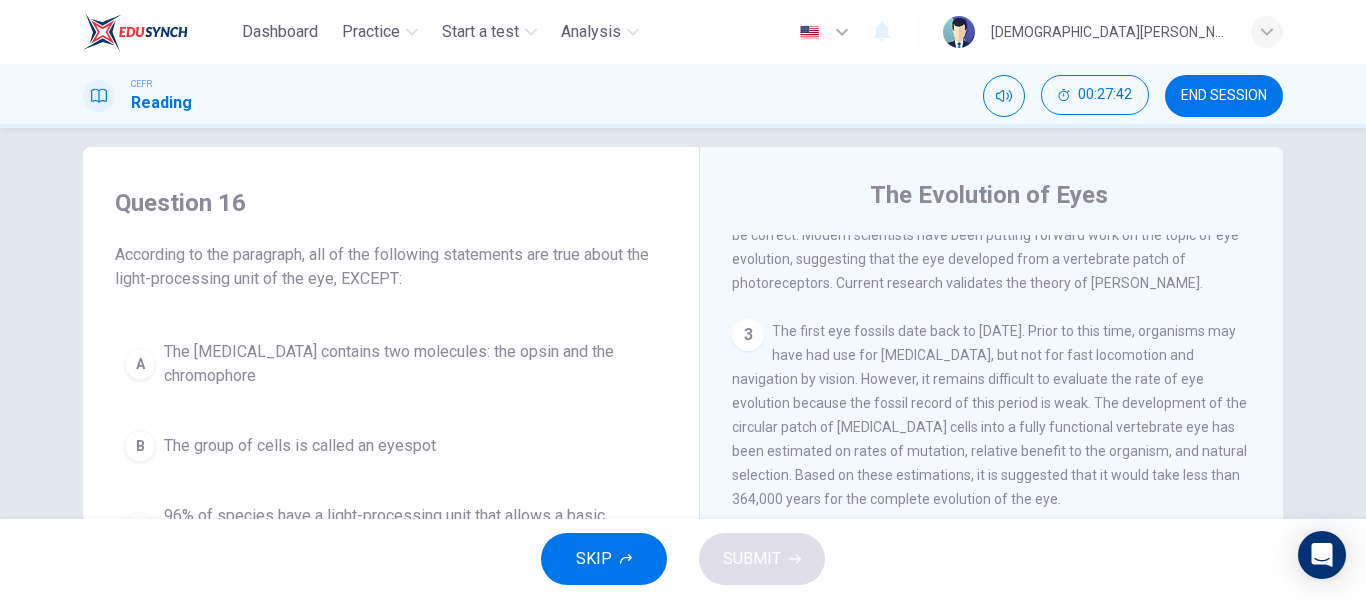 scroll, scrollTop: 17, scrollLeft: 0, axis: vertical 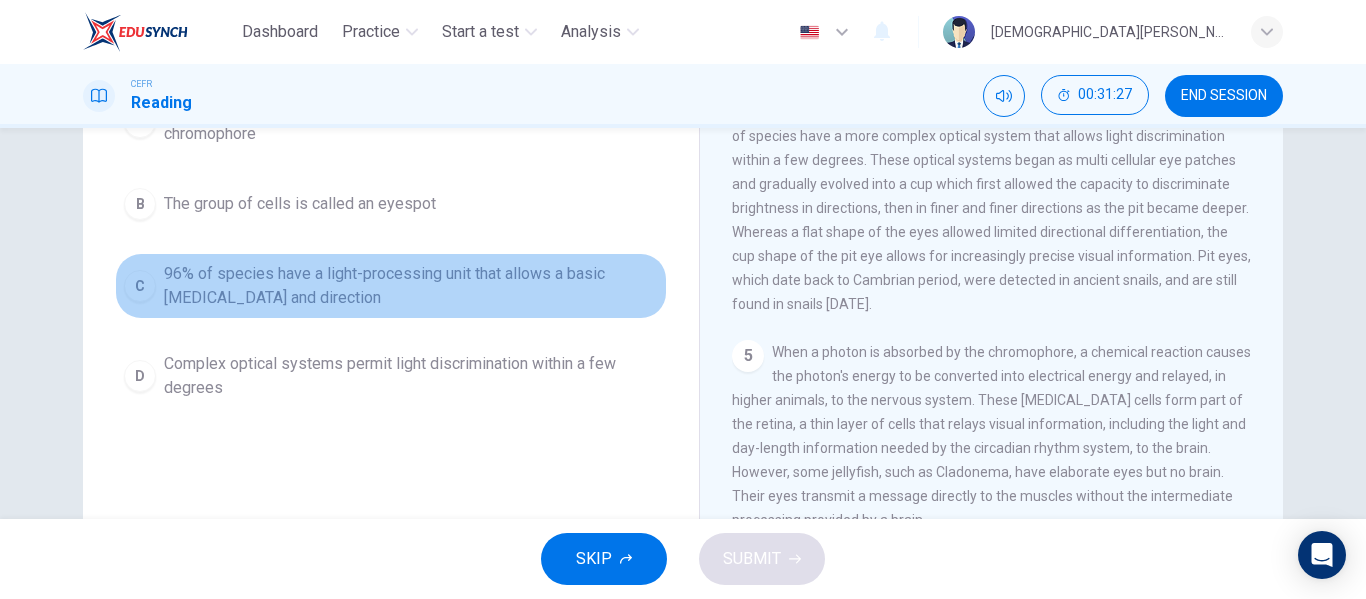 click on "96% of species have a light-processing unit that allows a basic [MEDICAL_DATA] and direction" at bounding box center (411, 286) 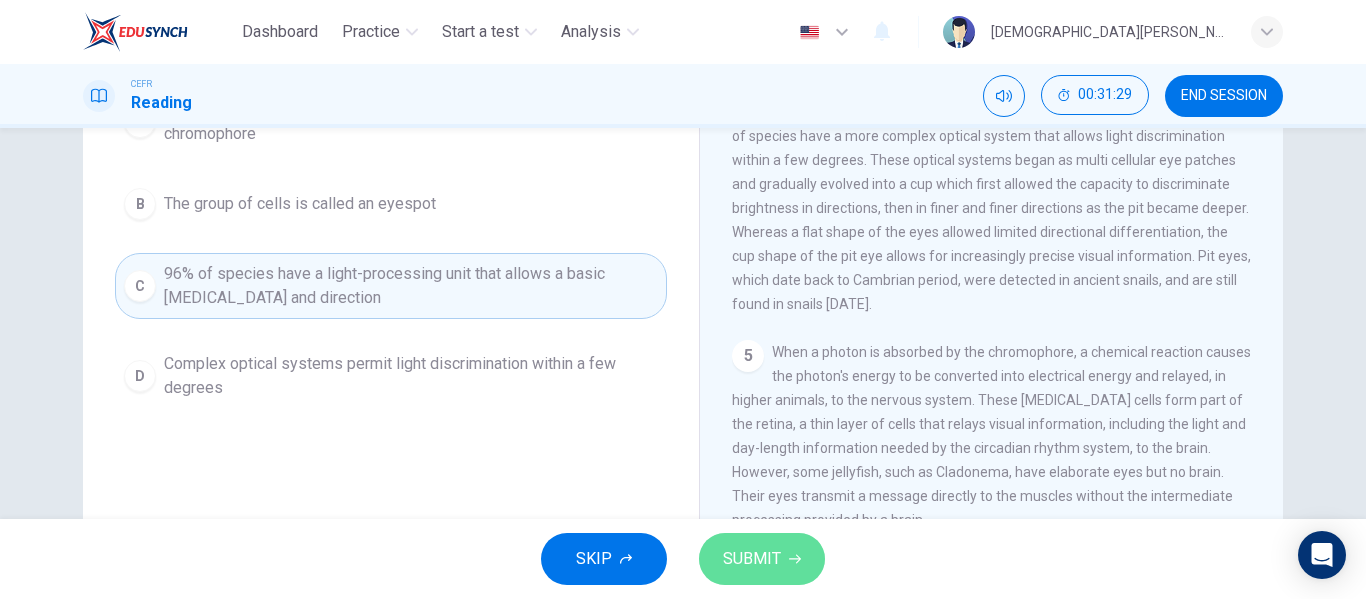 click on "SUBMIT" at bounding box center [762, 559] 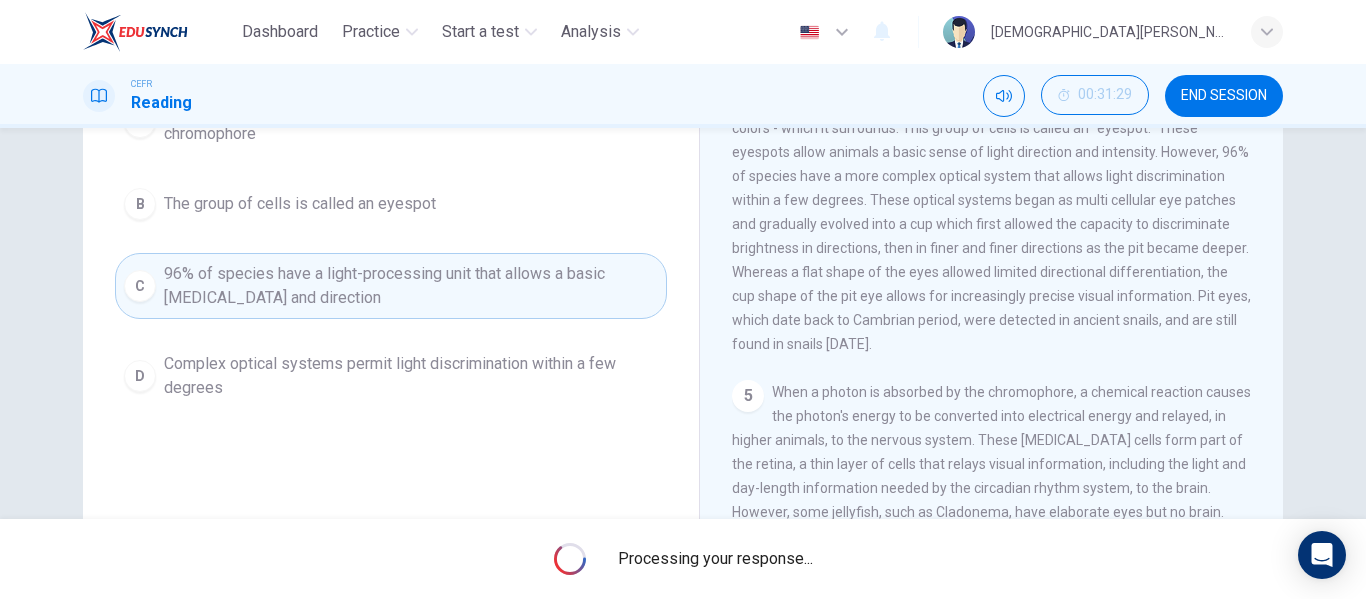 scroll, scrollTop: 500, scrollLeft: 0, axis: vertical 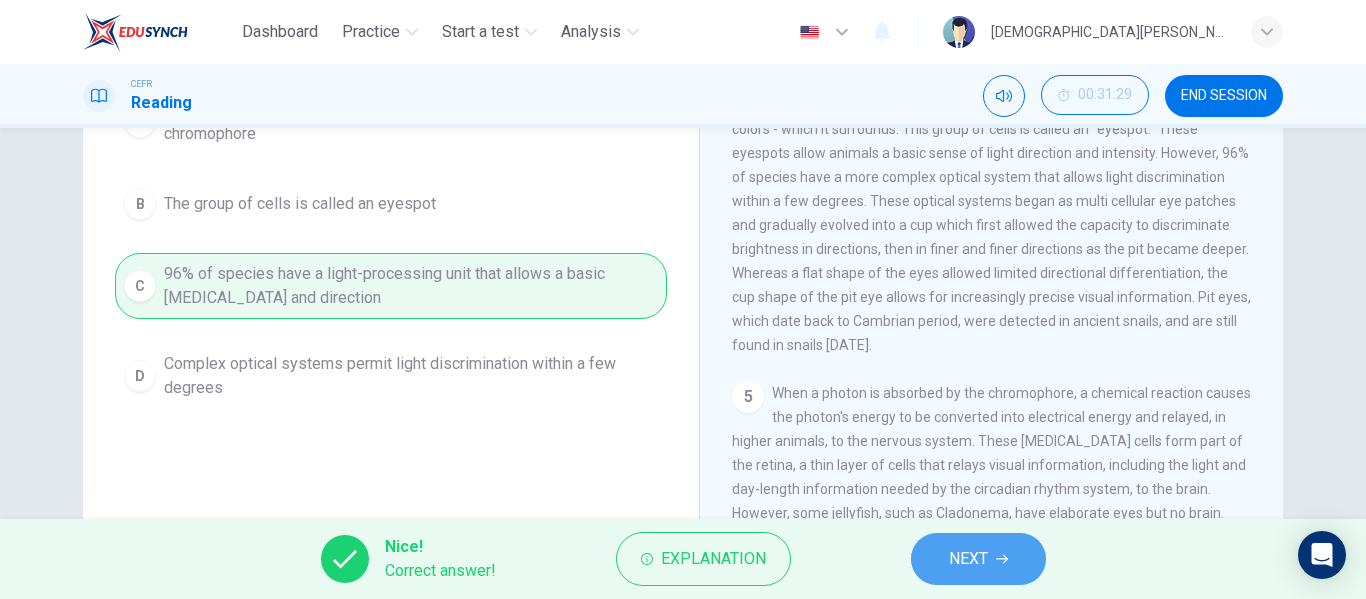 click on "NEXT" at bounding box center (968, 559) 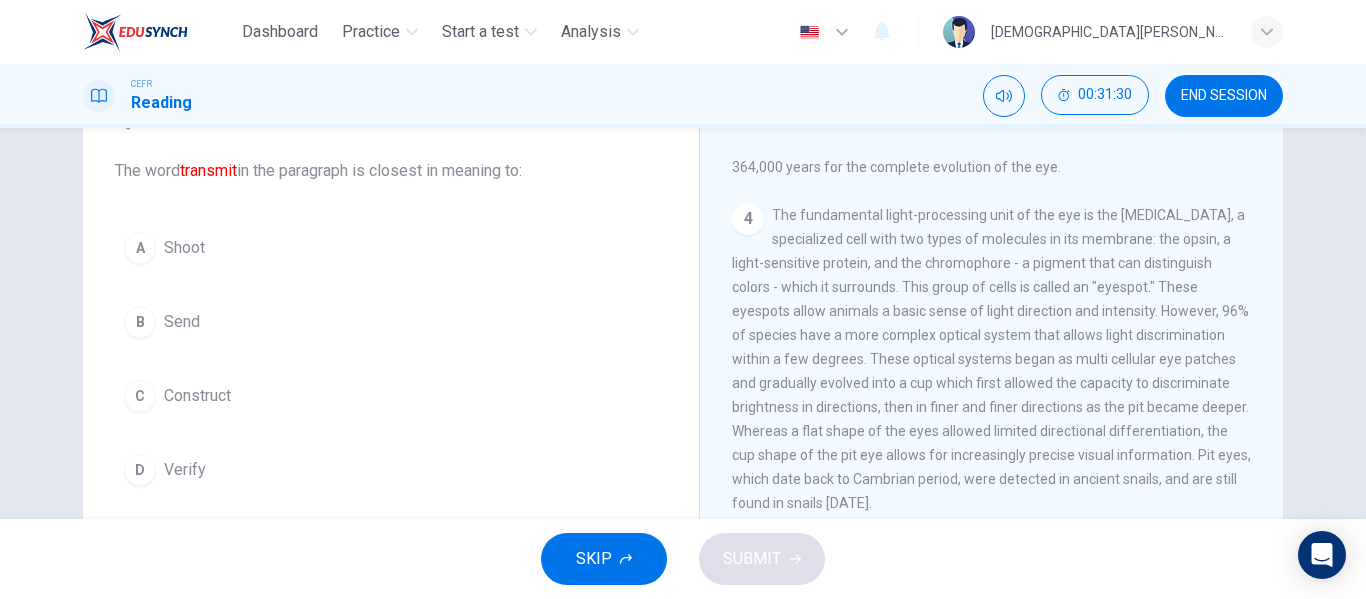 scroll, scrollTop: 106, scrollLeft: 0, axis: vertical 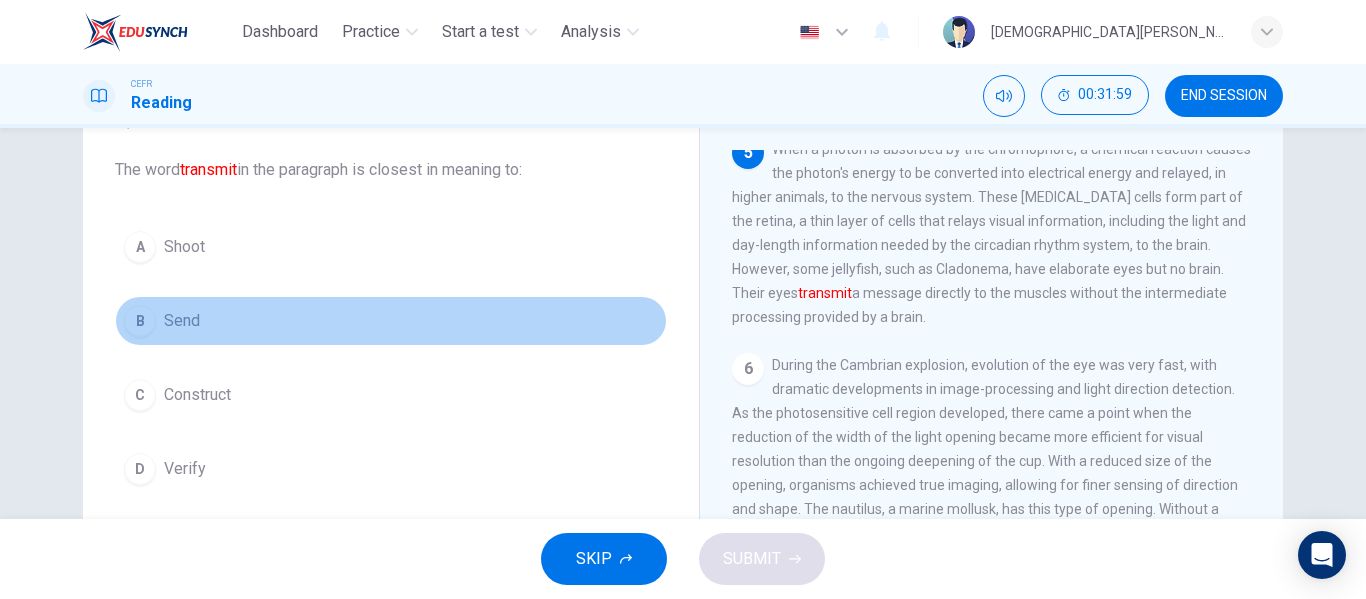 click on "B Send" at bounding box center [391, 321] 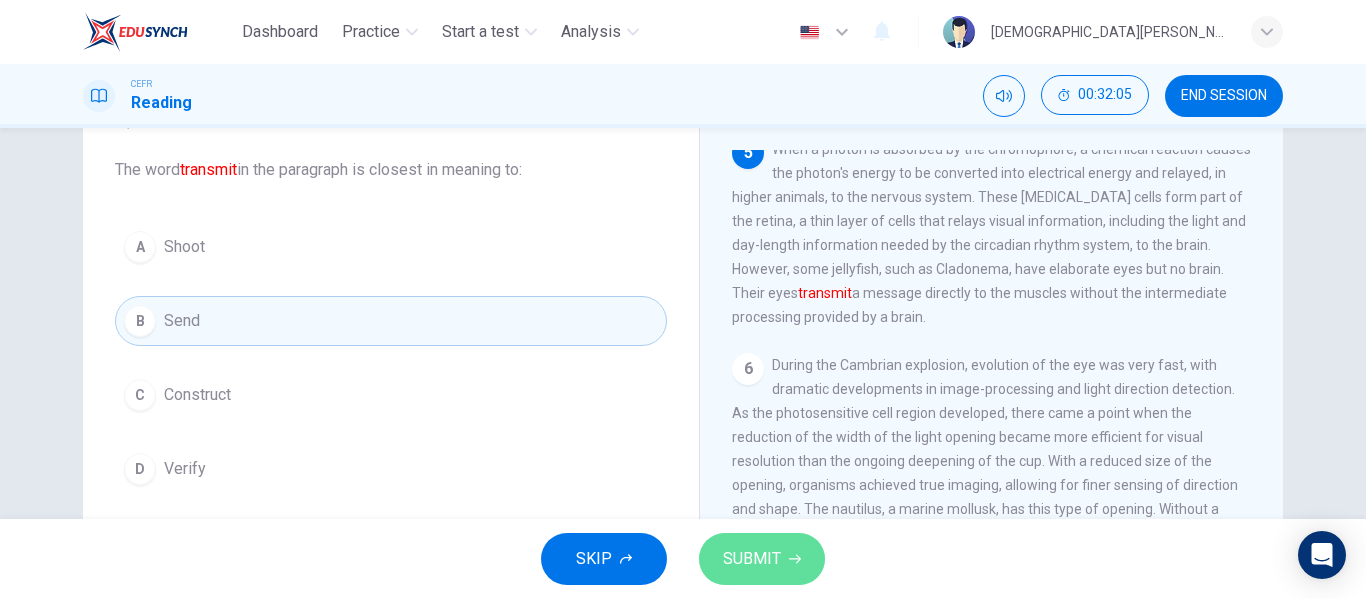 click on "SUBMIT" at bounding box center [752, 559] 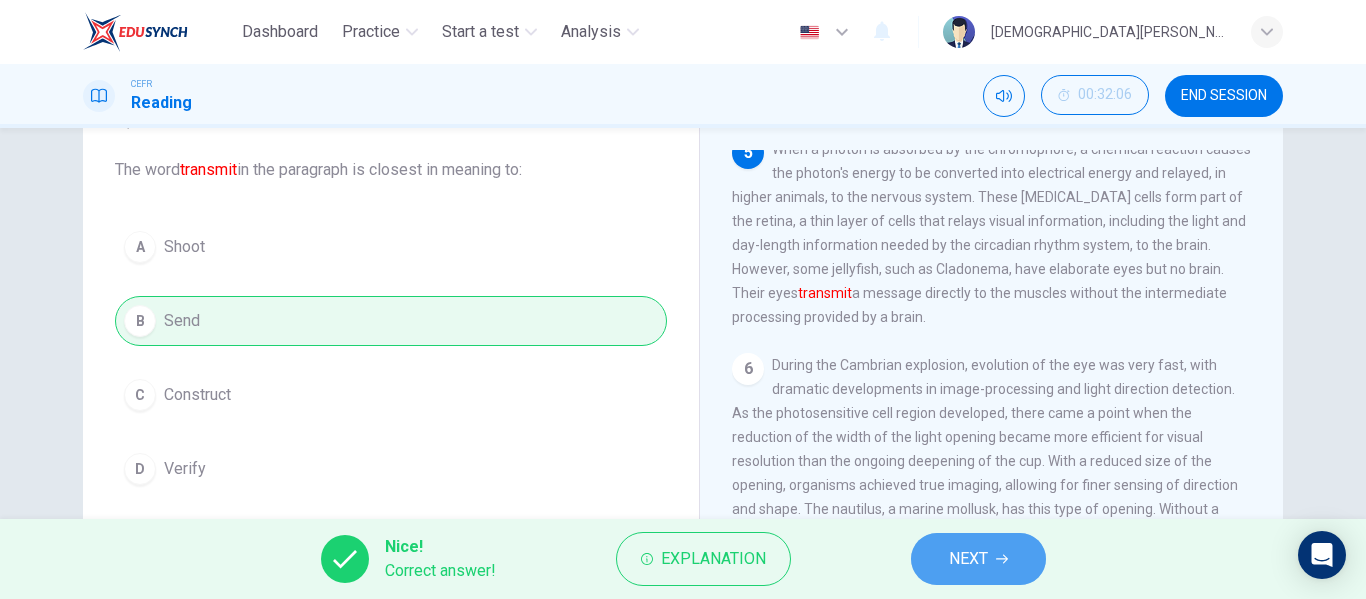 click on "NEXT" at bounding box center (968, 559) 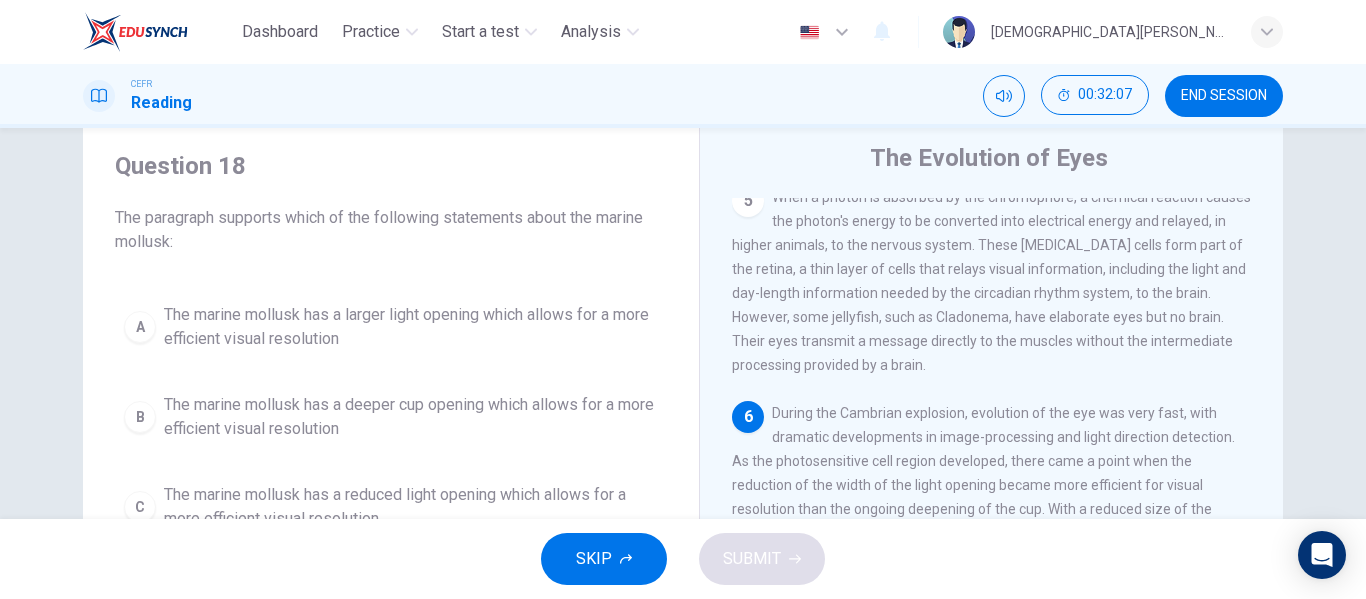scroll, scrollTop: 59, scrollLeft: 0, axis: vertical 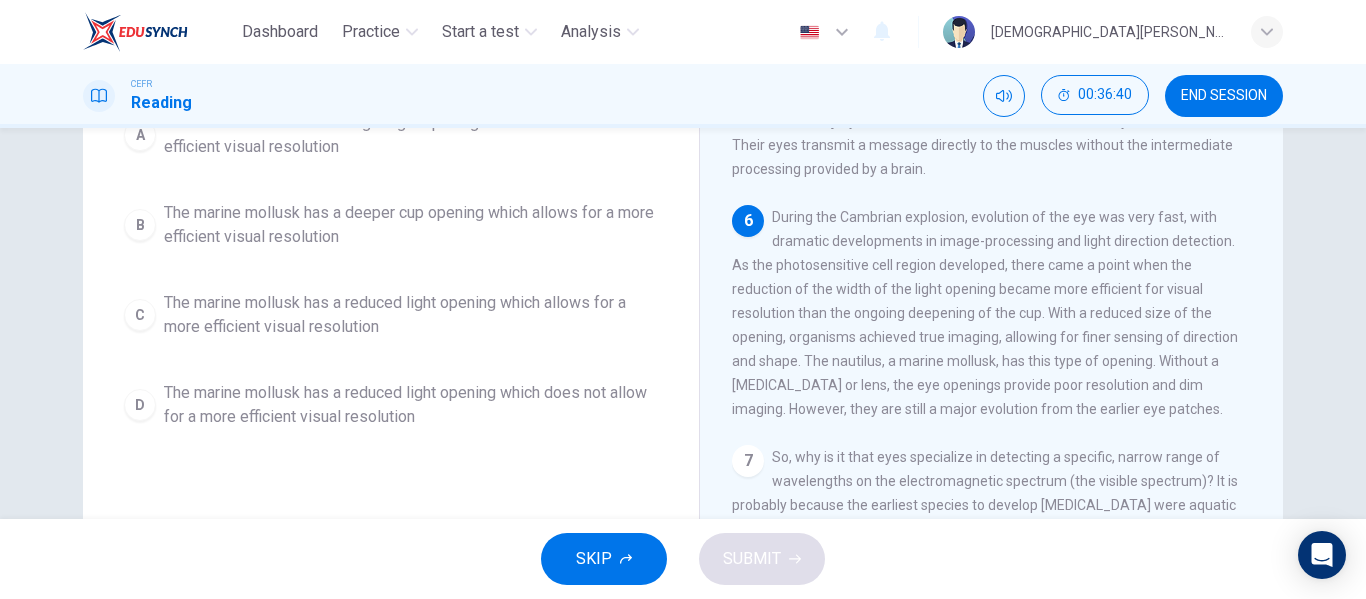 click on "During the Cambrian explosion, evolution of the eye was very fast, with dramatic developments in image-processing and light direction detection. As the photosensitive cell region developed, there came a point when the reduction of the width of the light opening became more efficient for visual resolution than the ongoing deepening of the cup. With a reduced size of the opening, organisms achieved true imaging, allowing for finer sensing of direction and shape. The nautilus, a marine mollusk, has this type of opening. Without a [MEDICAL_DATA] or lens, the eye openings provide poor resolution and dim imaging. However, they are still a major evolution from the earlier eye patches." at bounding box center [985, 313] 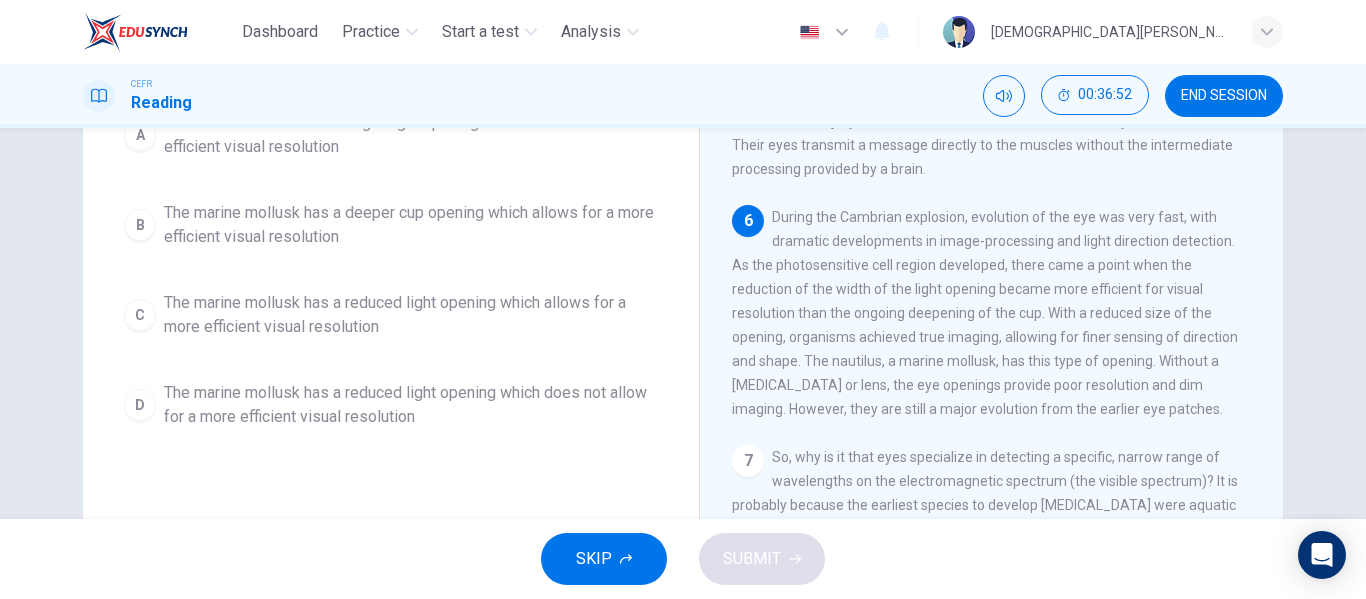 scroll, scrollTop: 953, scrollLeft: 0, axis: vertical 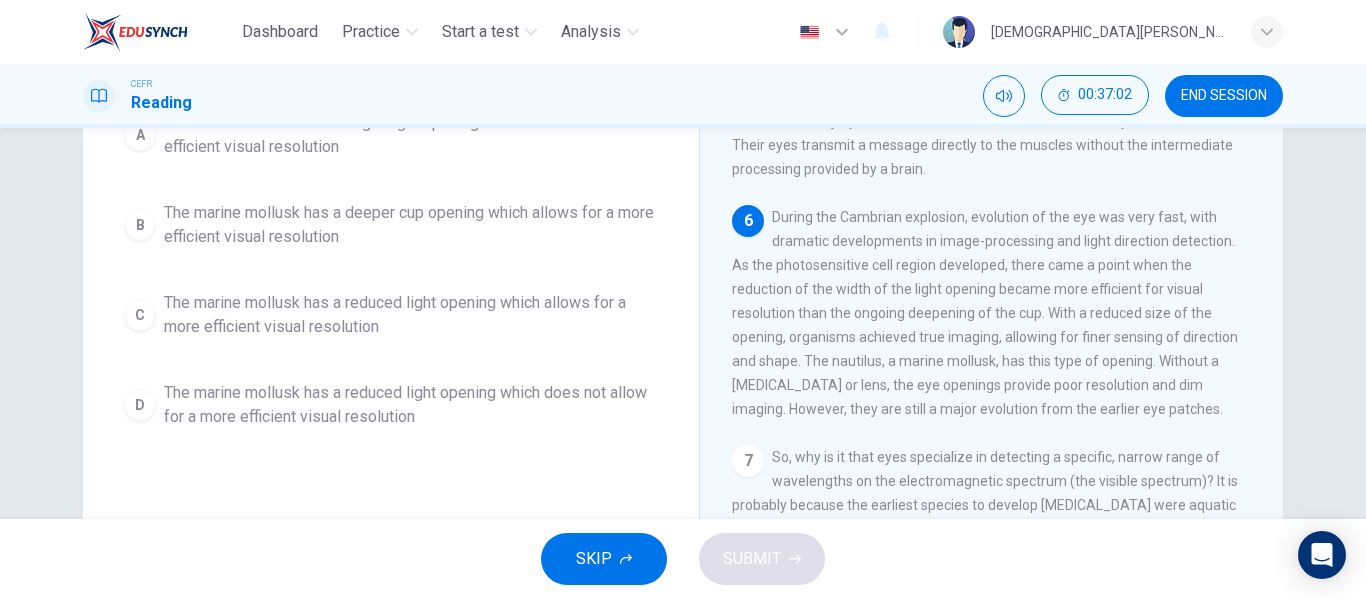 drag, startPoint x: 873, startPoint y: 356, endPoint x: 935, endPoint y: 383, distance: 67.62396 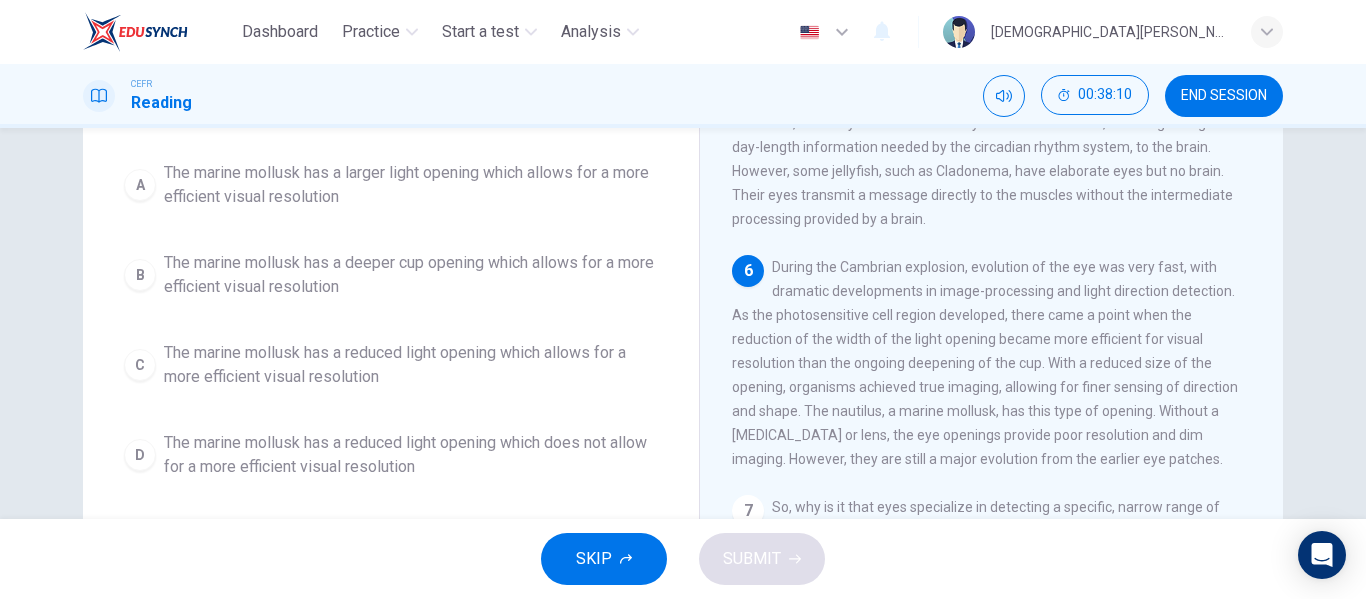 scroll, scrollTop: 201, scrollLeft: 0, axis: vertical 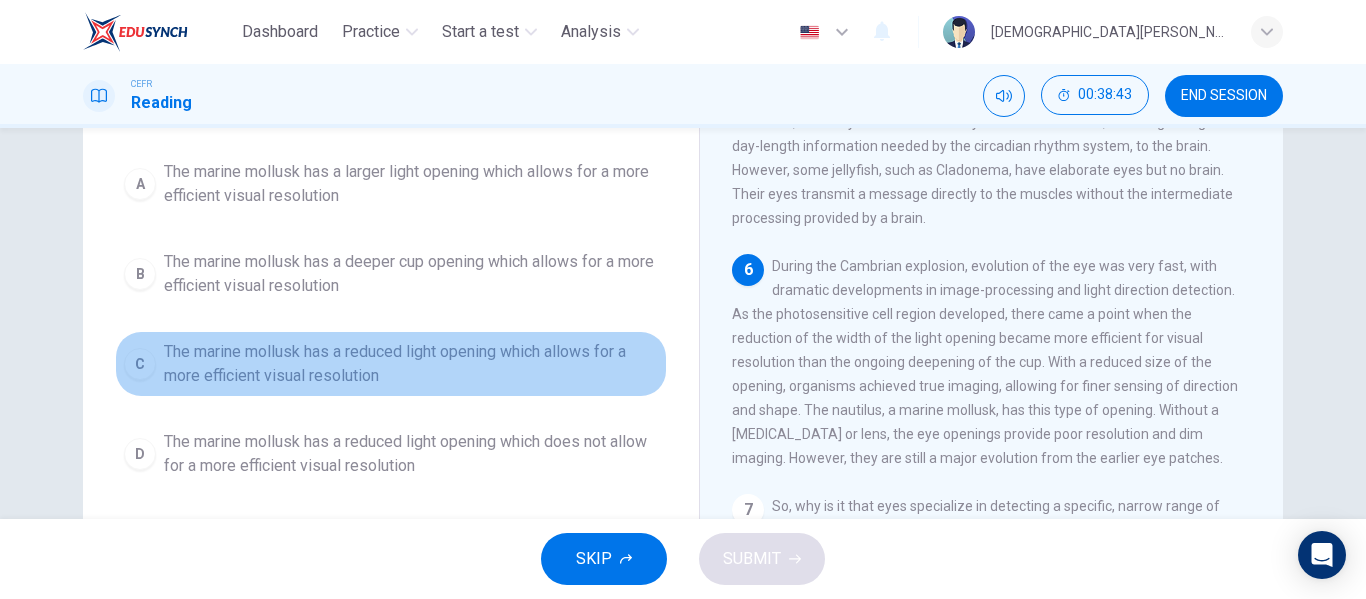 click on "The marine mollusk has a reduced light opening which allows for a more efficient visual resolution" at bounding box center [411, 364] 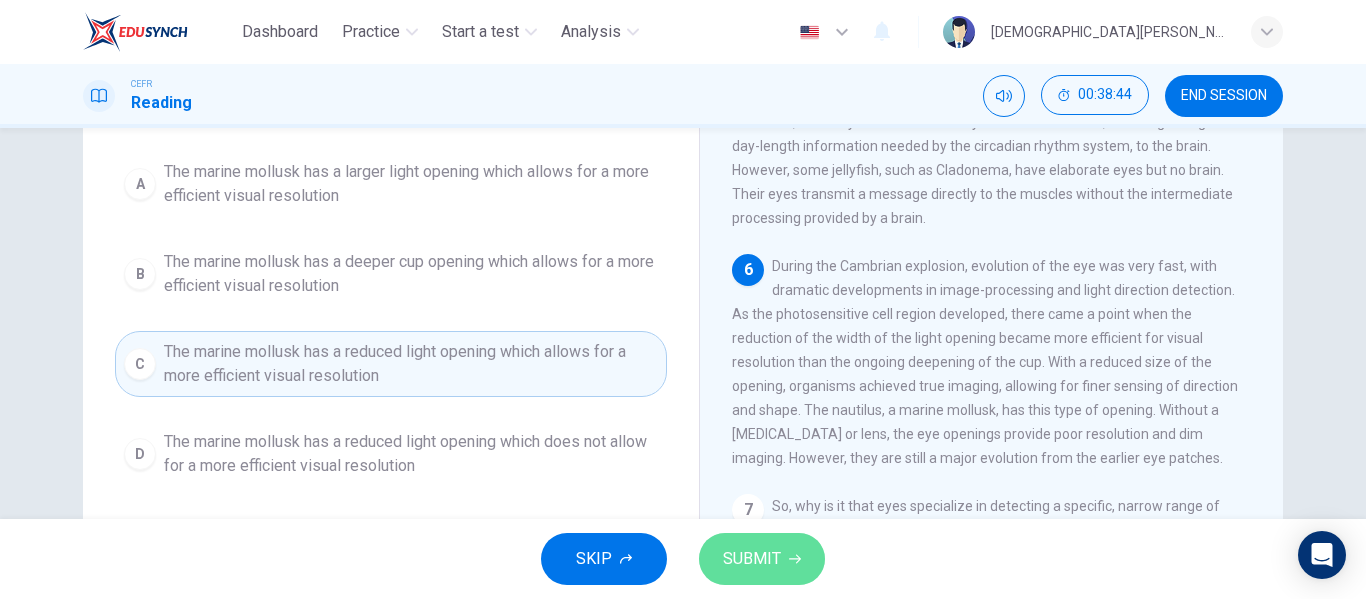 click on "SUBMIT" at bounding box center (752, 559) 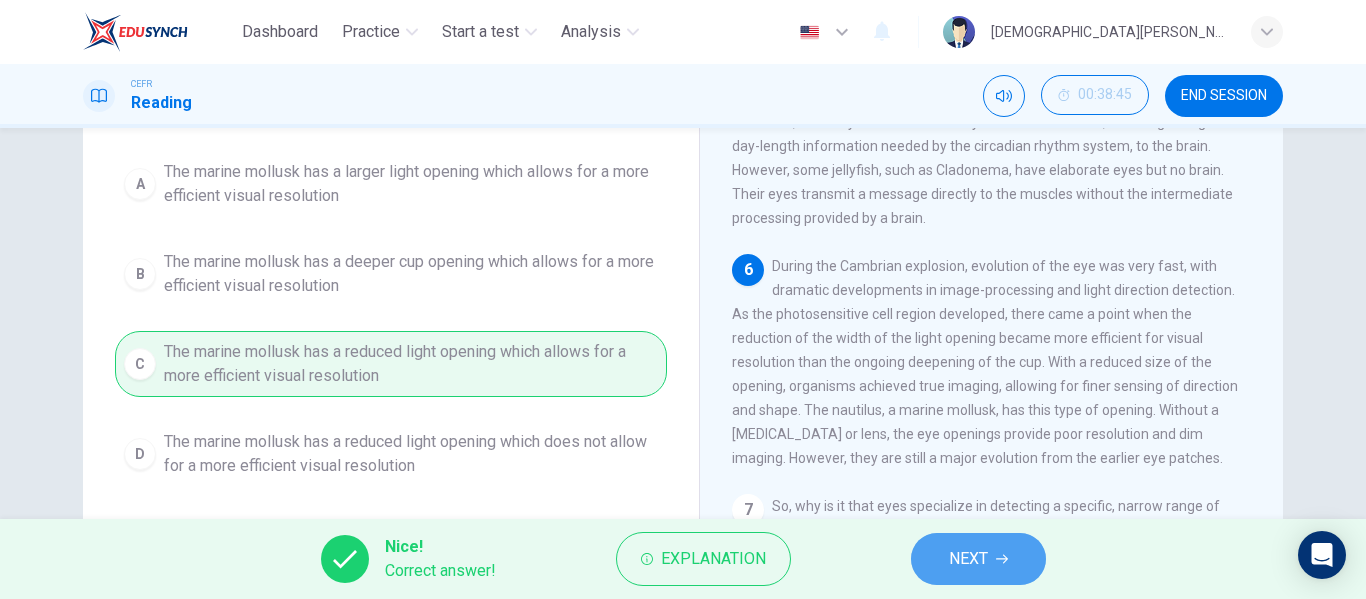 click on "NEXT" at bounding box center (968, 559) 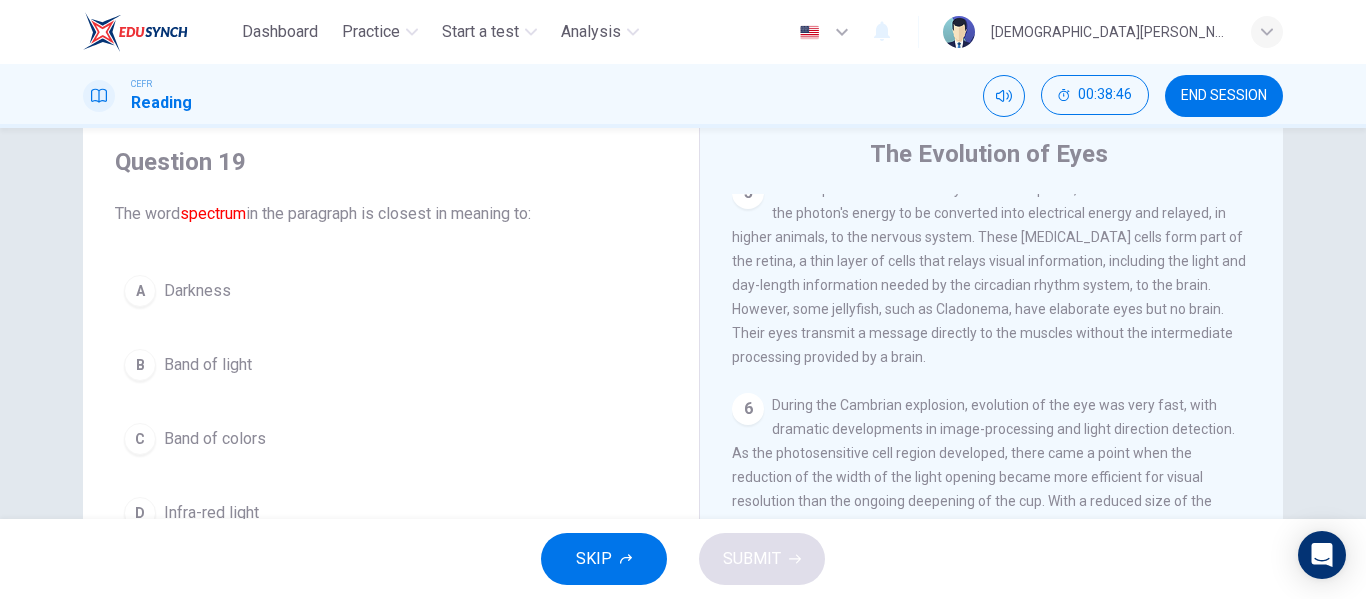 scroll, scrollTop: 61, scrollLeft: 0, axis: vertical 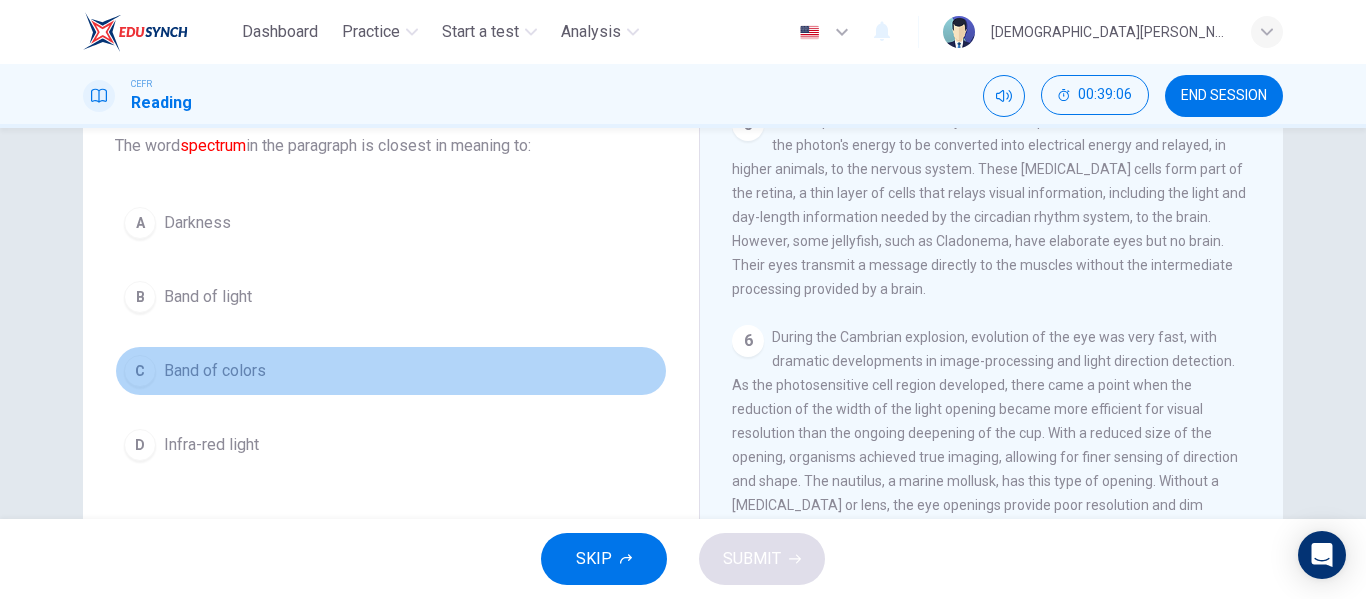 click on "C Band of colors" at bounding box center (391, 371) 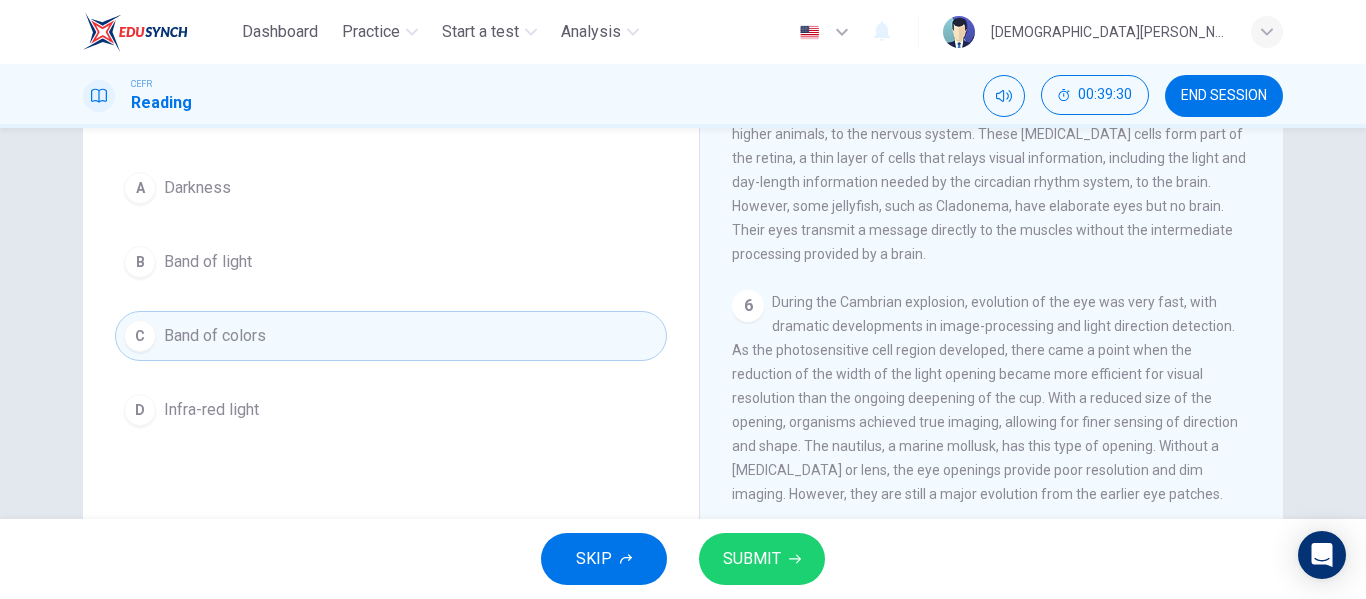 scroll, scrollTop: 164, scrollLeft: 0, axis: vertical 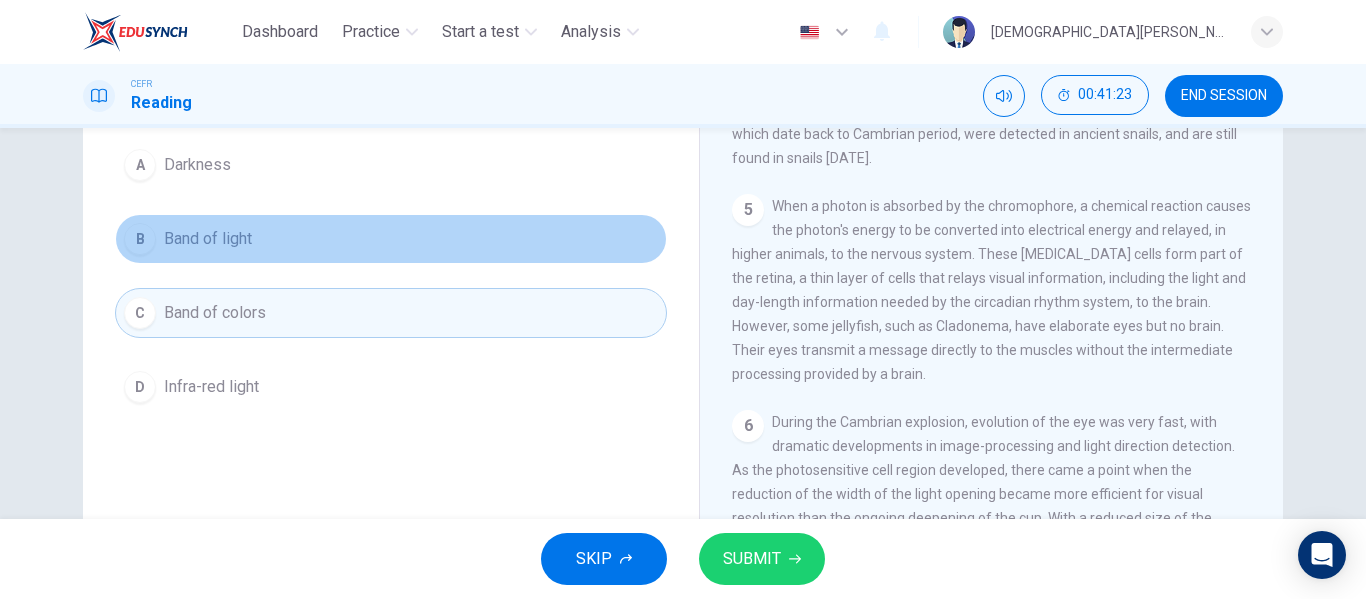 click on "B Band of light" at bounding box center [391, 239] 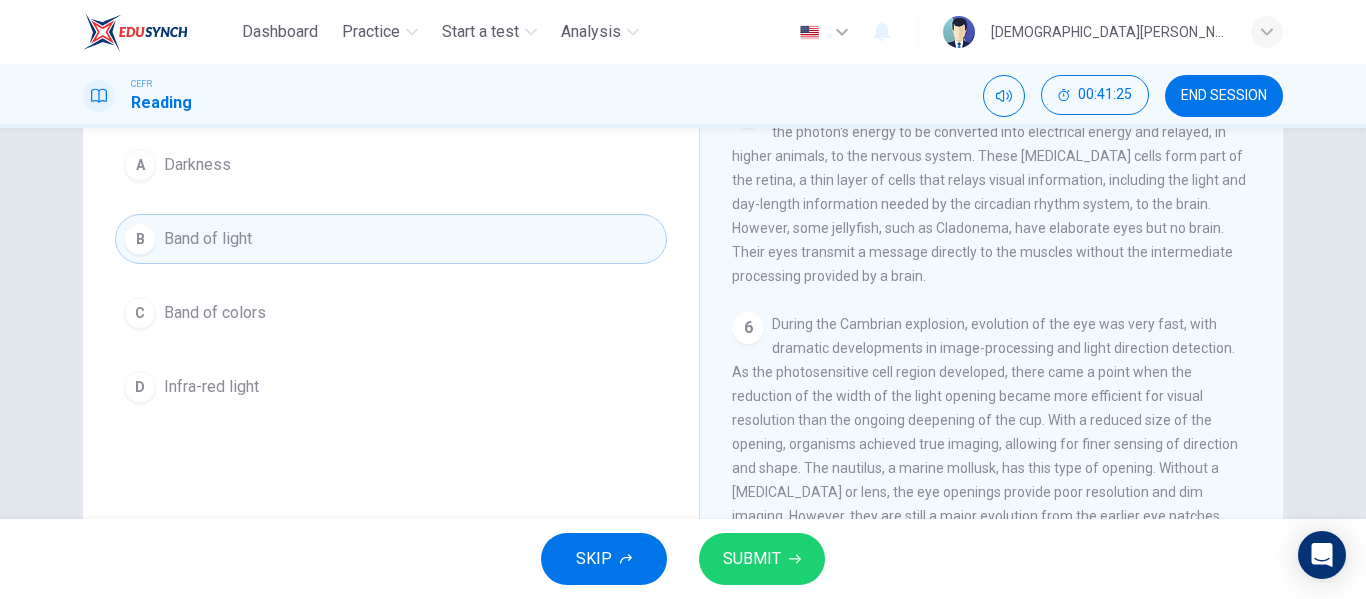 scroll, scrollTop: 862, scrollLeft: 0, axis: vertical 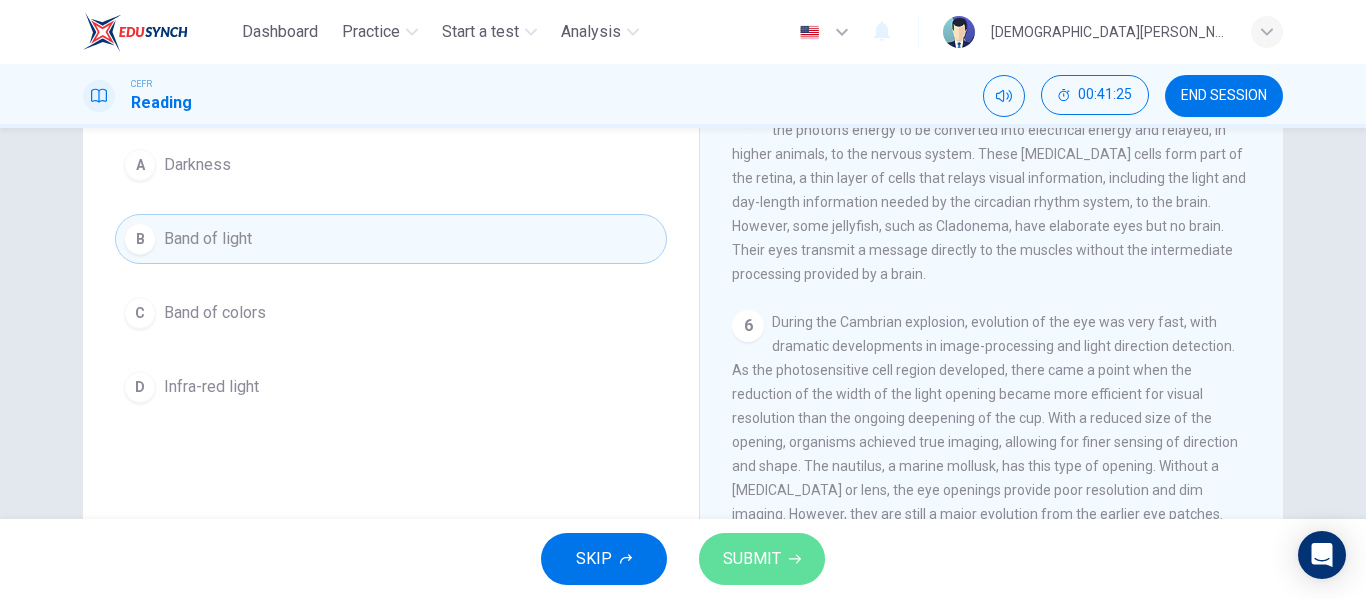 click on "SUBMIT" at bounding box center (762, 559) 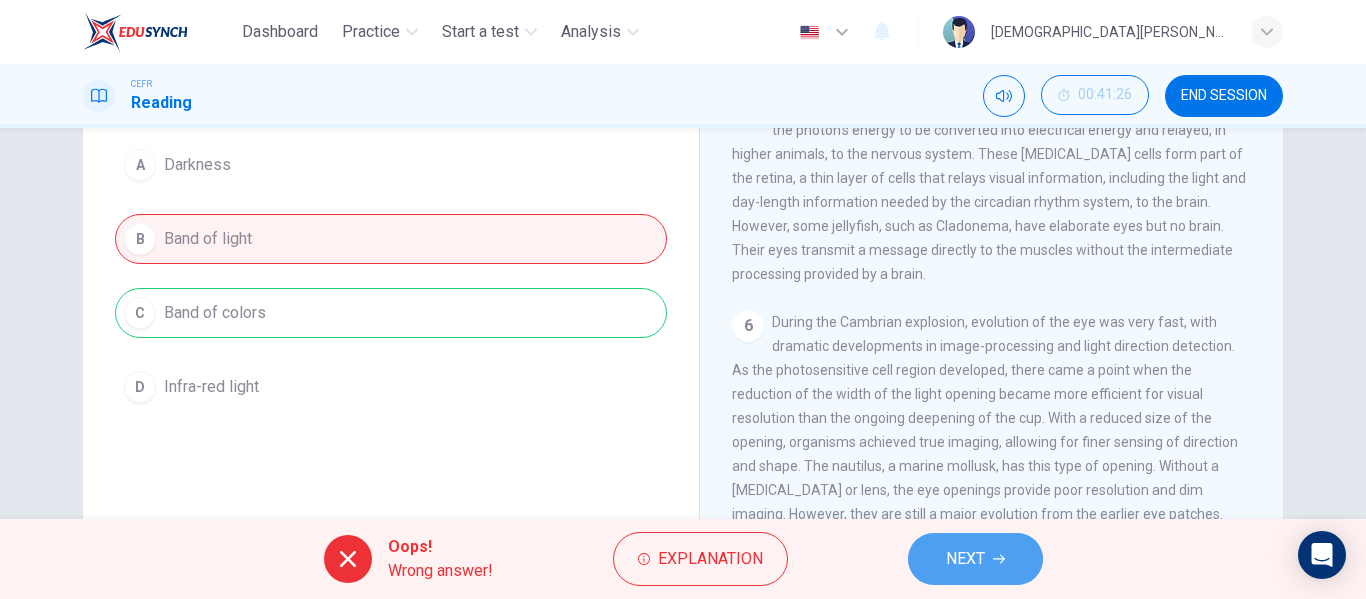 click on "NEXT" at bounding box center (965, 559) 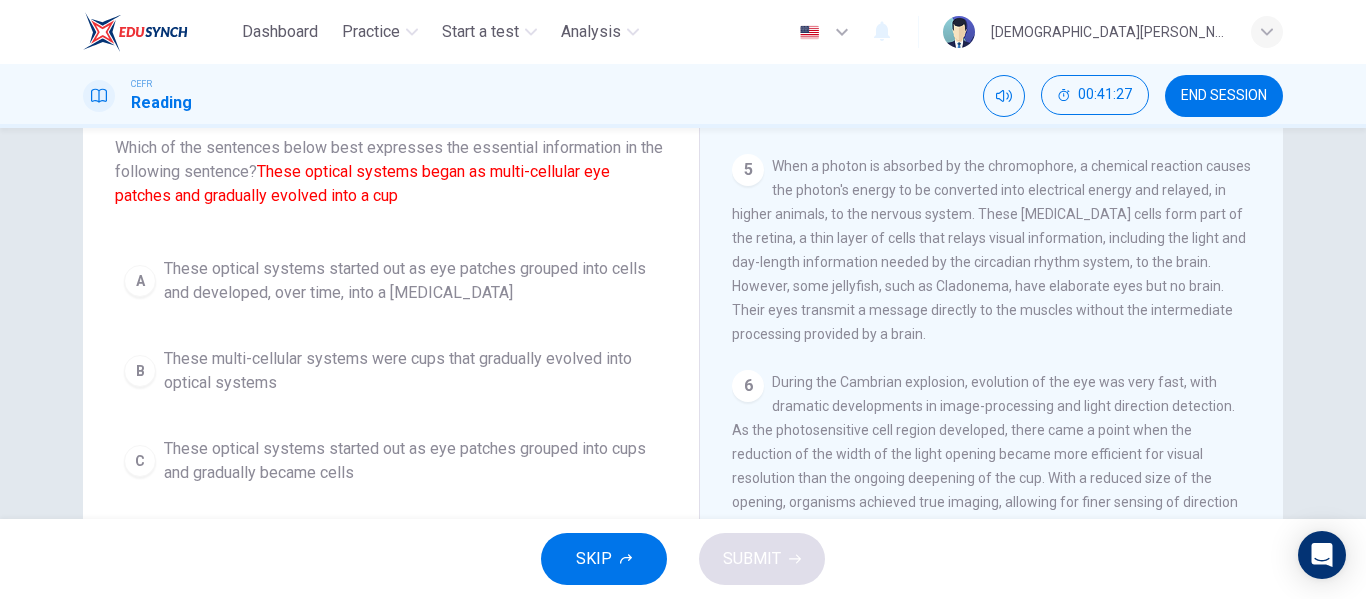 scroll, scrollTop: 52, scrollLeft: 0, axis: vertical 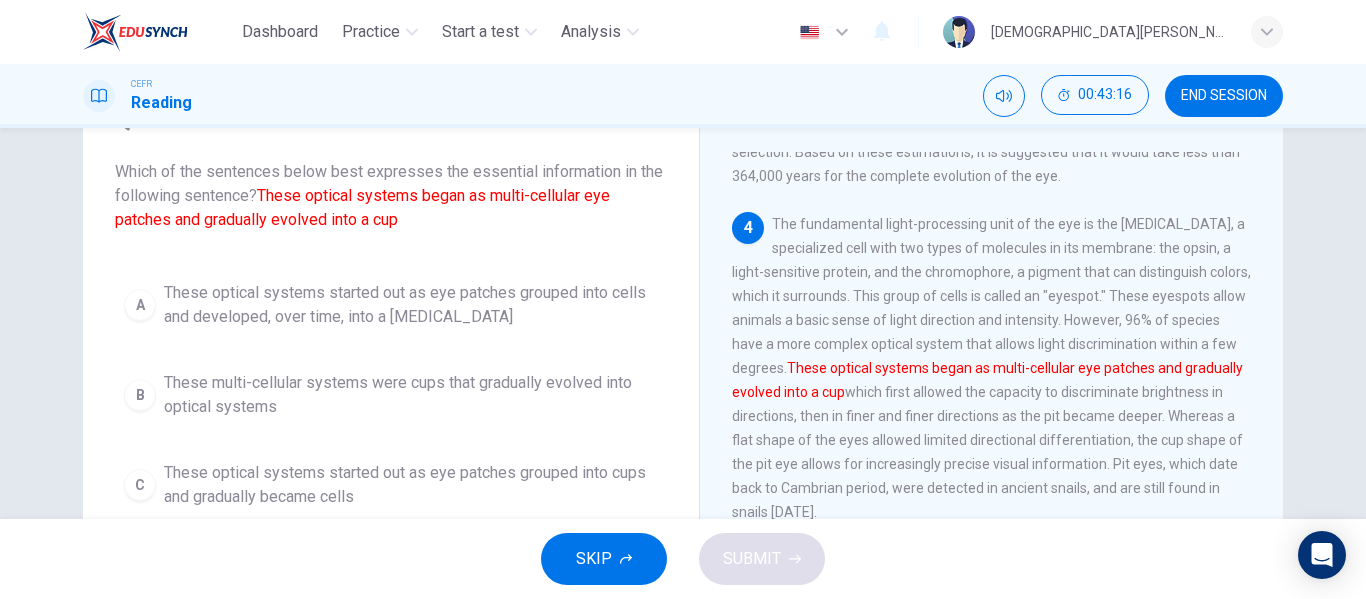 drag, startPoint x: 467, startPoint y: 221, endPoint x: 416, endPoint y: 230, distance: 51.78803 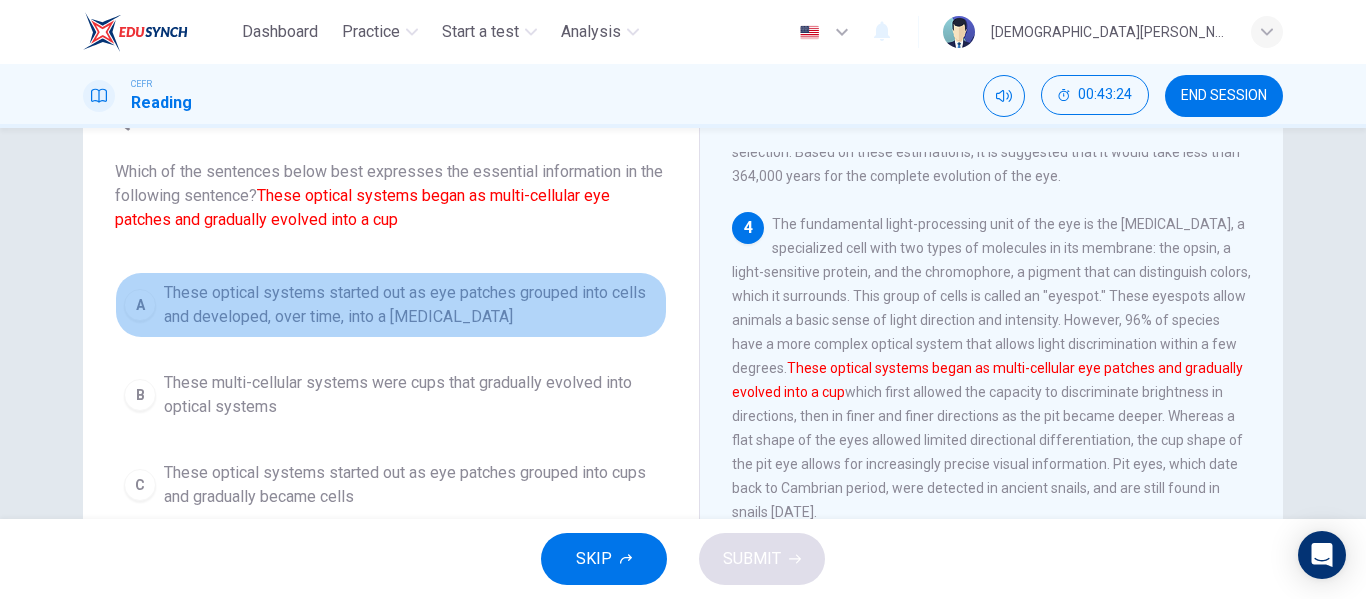 drag, startPoint x: 424, startPoint y: 282, endPoint x: 299, endPoint y: 287, distance: 125.09996 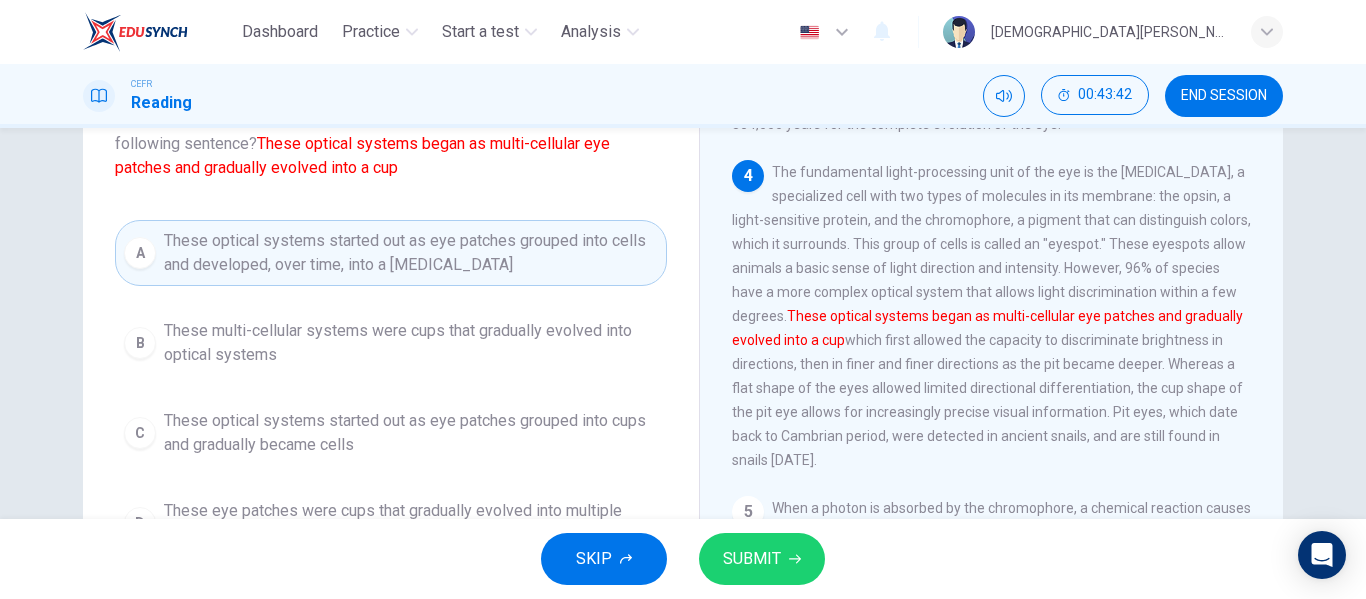 scroll, scrollTop: 157, scrollLeft: 0, axis: vertical 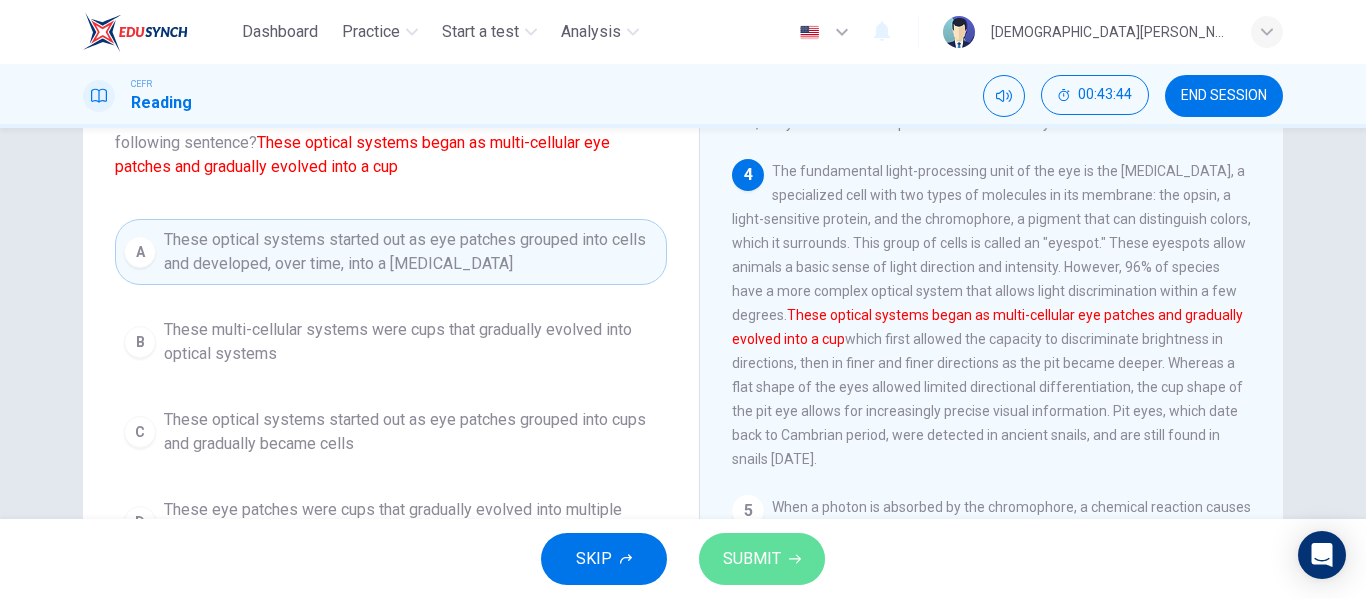 click on "SUBMIT" at bounding box center [752, 559] 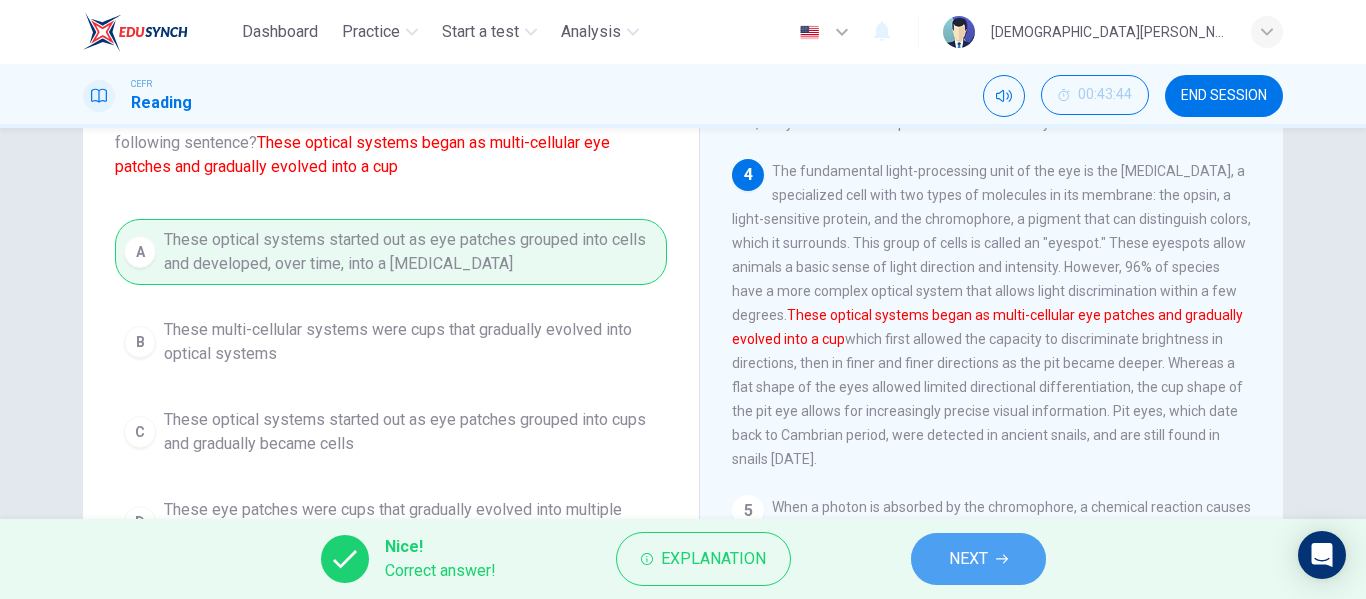 click on "NEXT" at bounding box center (968, 559) 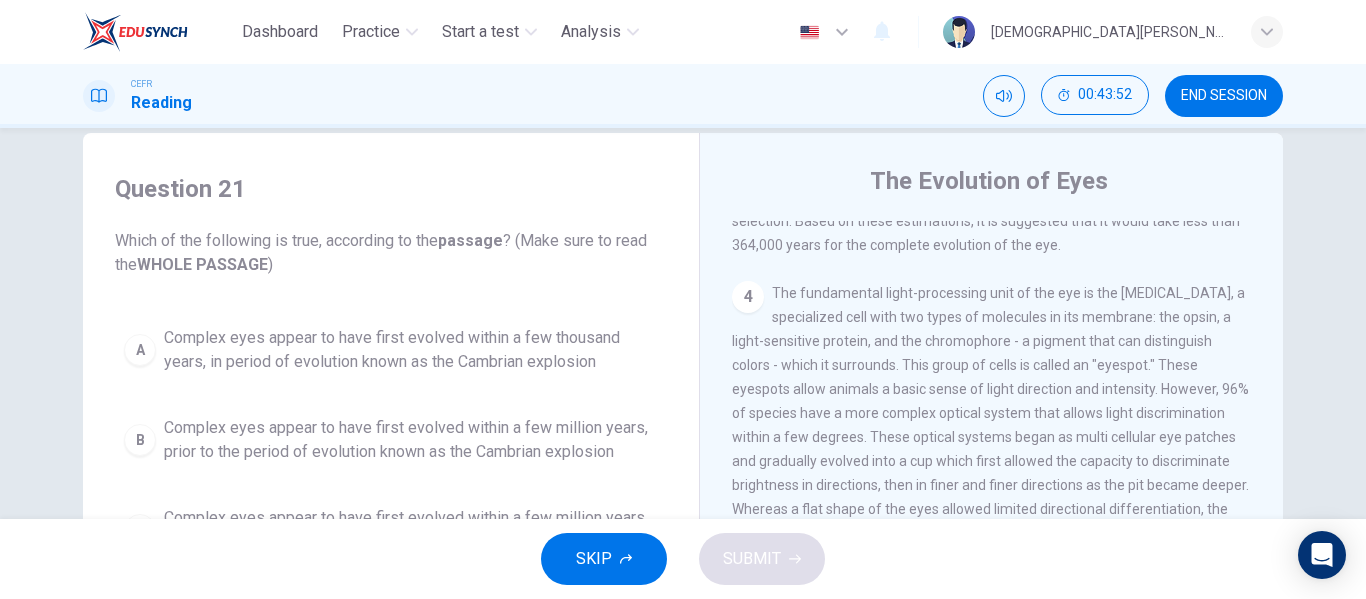scroll, scrollTop: 34, scrollLeft: 0, axis: vertical 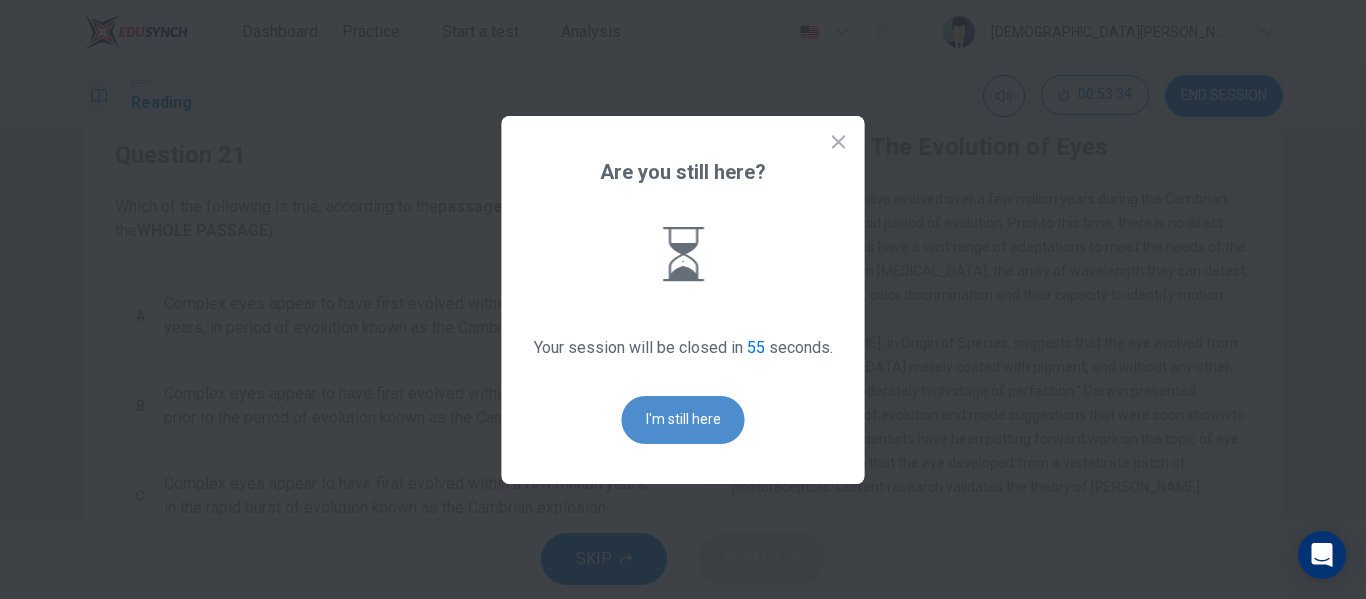 click on "I'm still here" at bounding box center [683, 420] 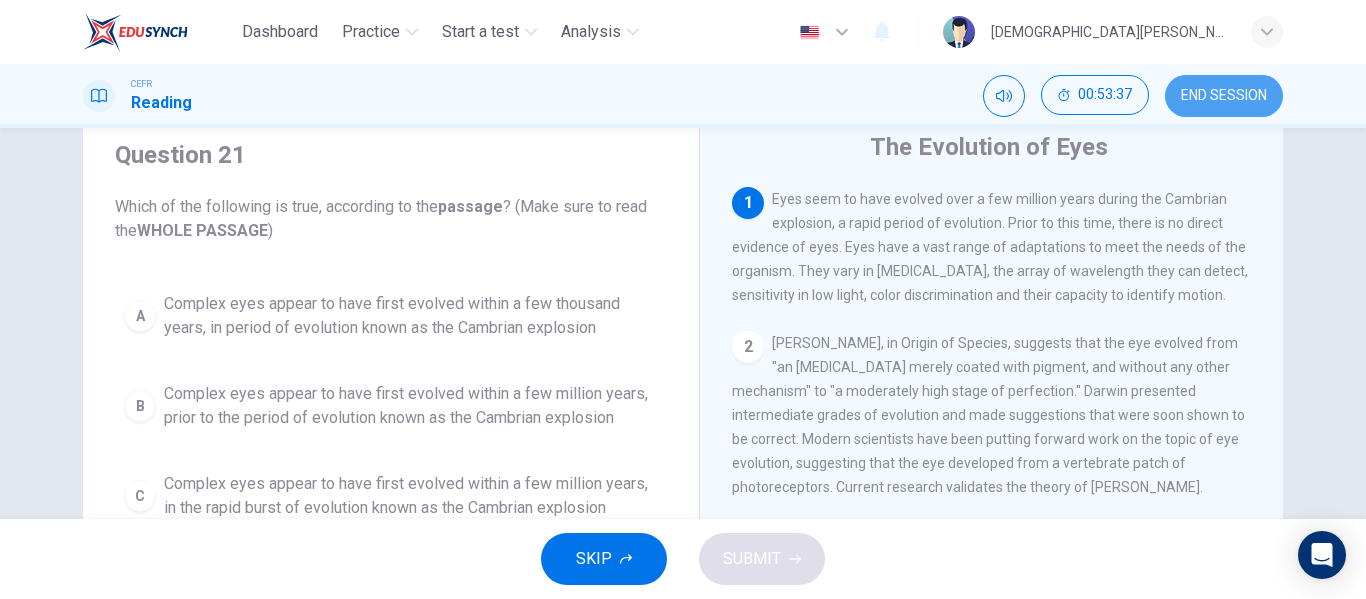 click on "END SESSION" at bounding box center (1224, 96) 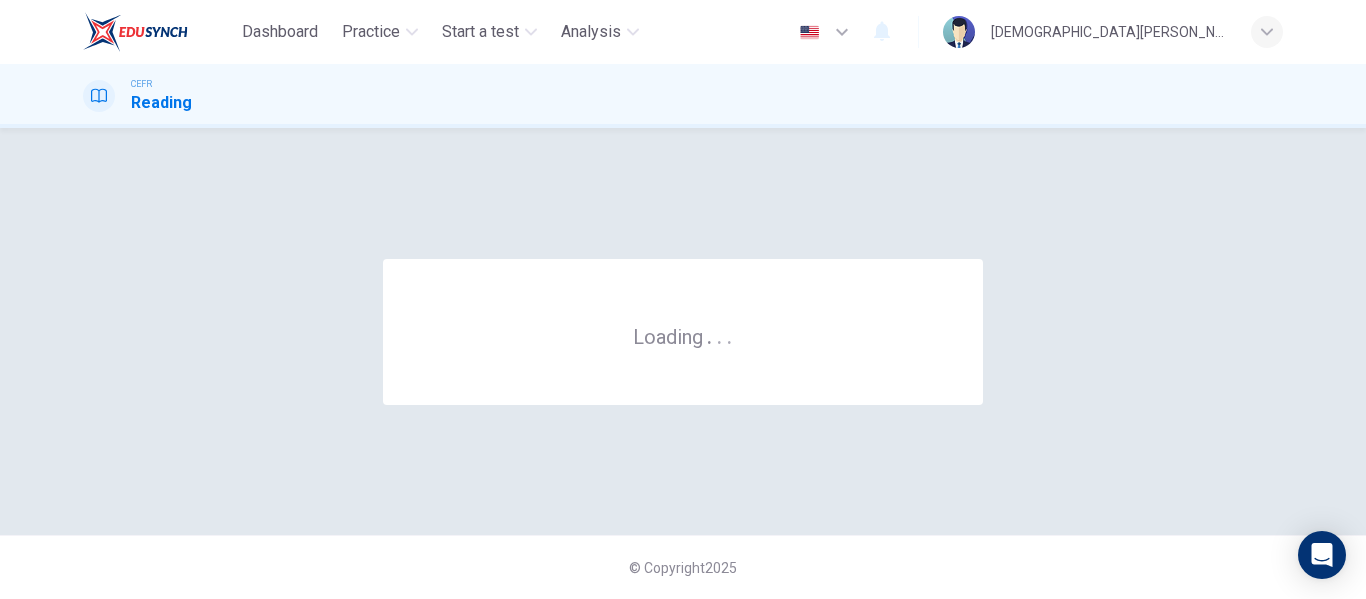 scroll, scrollTop: 0, scrollLeft: 0, axis: both 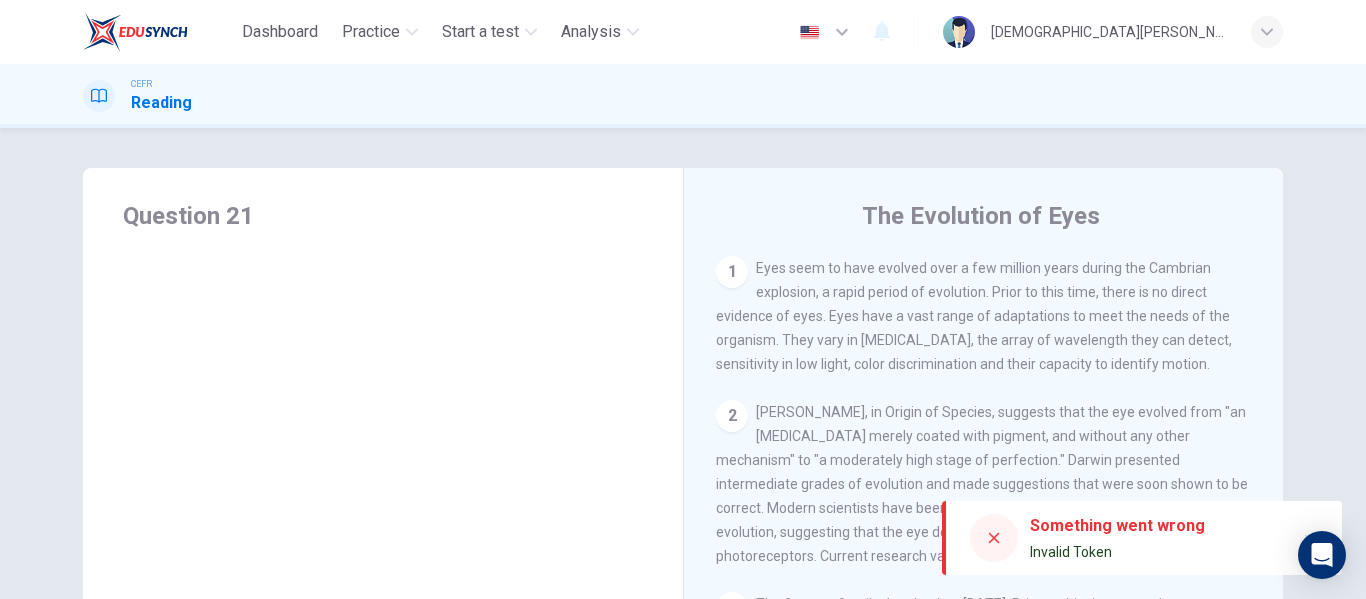 click 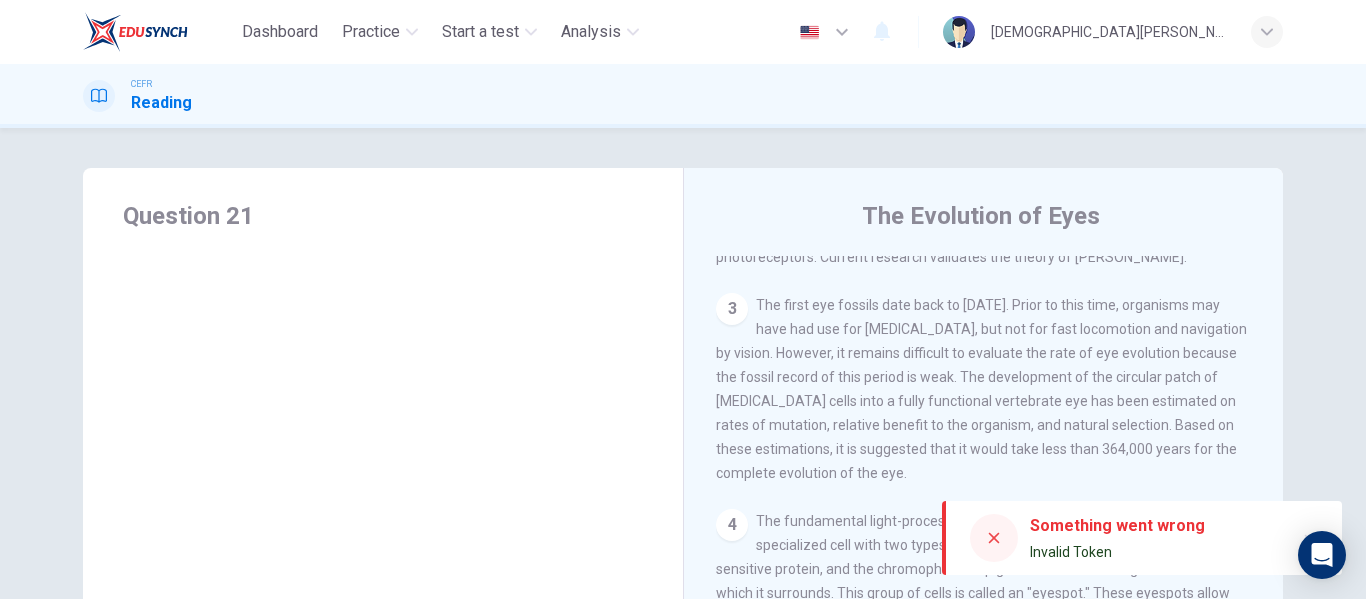 scroll, scrollTop: 300, scrollLeft: 0, axis: vertical 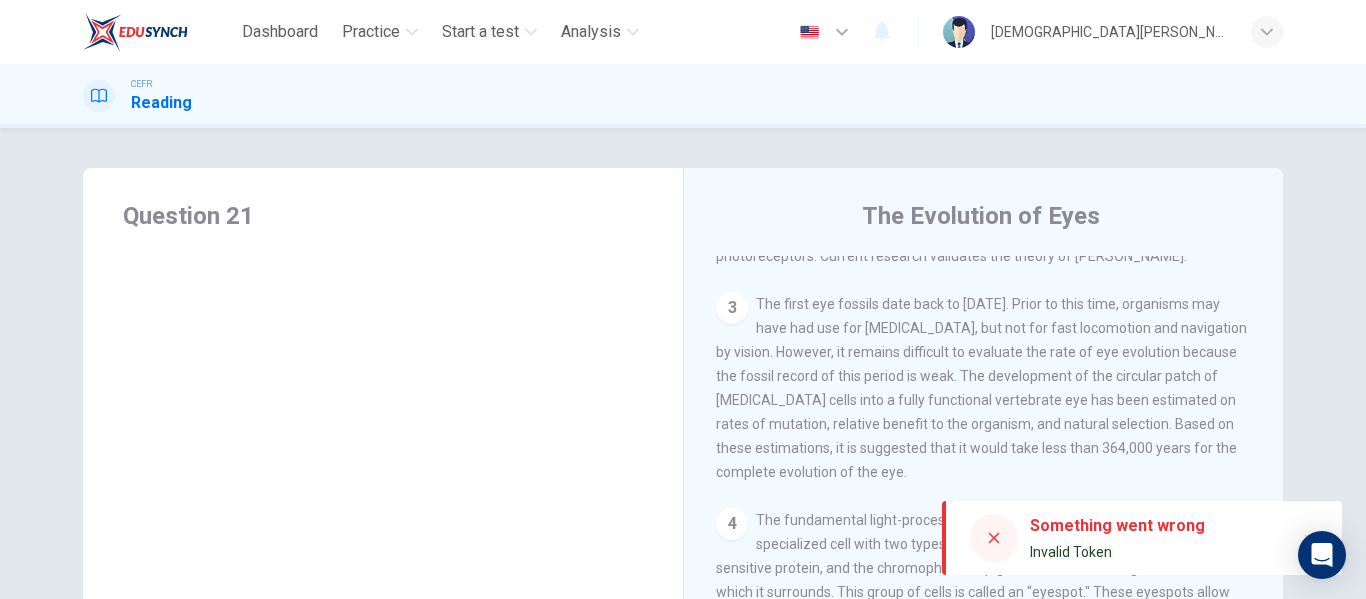 click at bounding box center (994, 538) 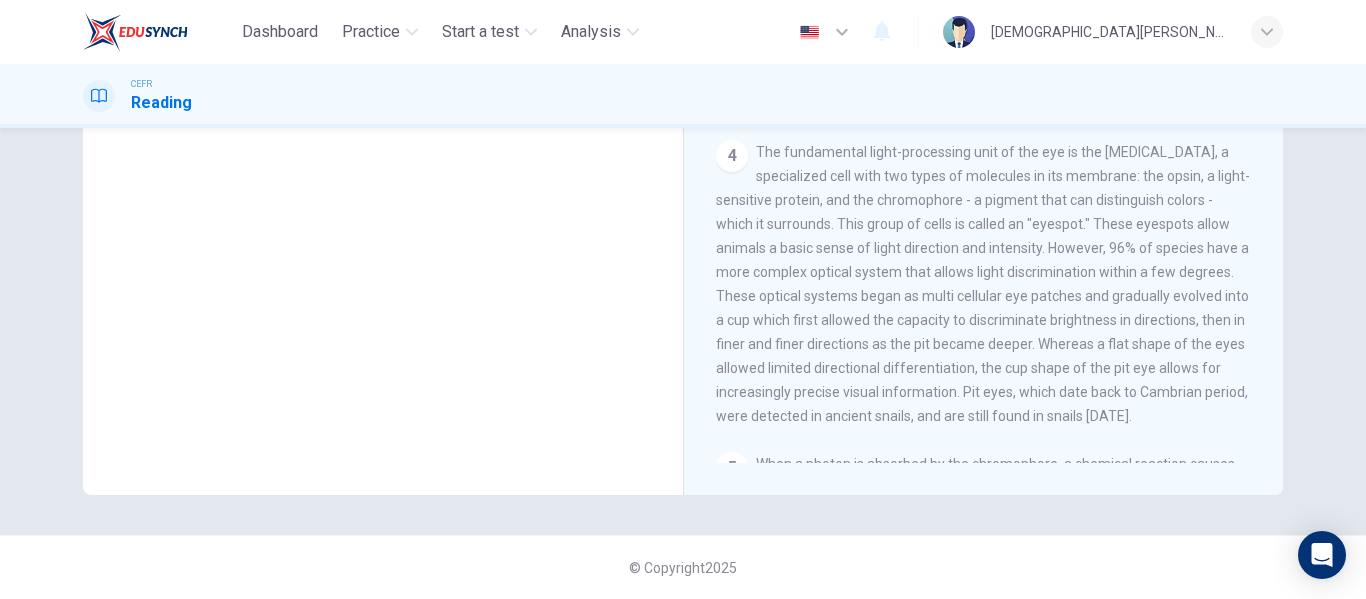 scroll, scrollTop: 0, scrollLeft: 0, axis: both 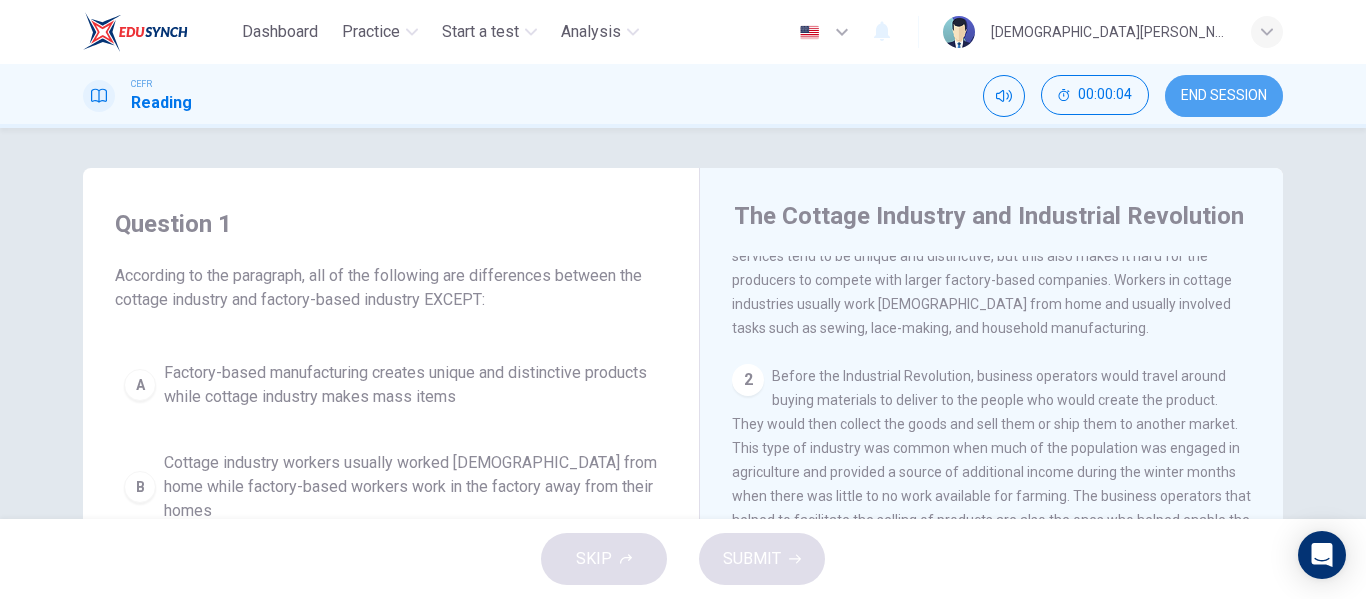 click on "END SESSION" at bounding box center (1224, 96) 